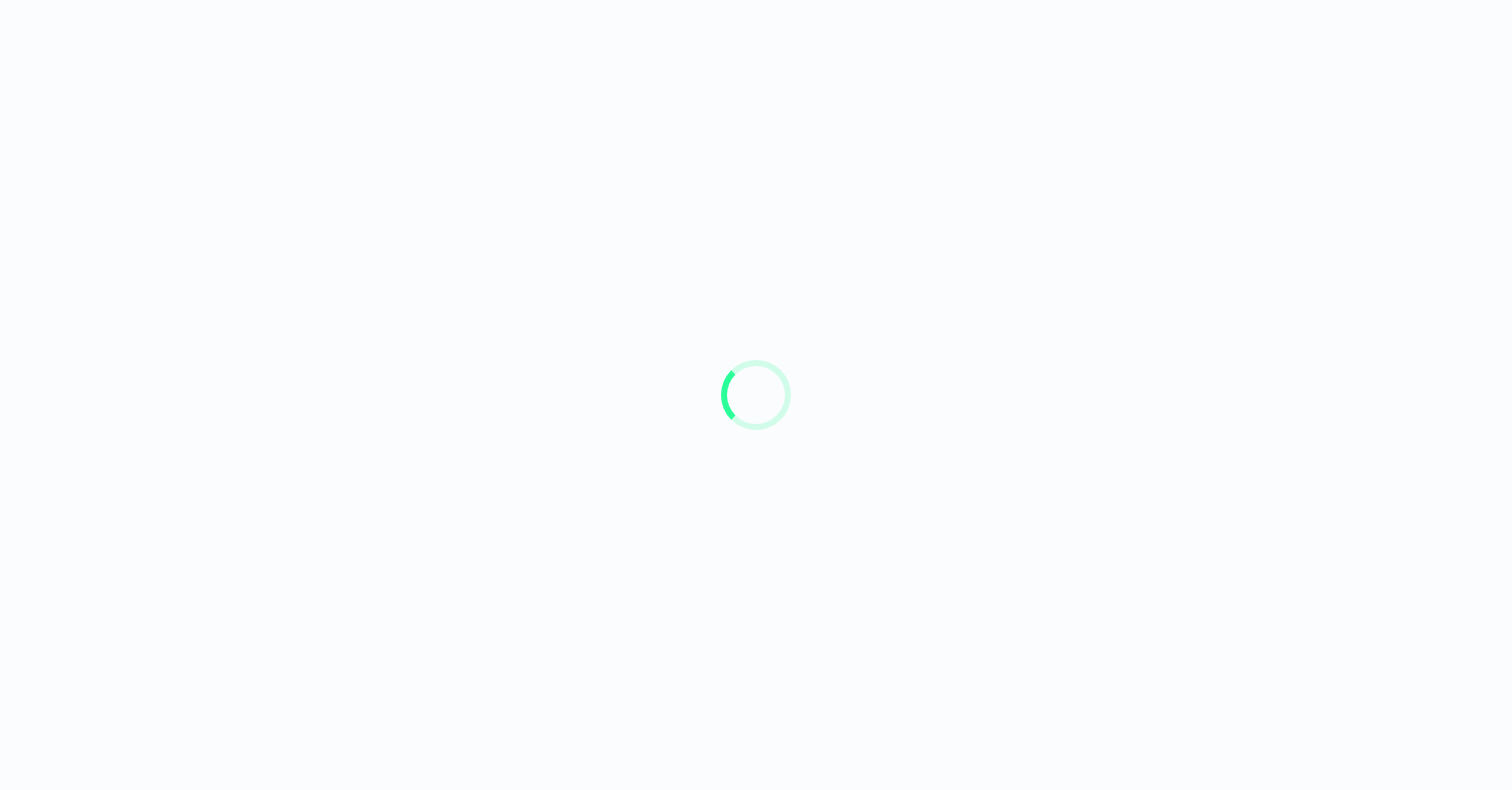 scroll, scrollTop: 0, scrollLeft: 0, axis: both 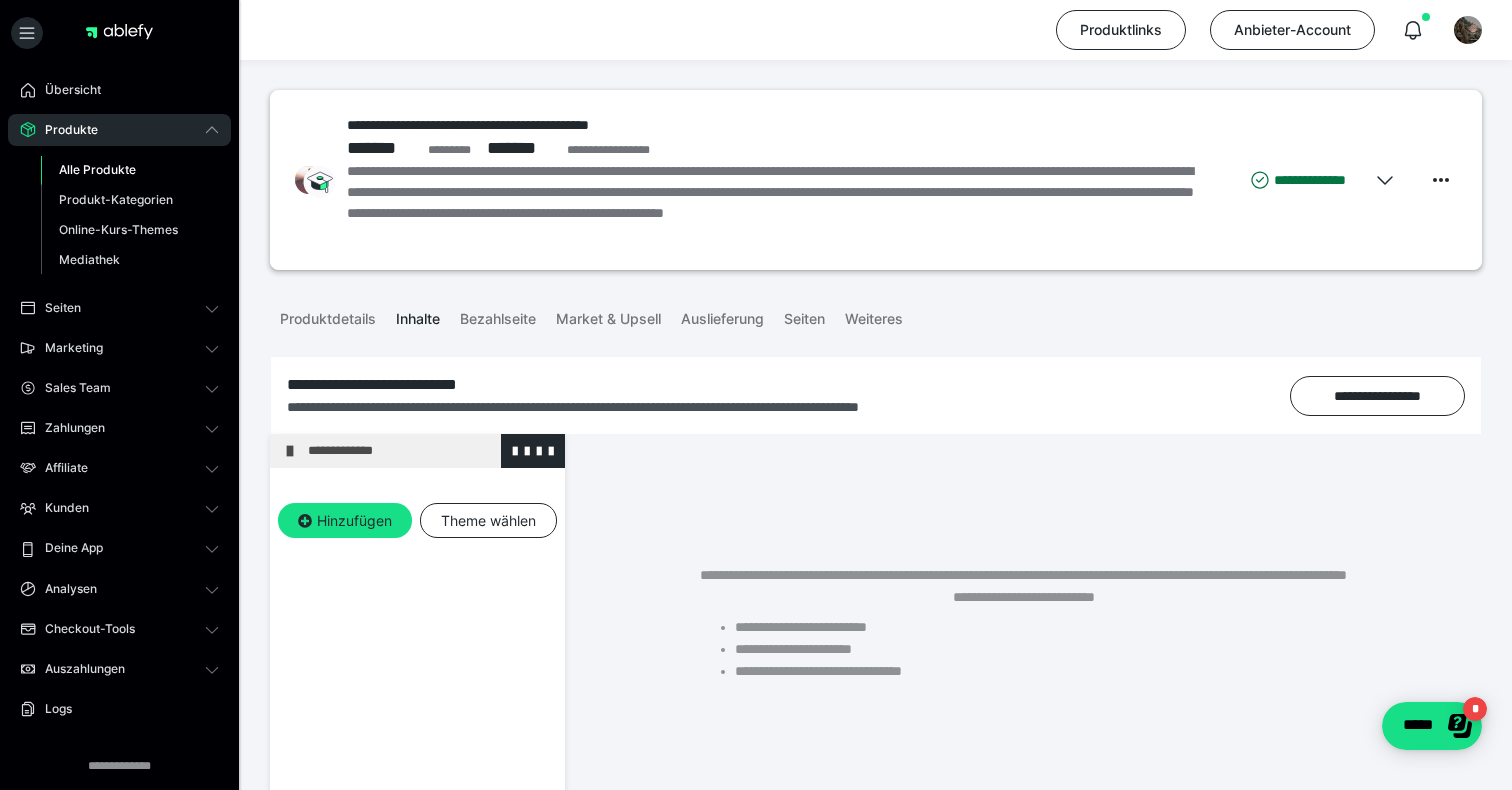 click on "**********" at bounding box center (431, 451) 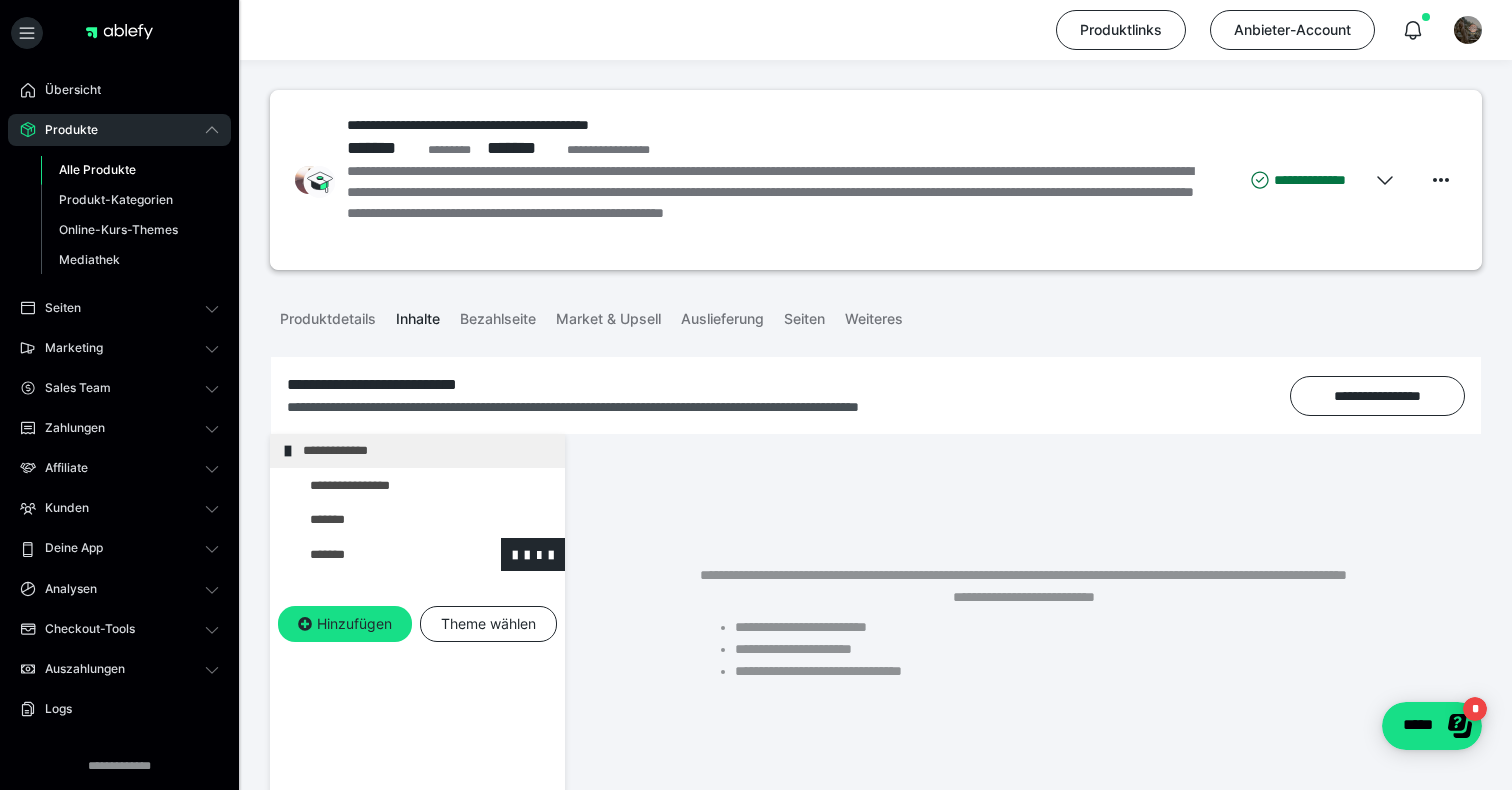 click at bounding box center [375, 555] 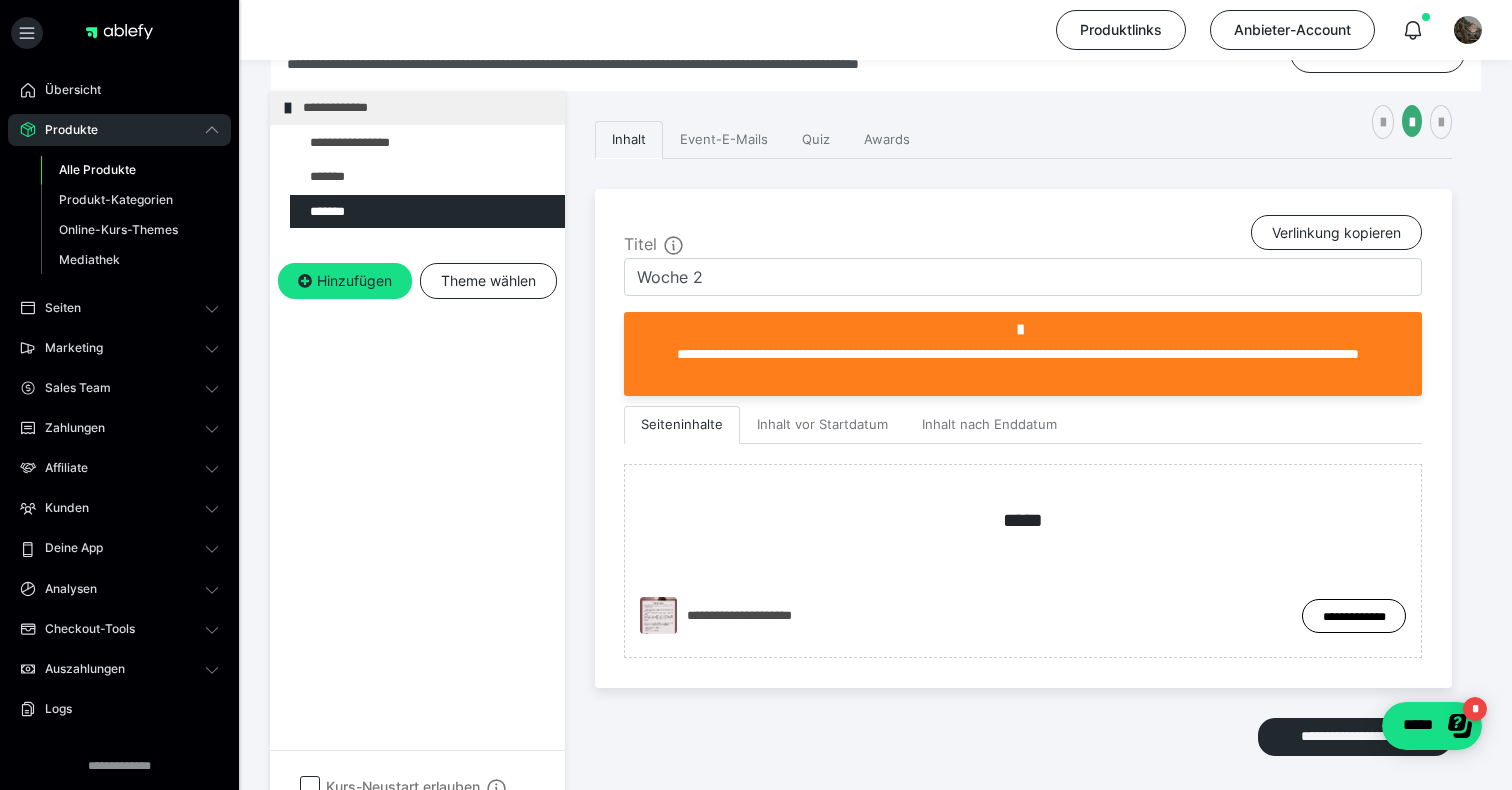 scroll, scrollTop: 409, scrollLeft: 0, axis: vertical 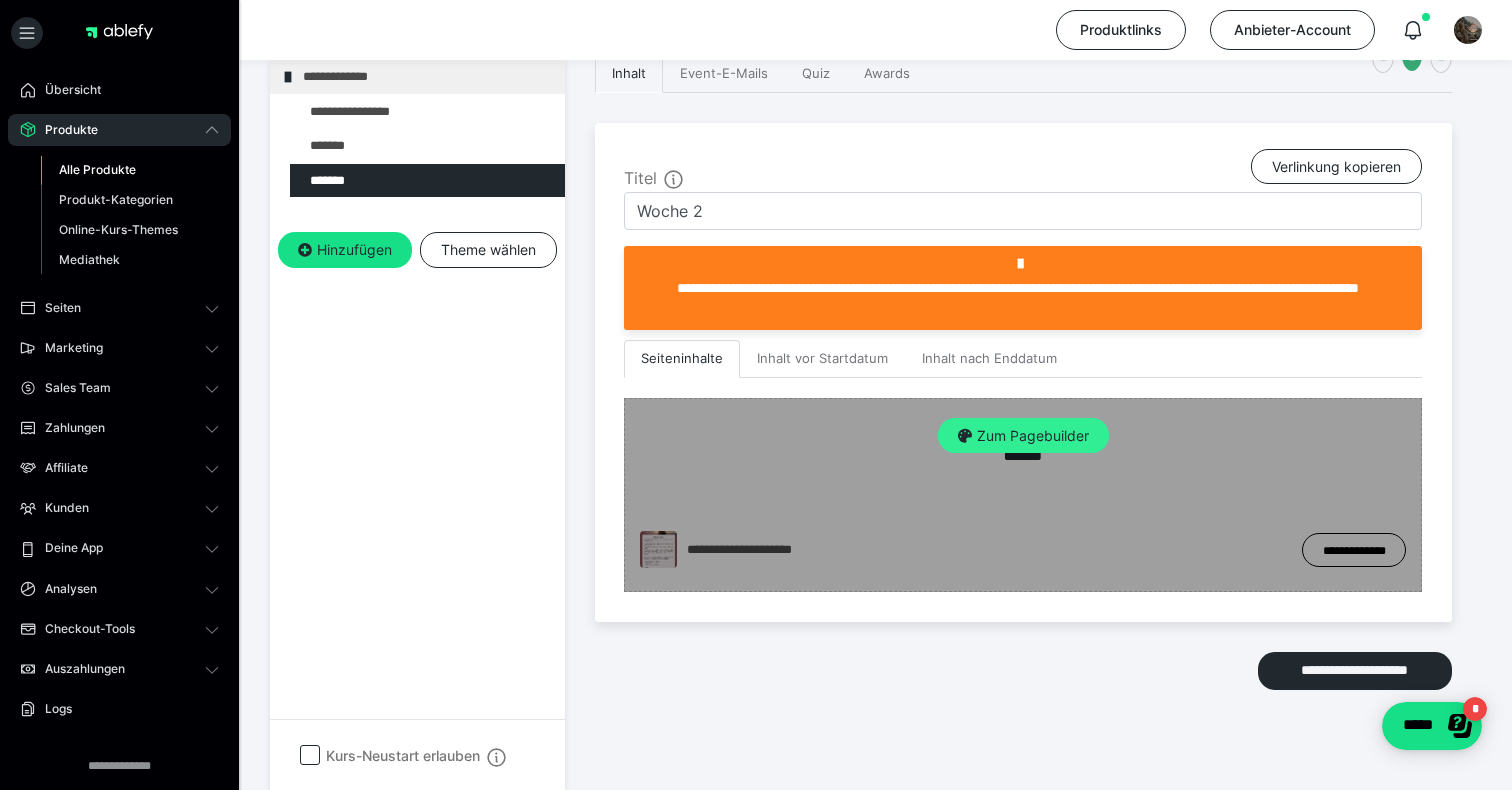 click on "Zum Pagebuilder" at bounding box center [1023, 436] 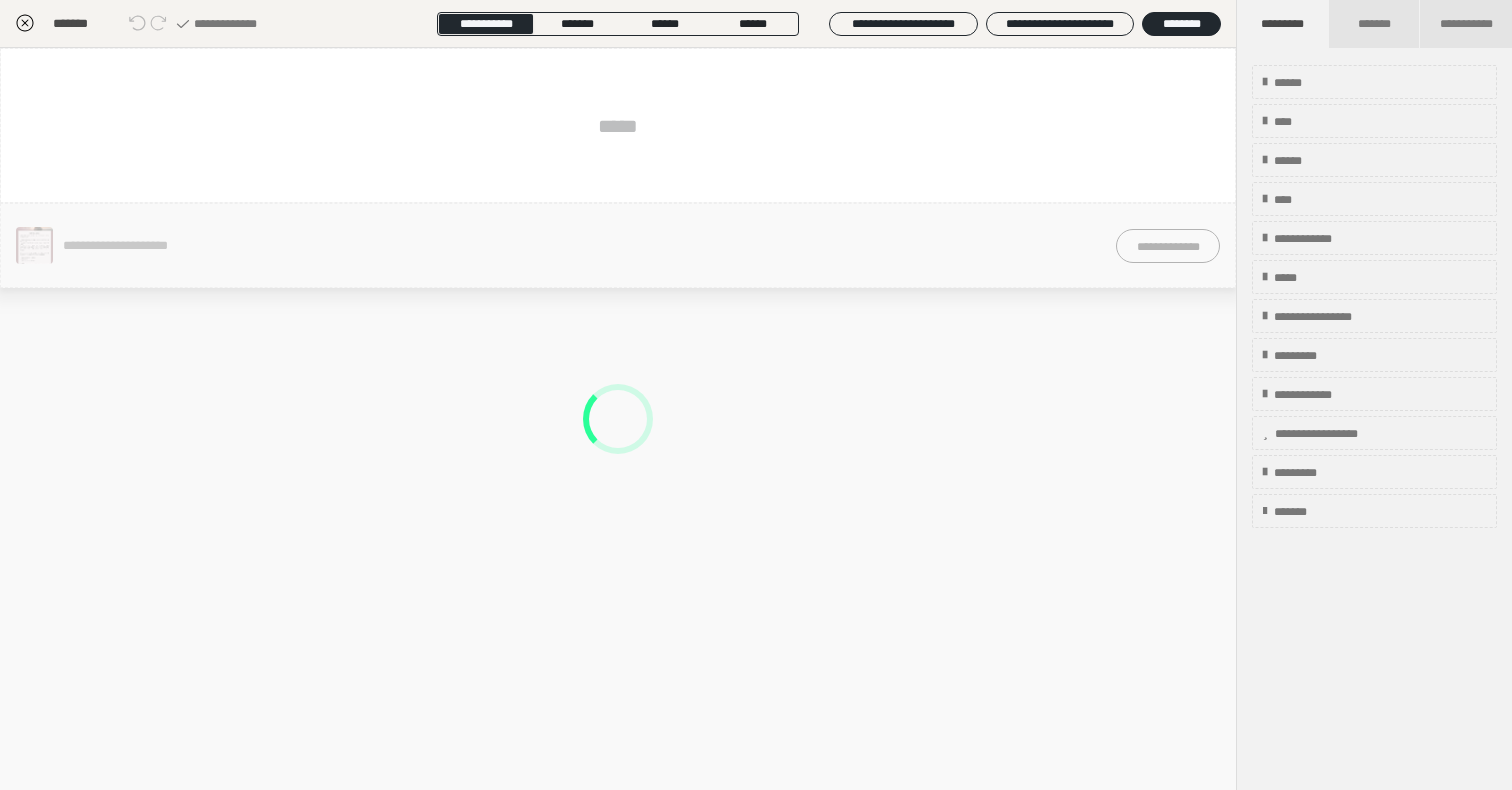 scroll, scrollTop: 374, scrollLeft: 0, axis: vertical 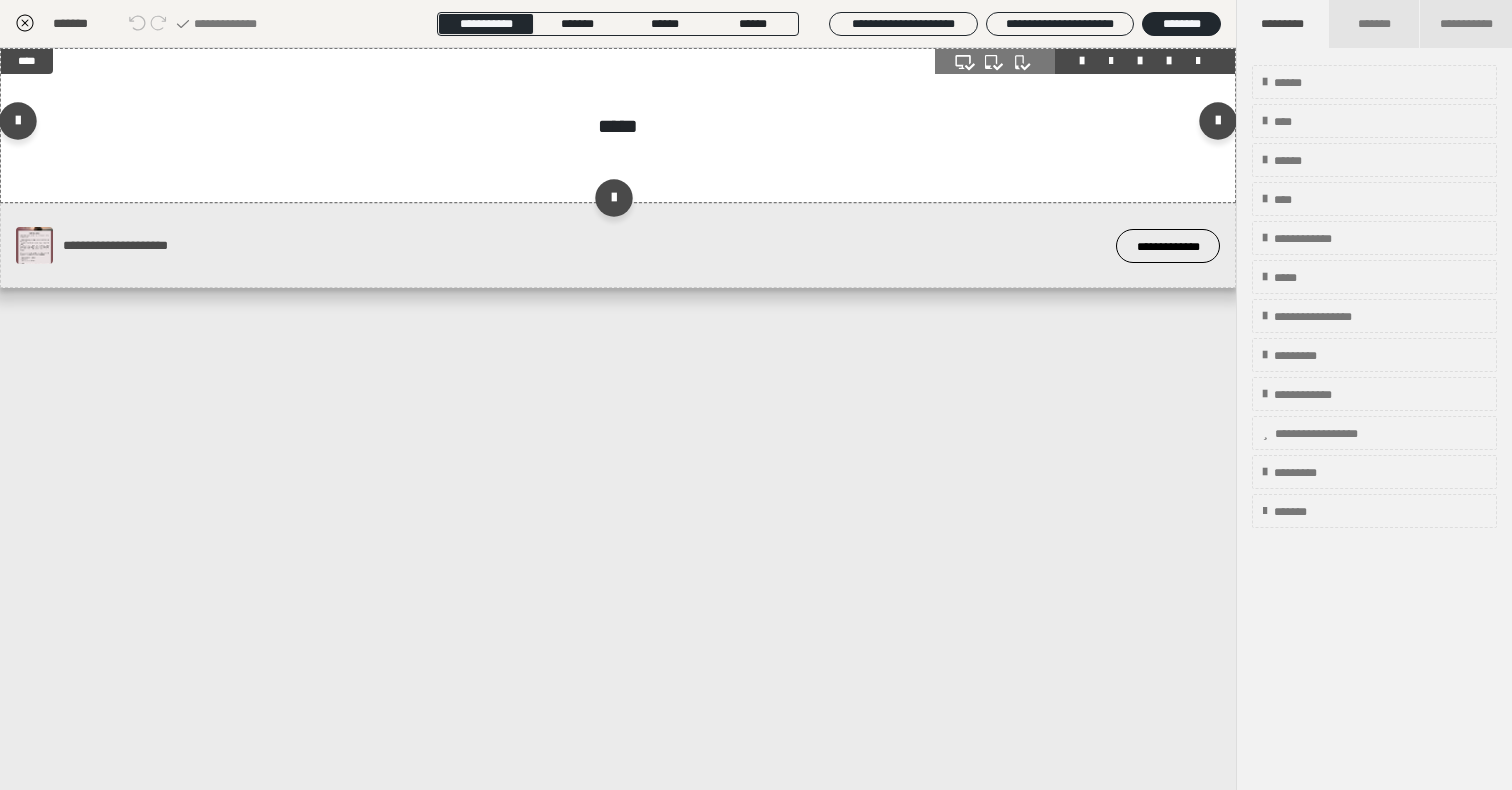 click at bounding box center (1111, 61) 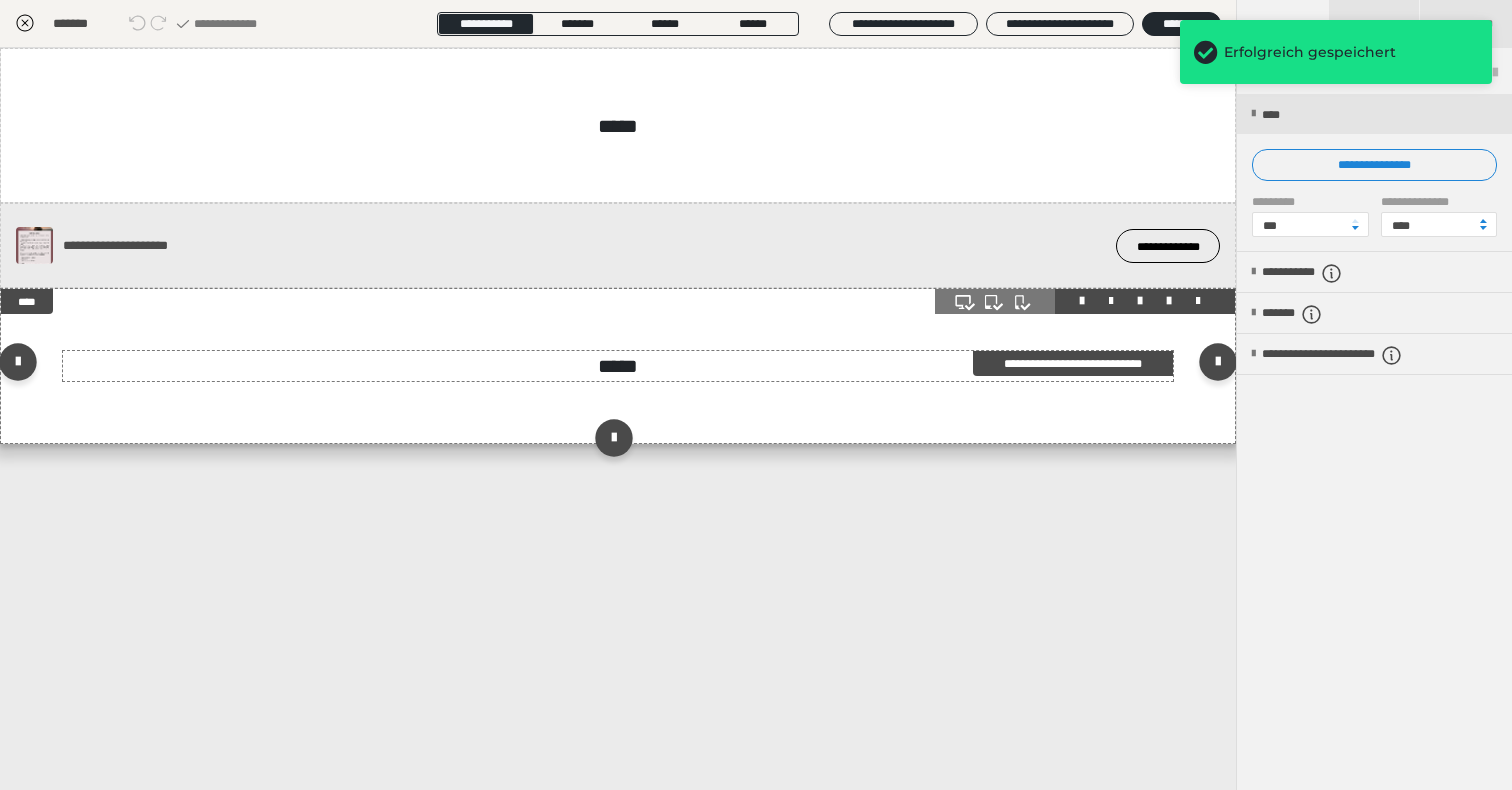 click on "*****" at bounding box center [618, 366] 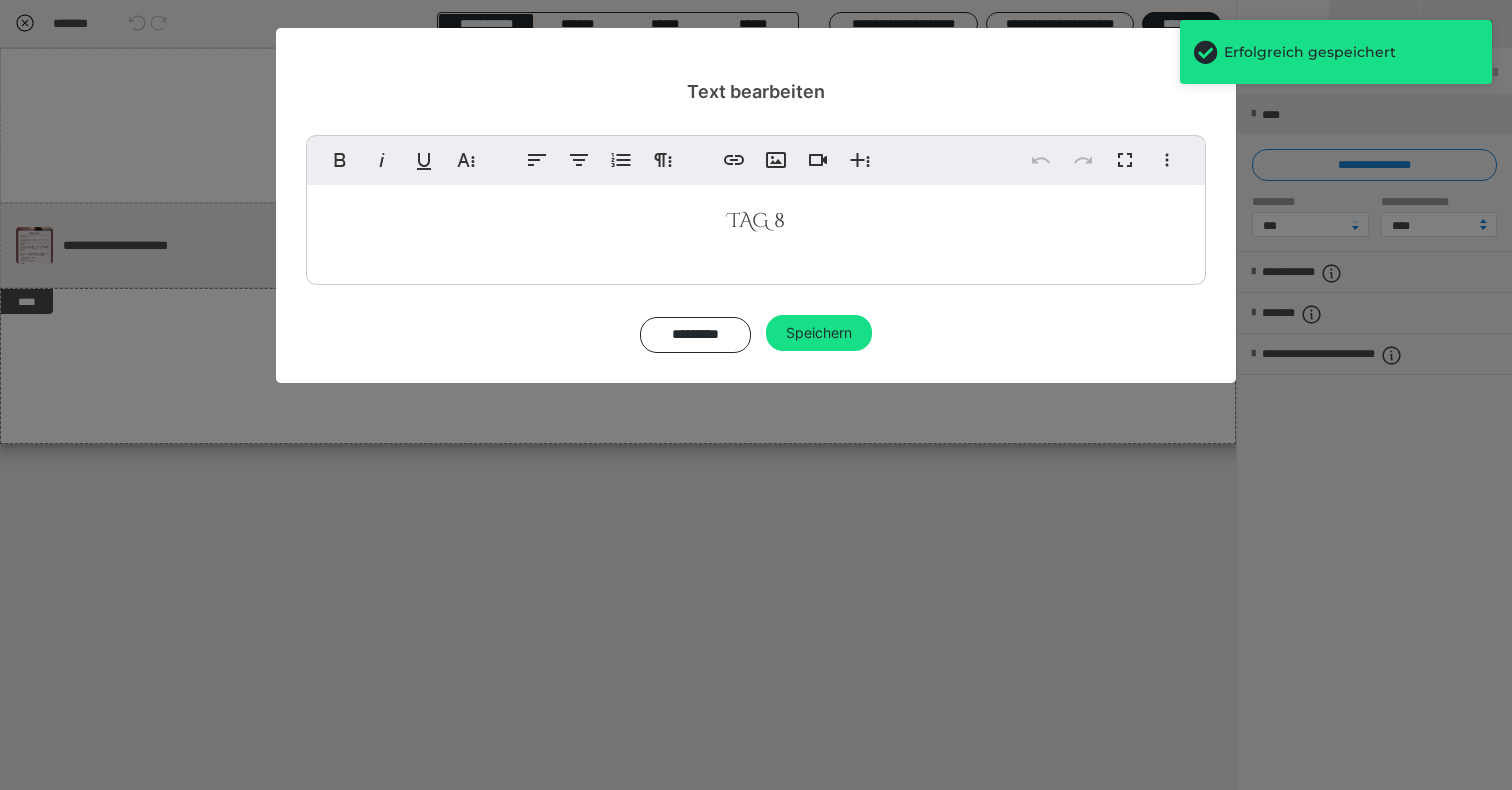 click on "TAG 8" at bounding box center [756, 221] 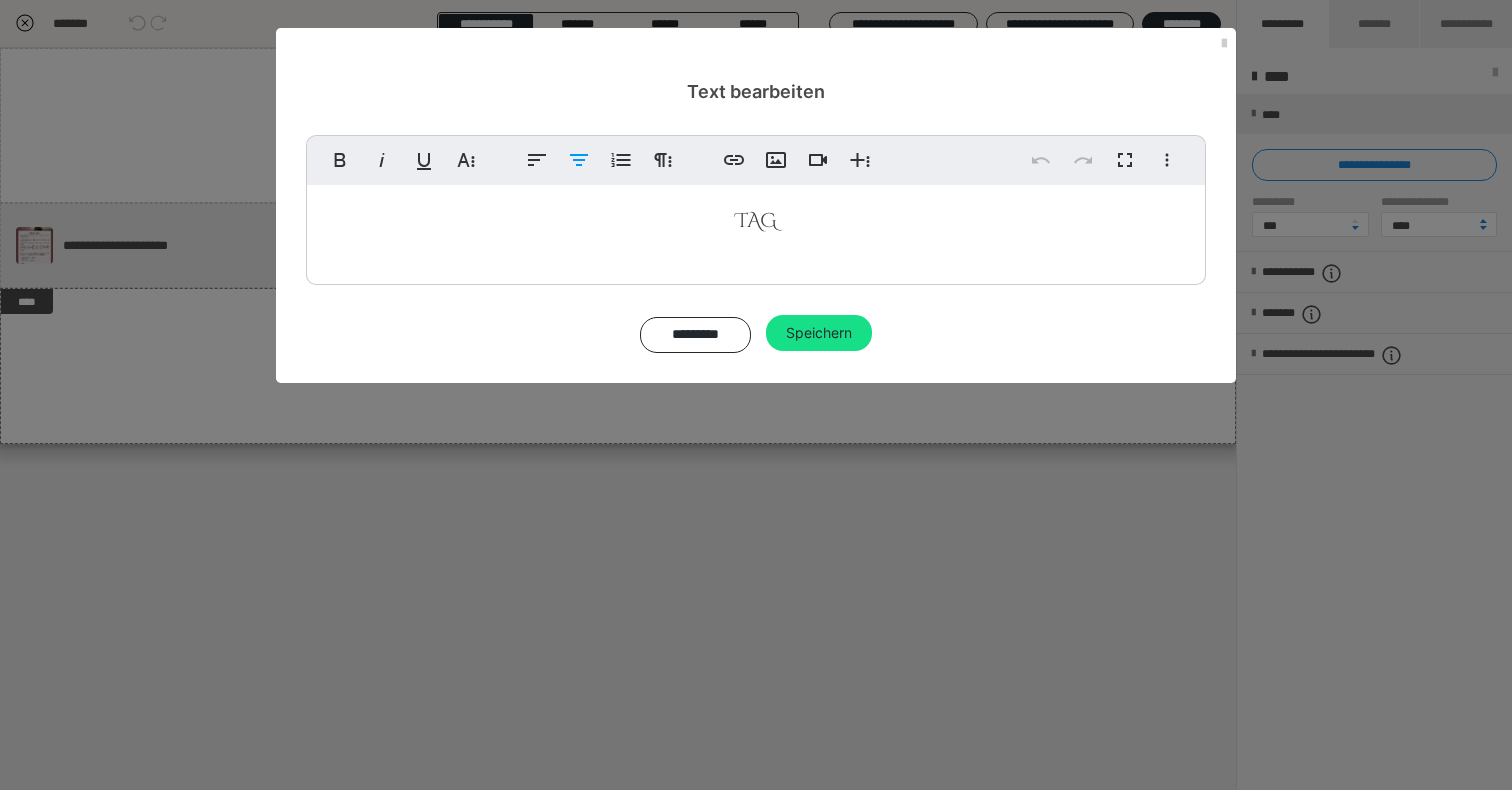 type 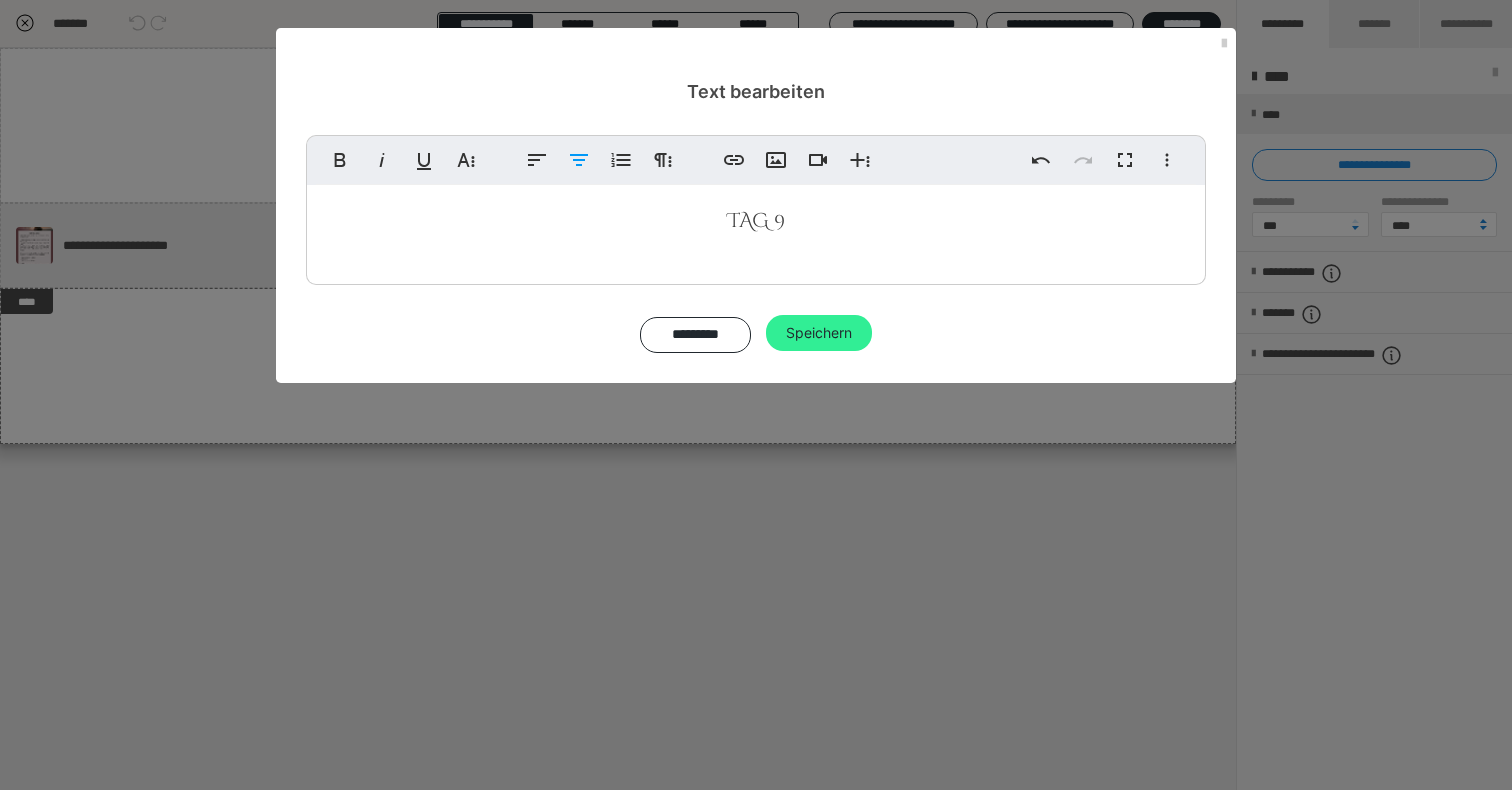 click on "Speichern" at bounding box center (819, 333) 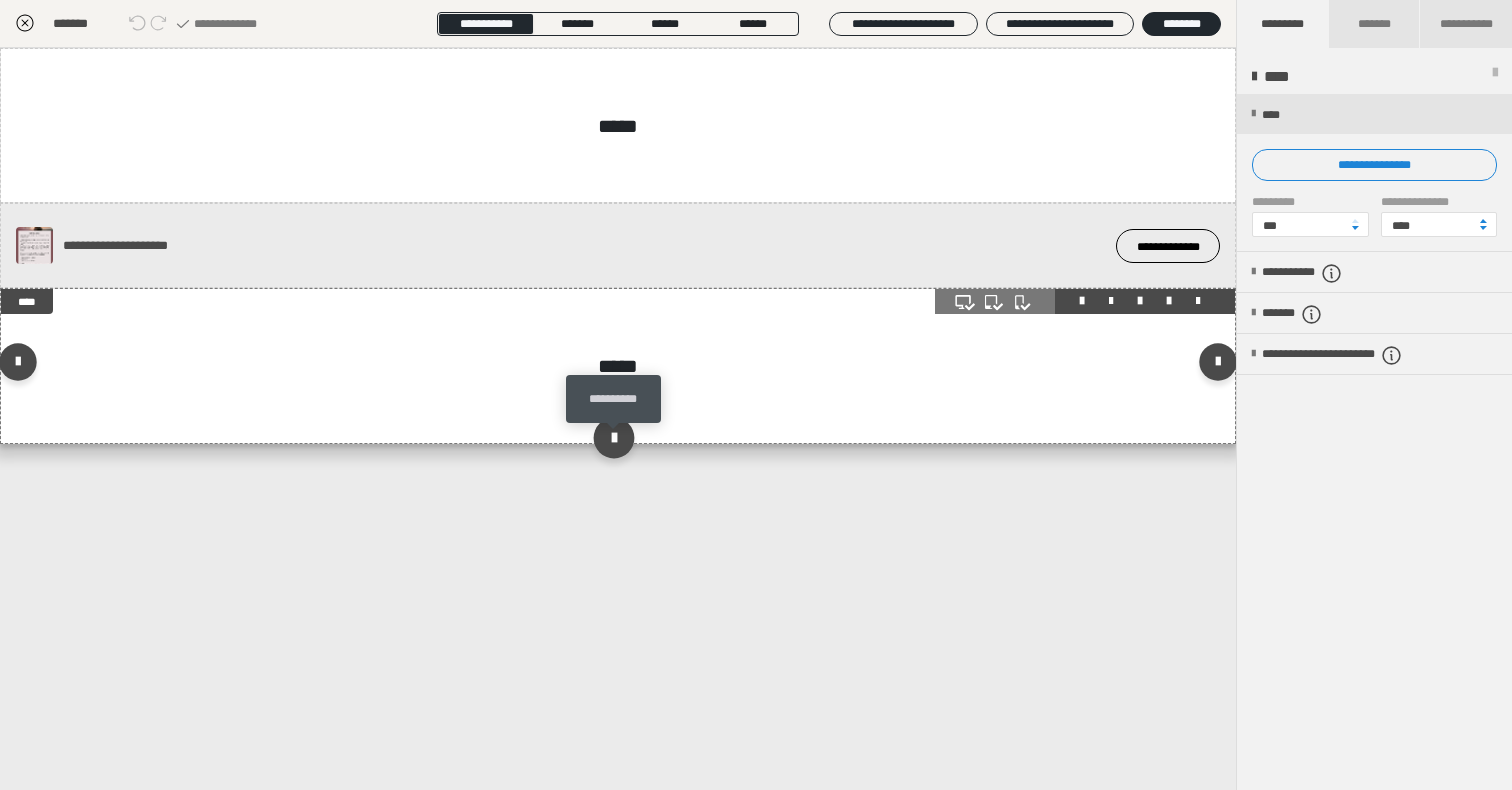click at bounding box center (613, 438) 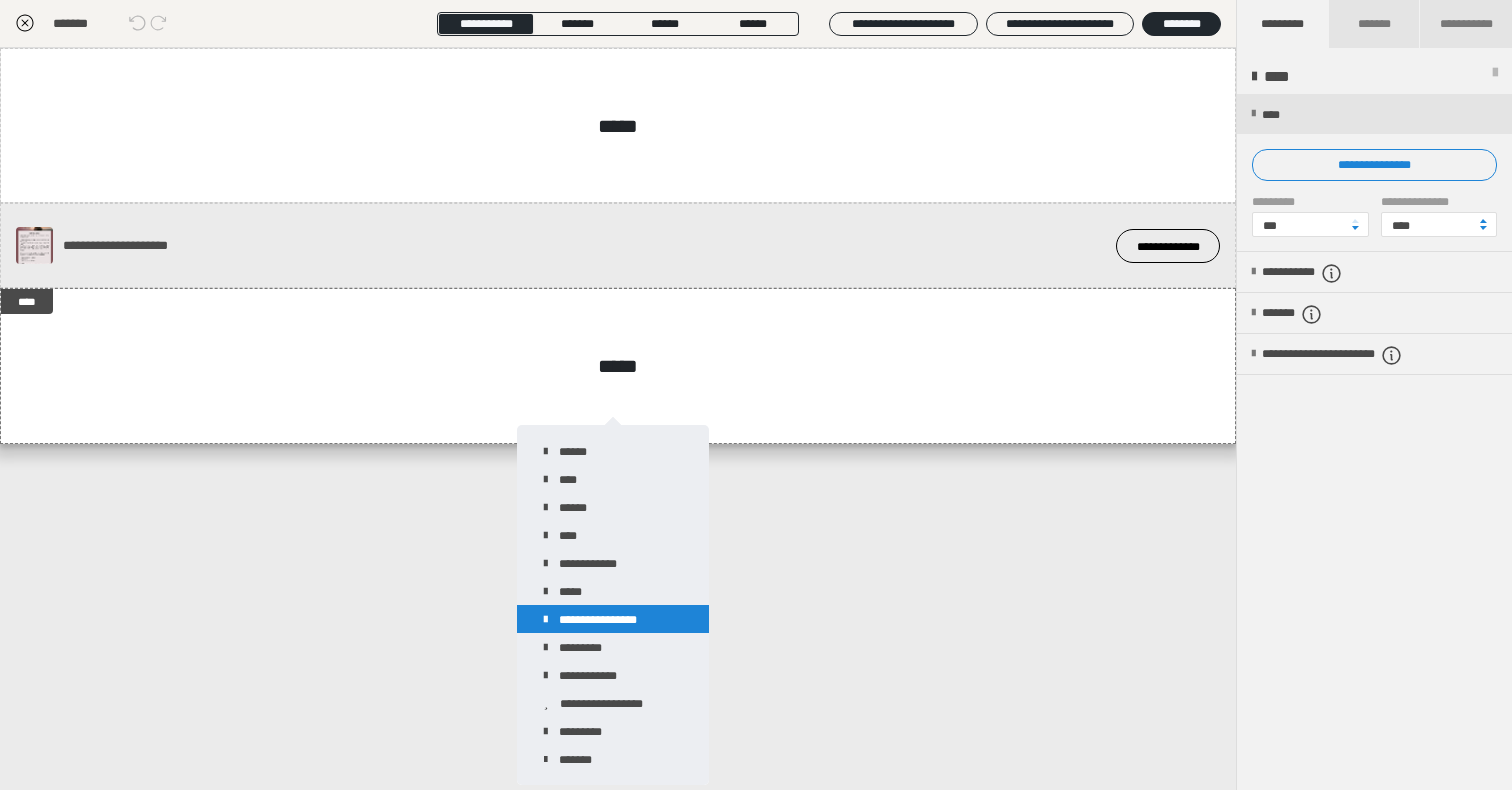 click on "**********" at bounding box center [613, 619] 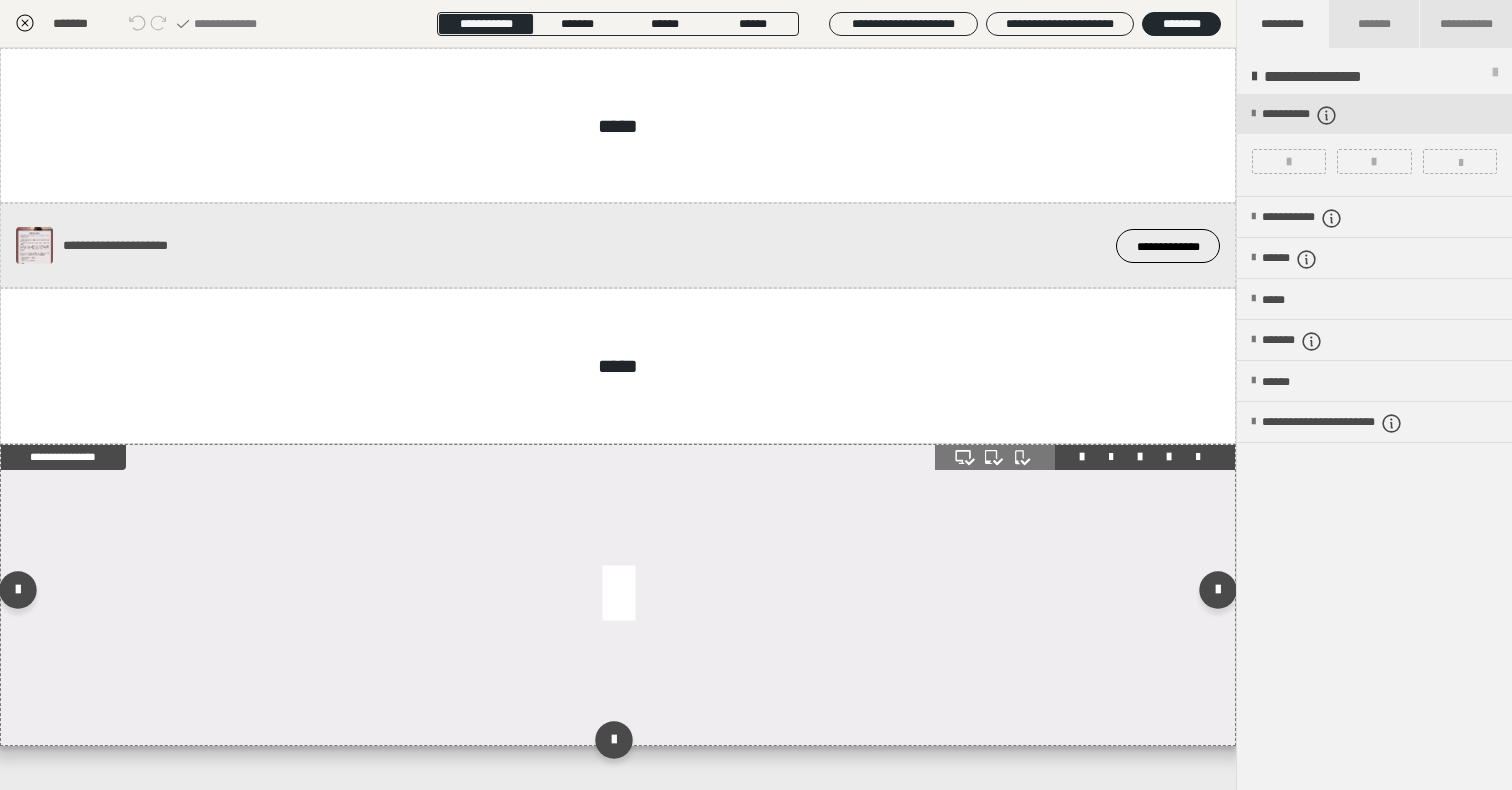 click at bounding box center (618, 595) 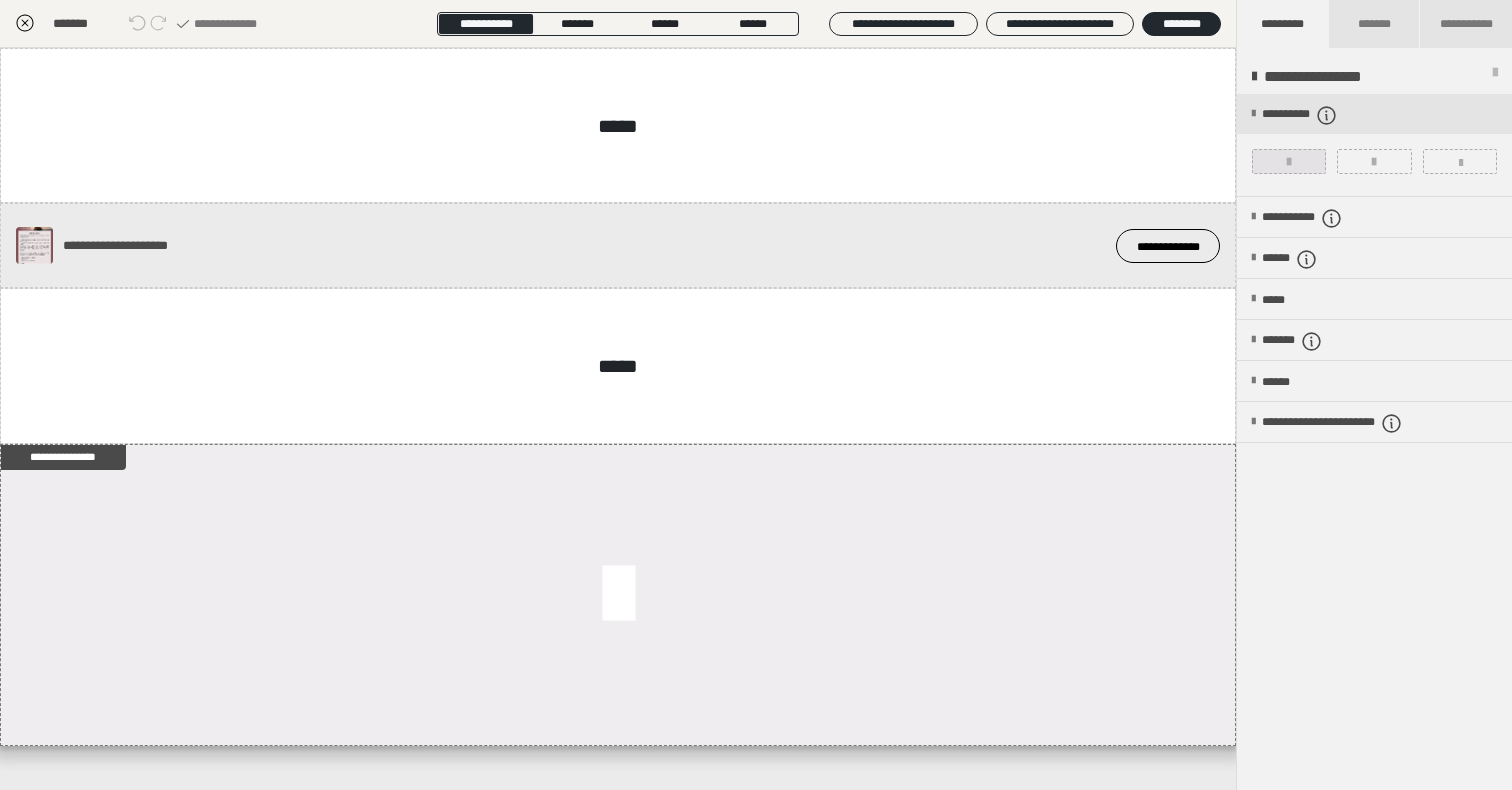 click at bounding box center (1289, 162) 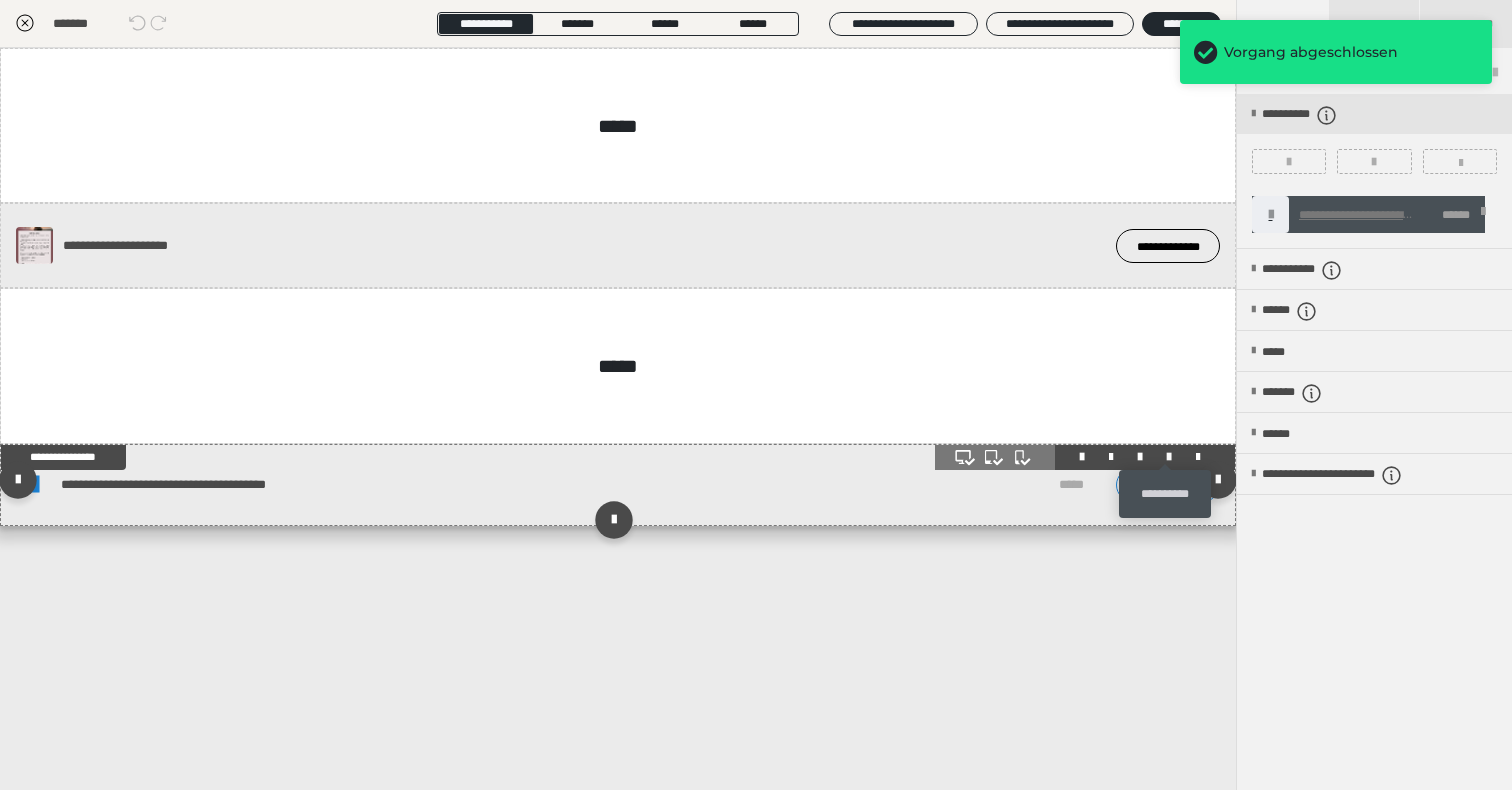 click at bounding box center (1169, 457) 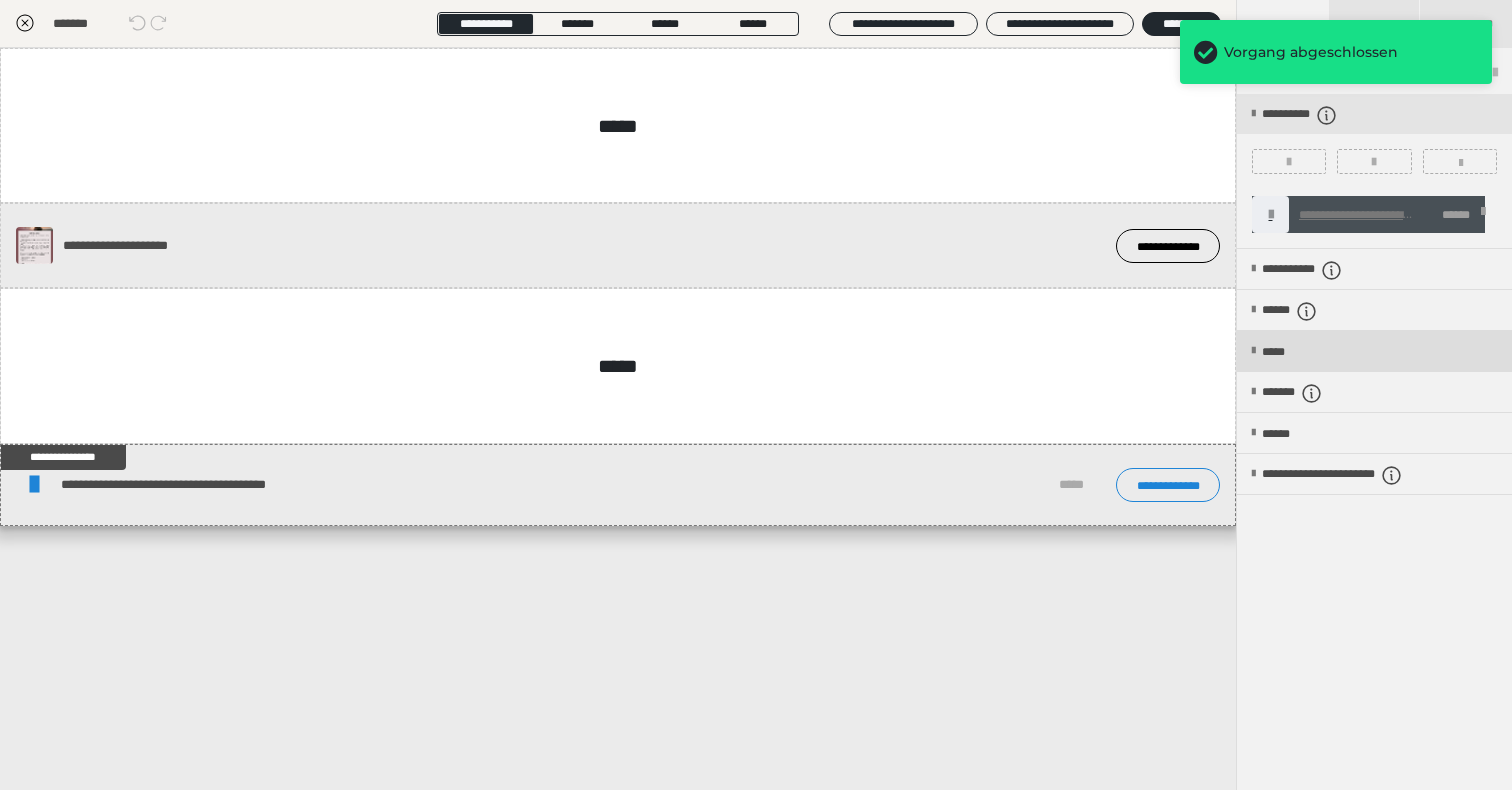 click on "*****" at bounding box center [1374, 351] 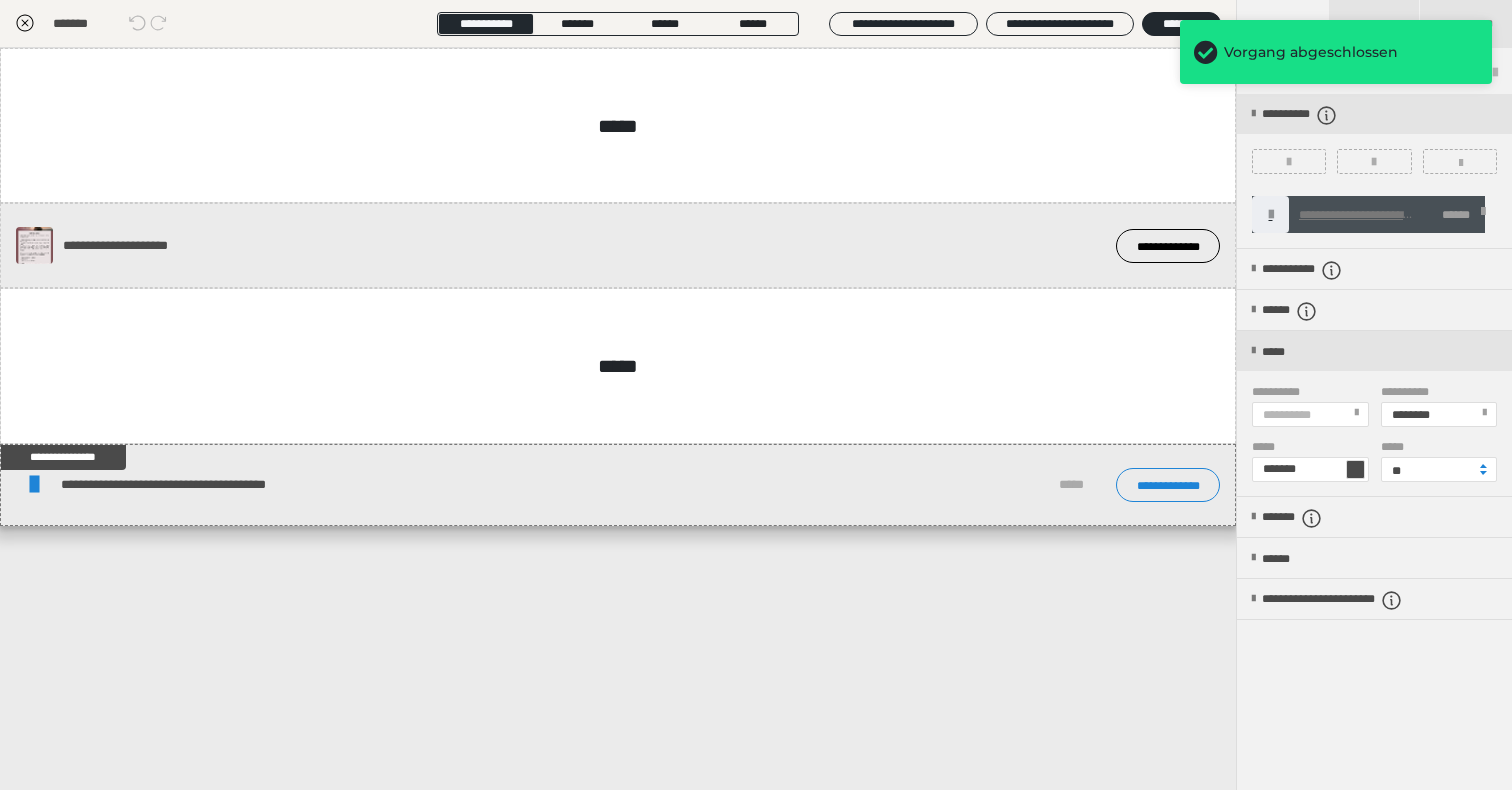 click on "**********" at bounding box center [1309, 414] 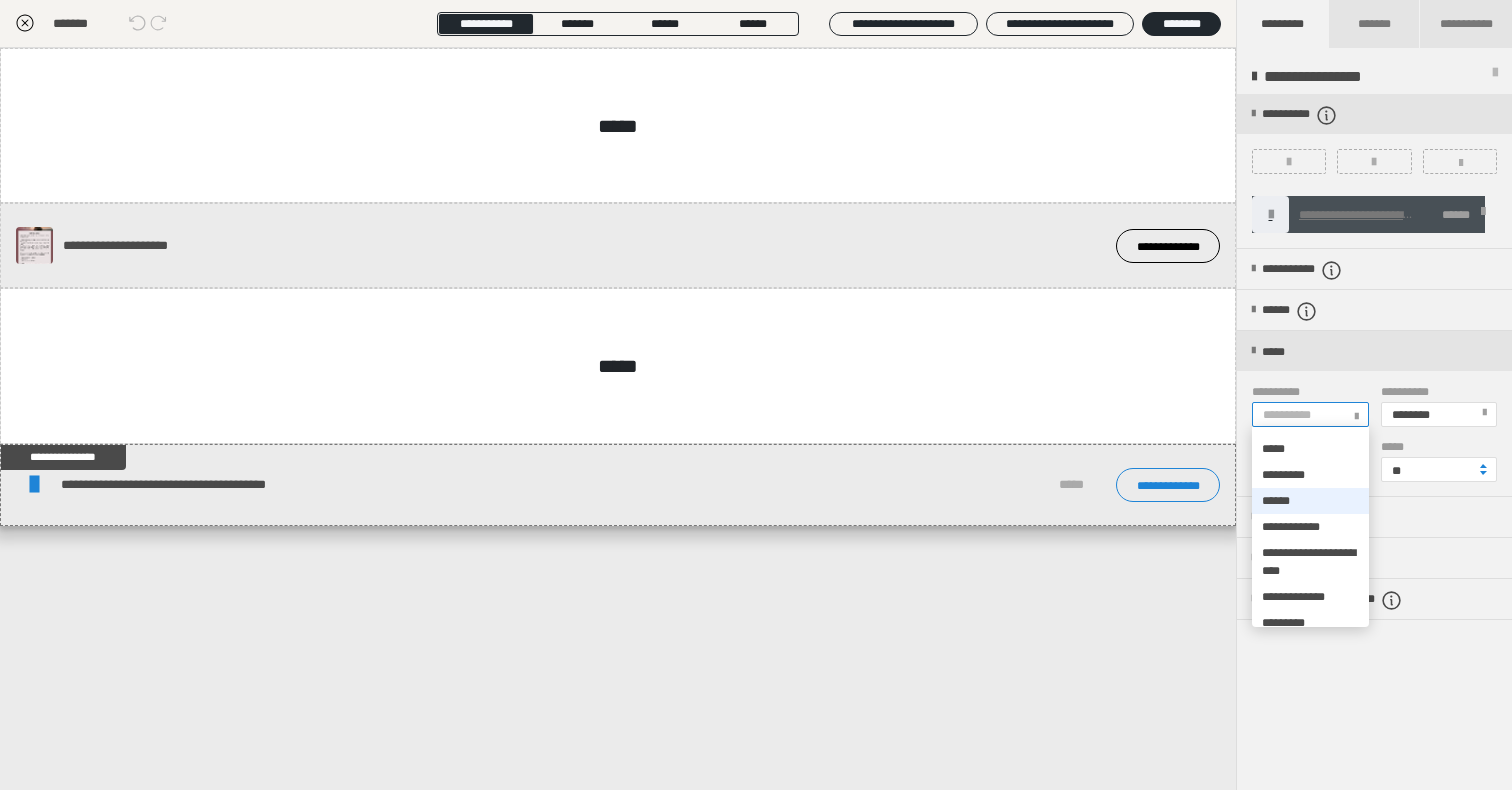 scroll, scrollTop: 674, scrollLeft: 0, axis: vertical 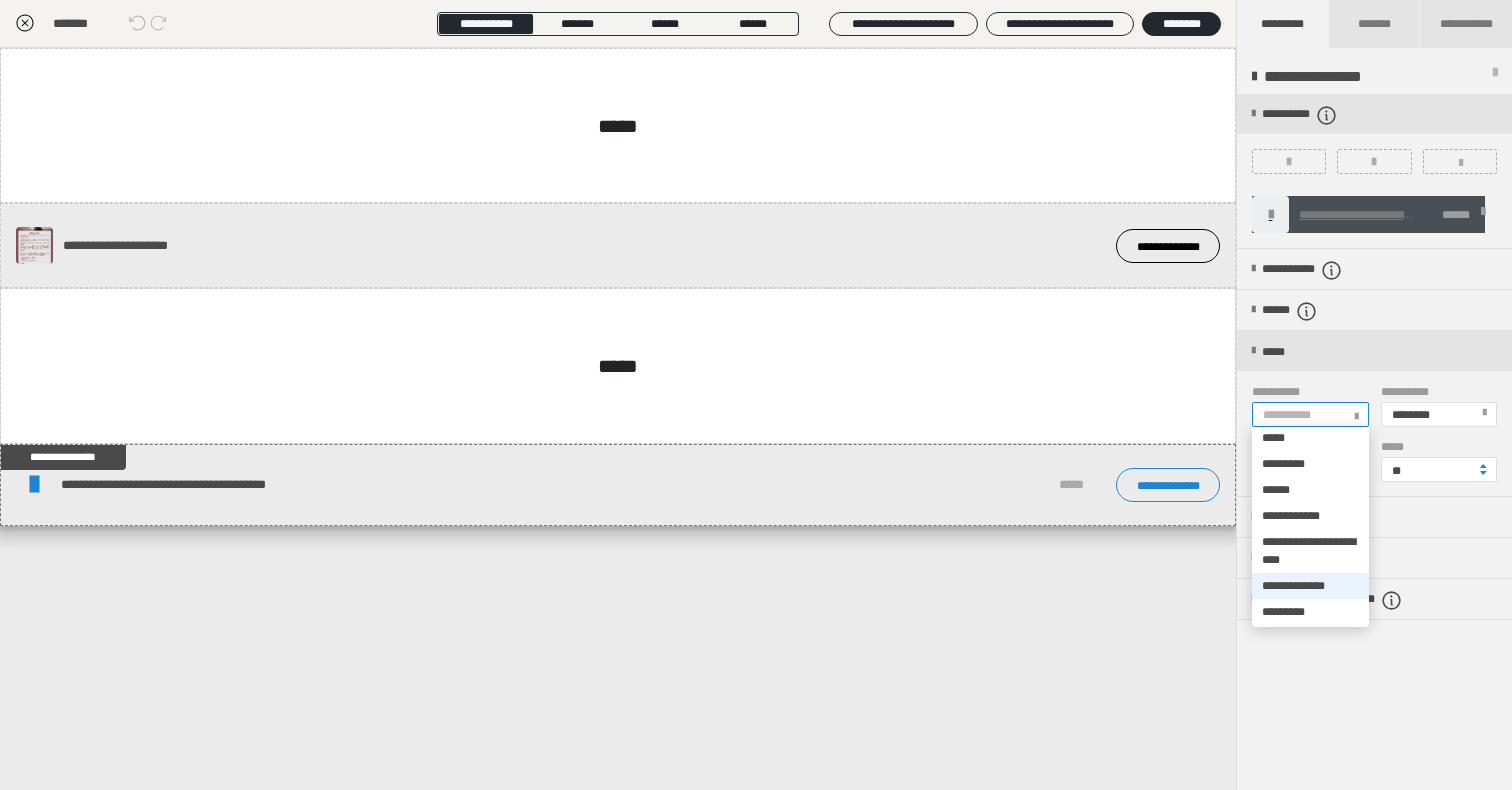 click on "**********" at bounding box center [1293, 586] 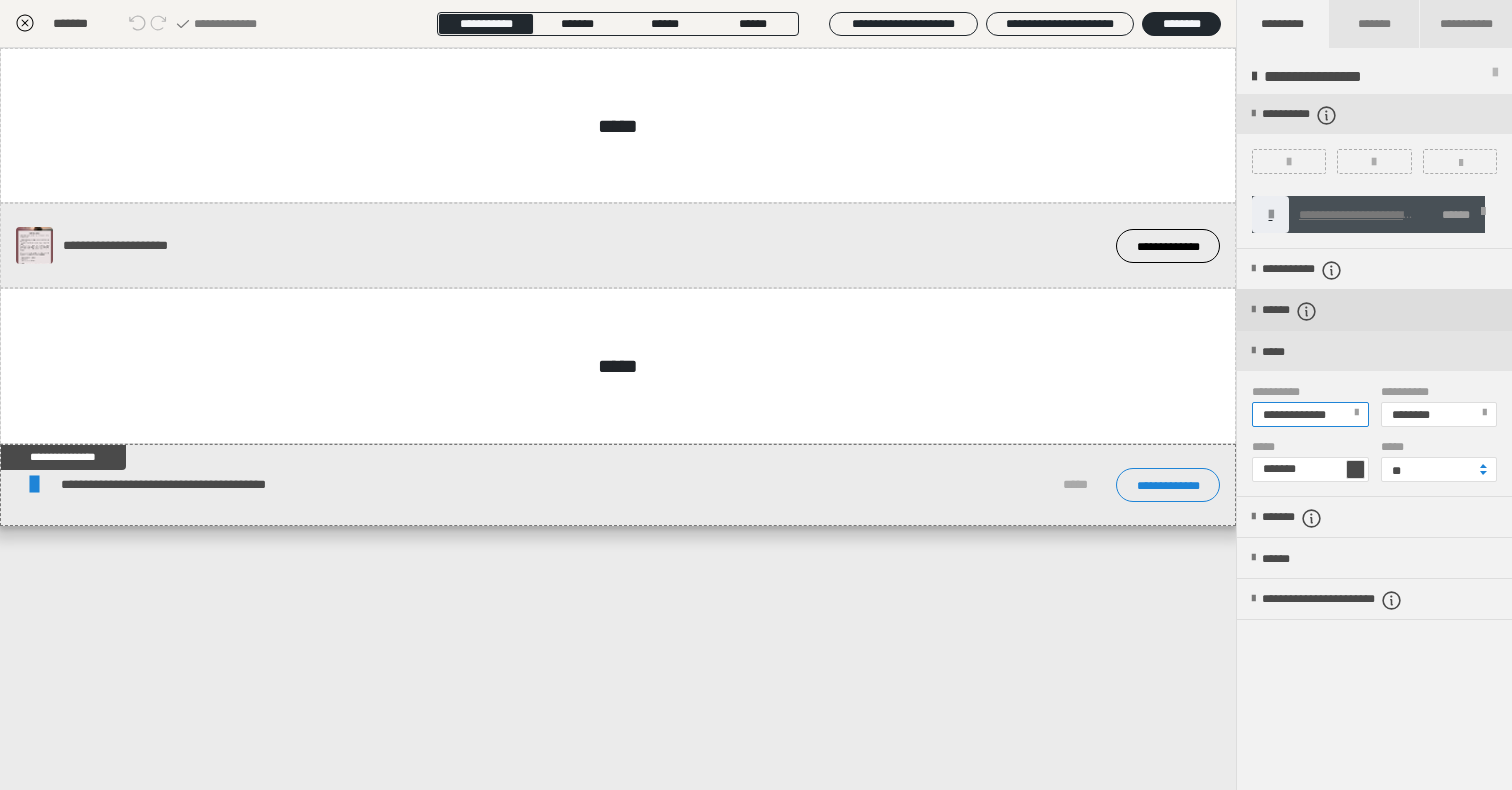 click on "******" at bounding box center [1305, 311] 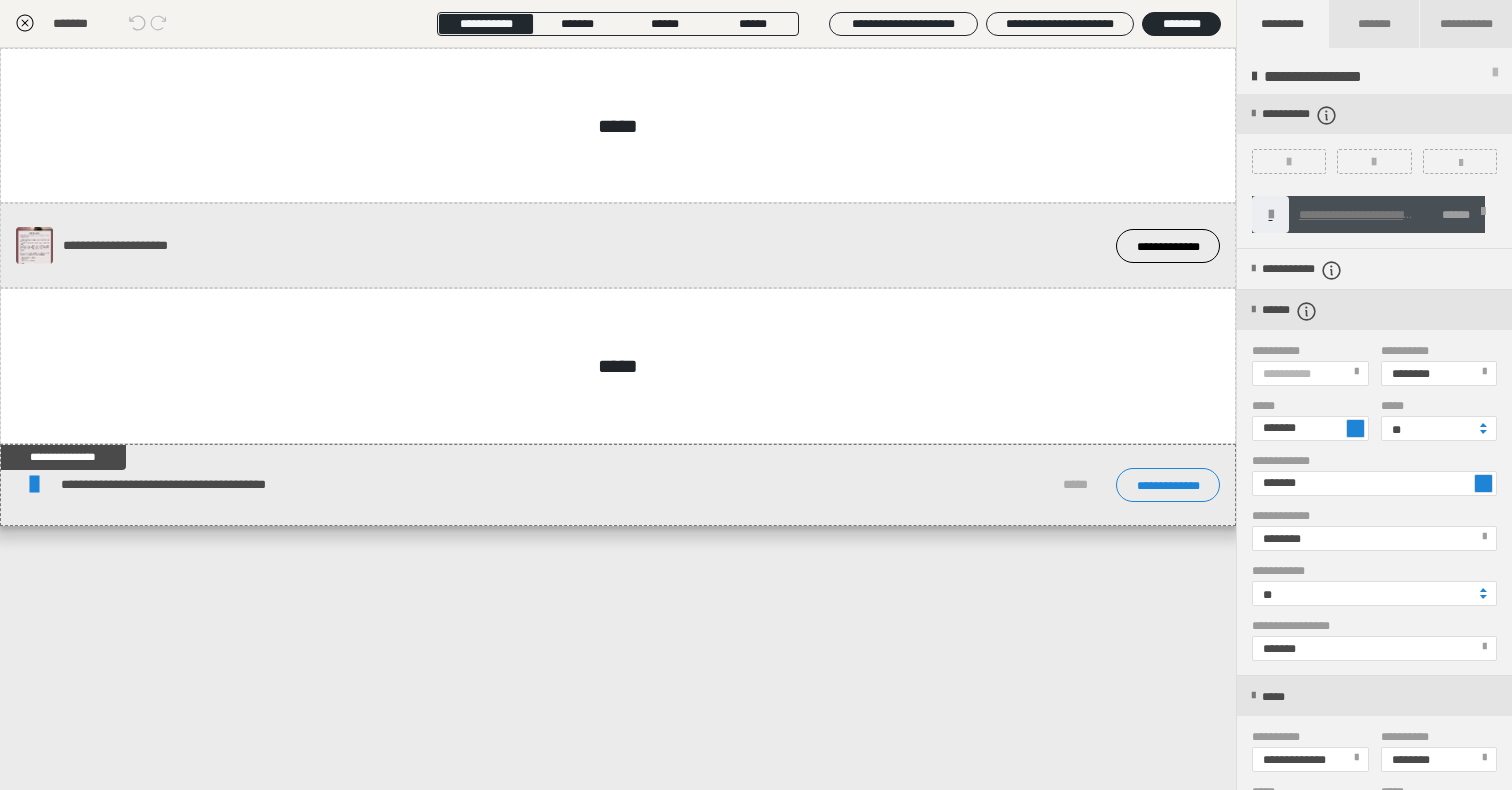 click at bounding box center [1355, 428] 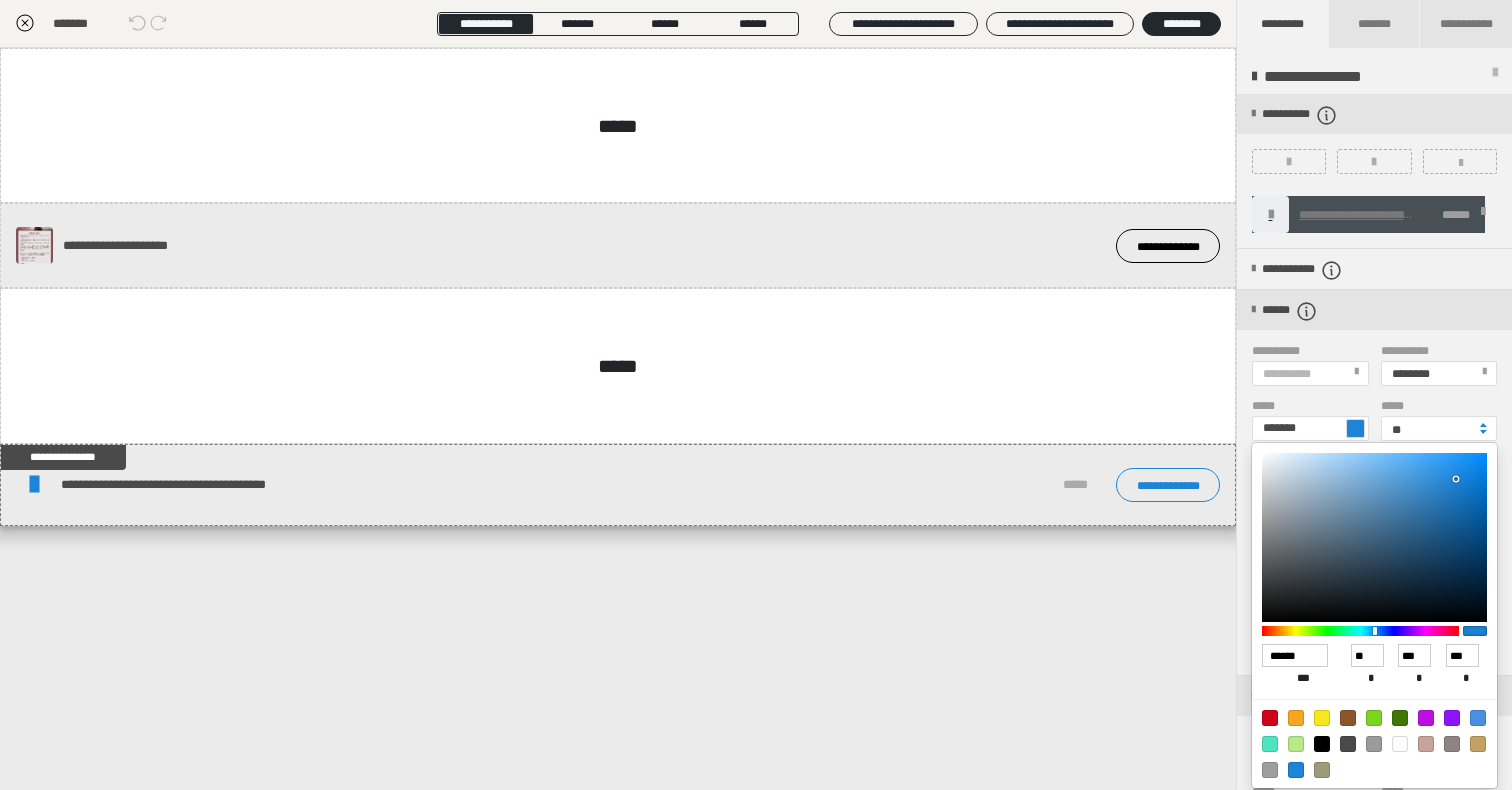 click at bounding box center [1322, 744] 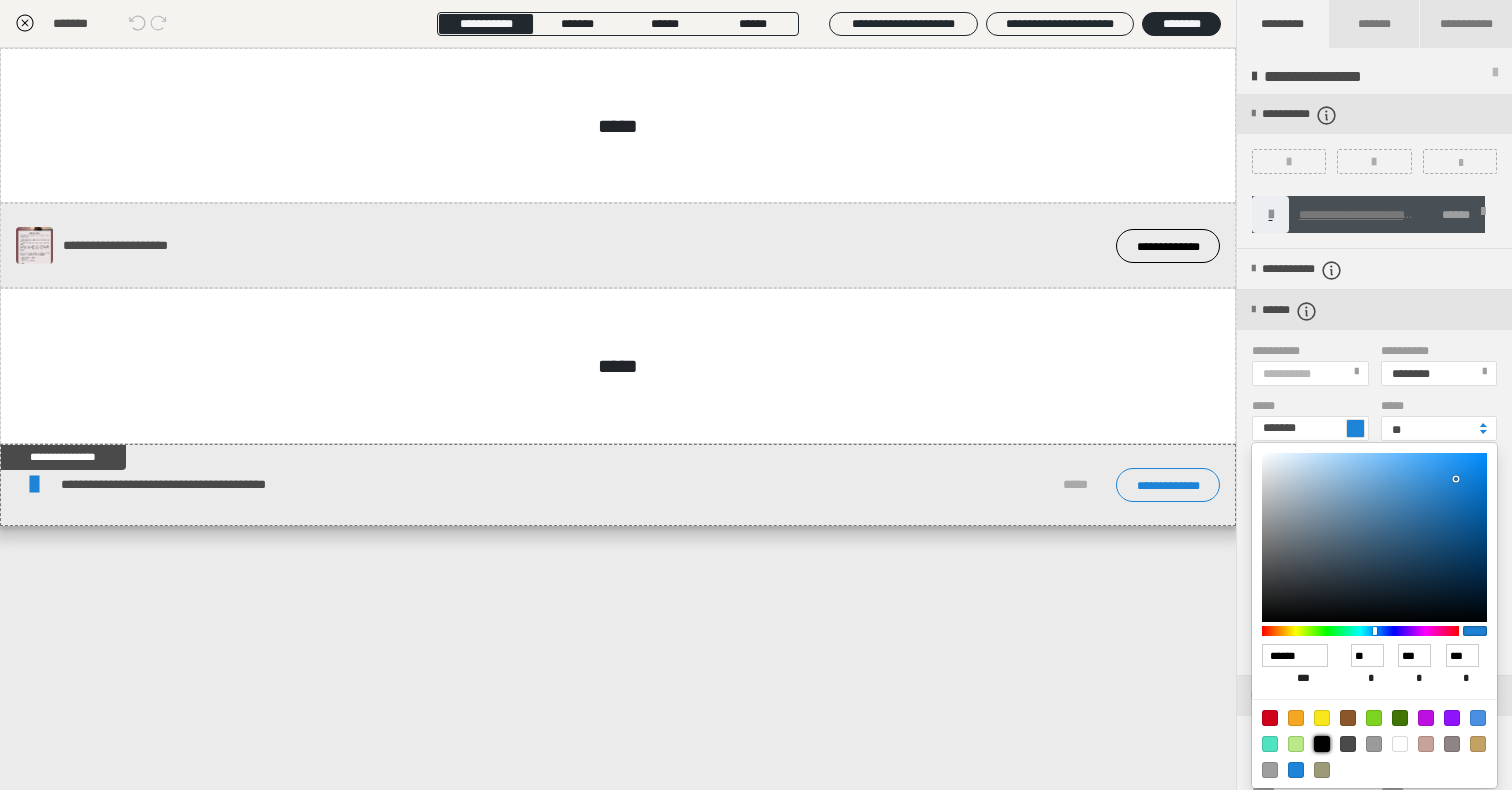 type on "*******" 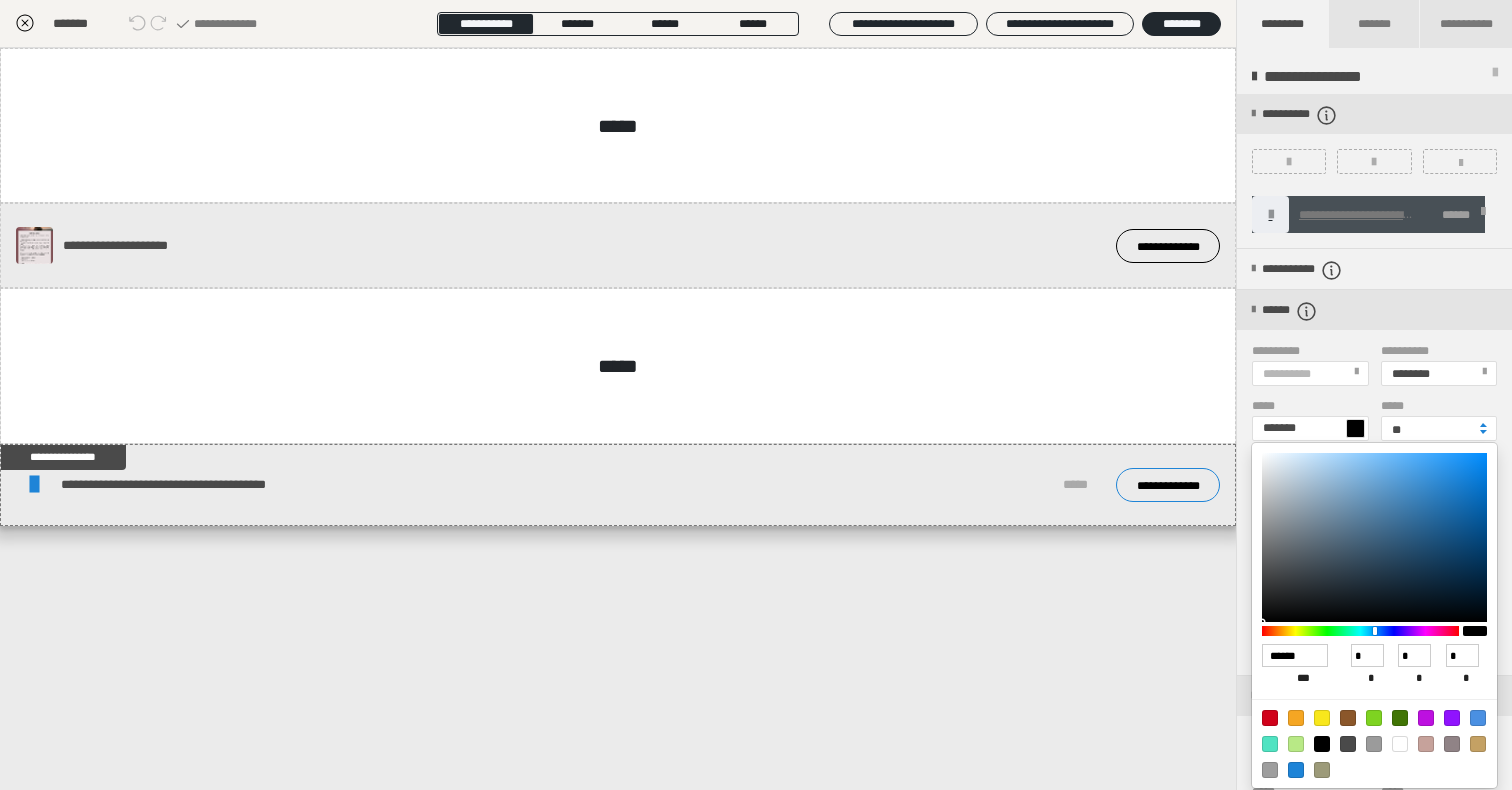 click at bounding box center [756, 395] 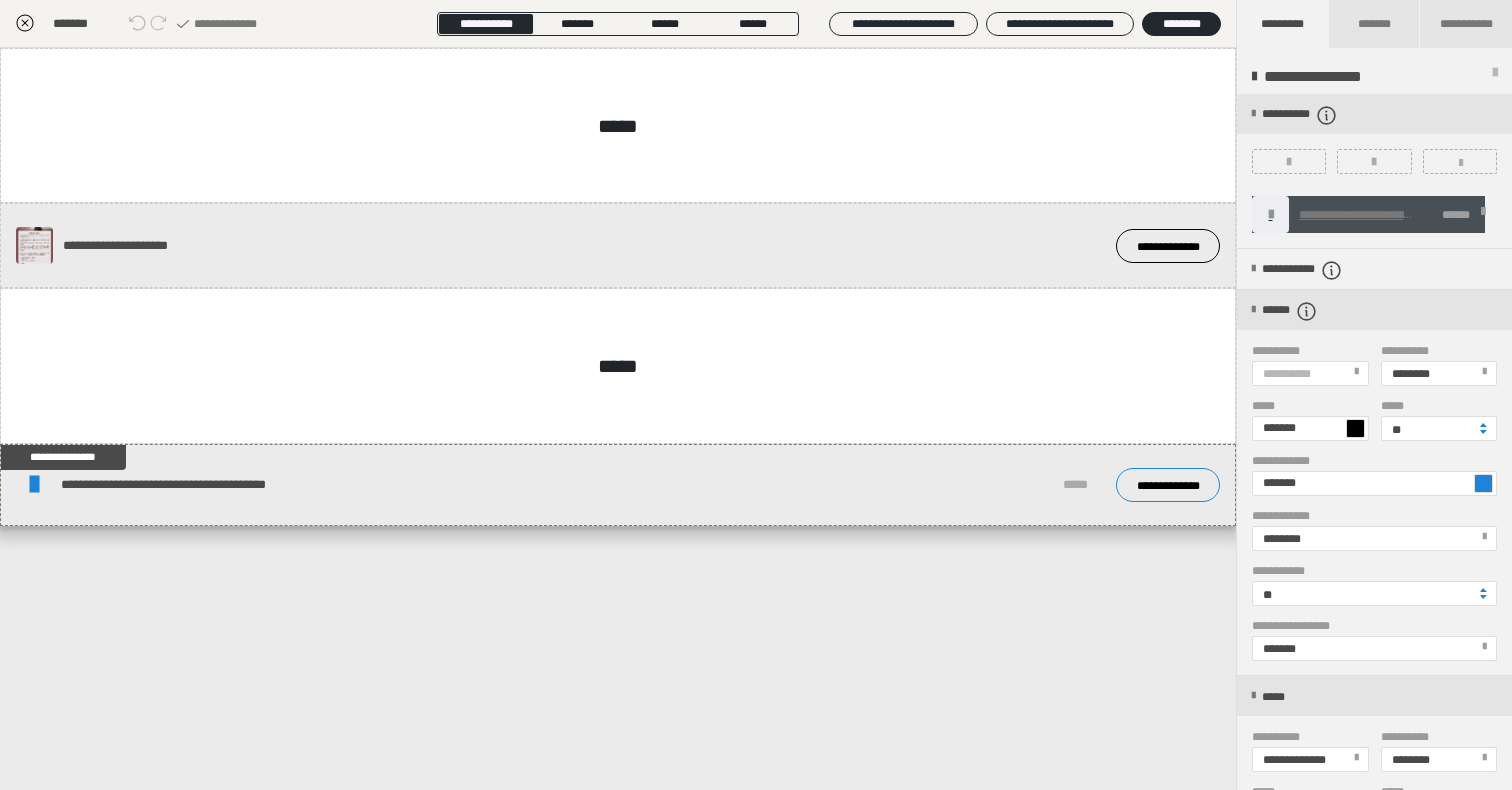 click at bounding box center [1483, 483] 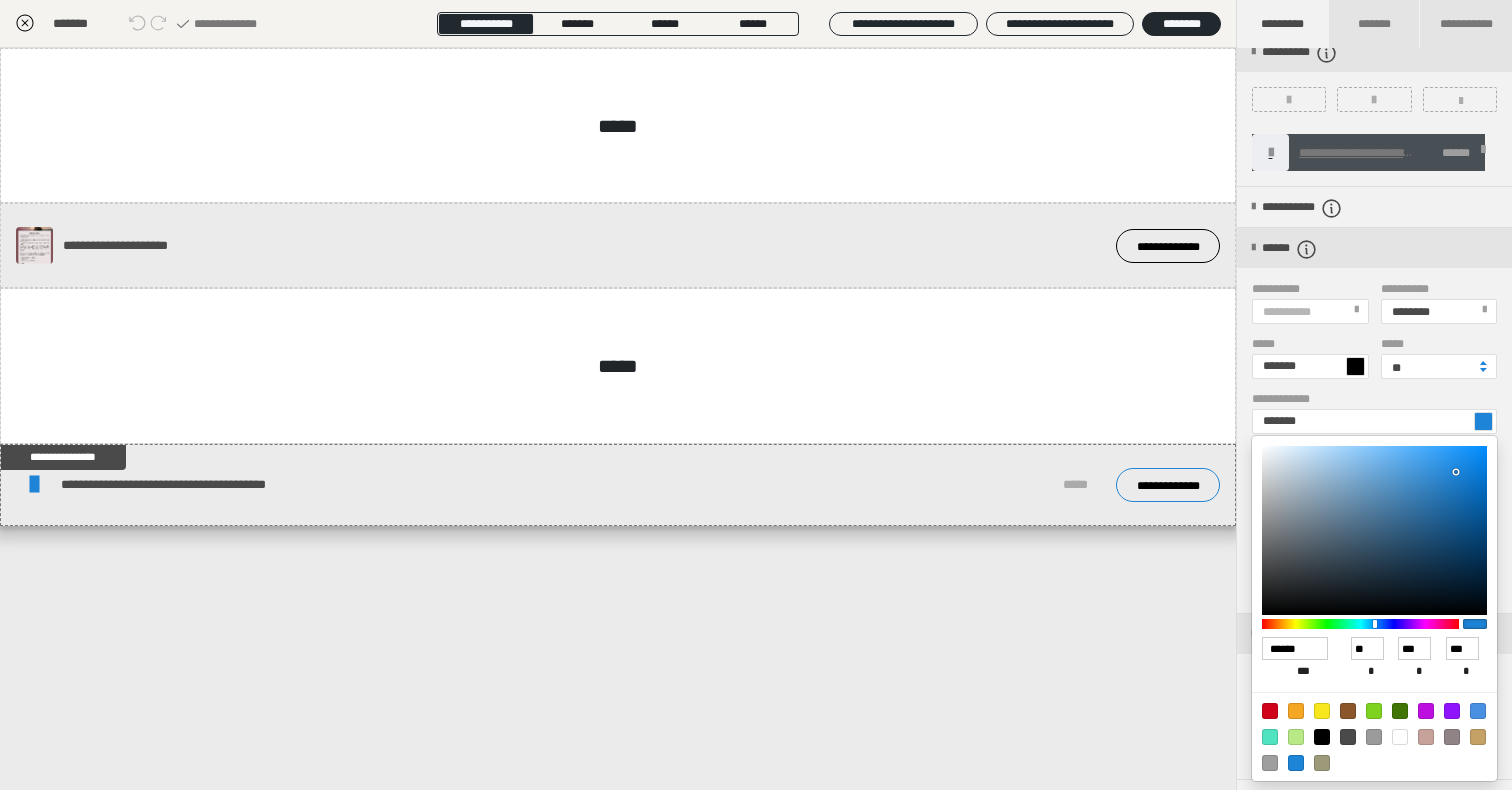 scroll, scrollTop: 68, scrollLeft: 0, axis: vertical 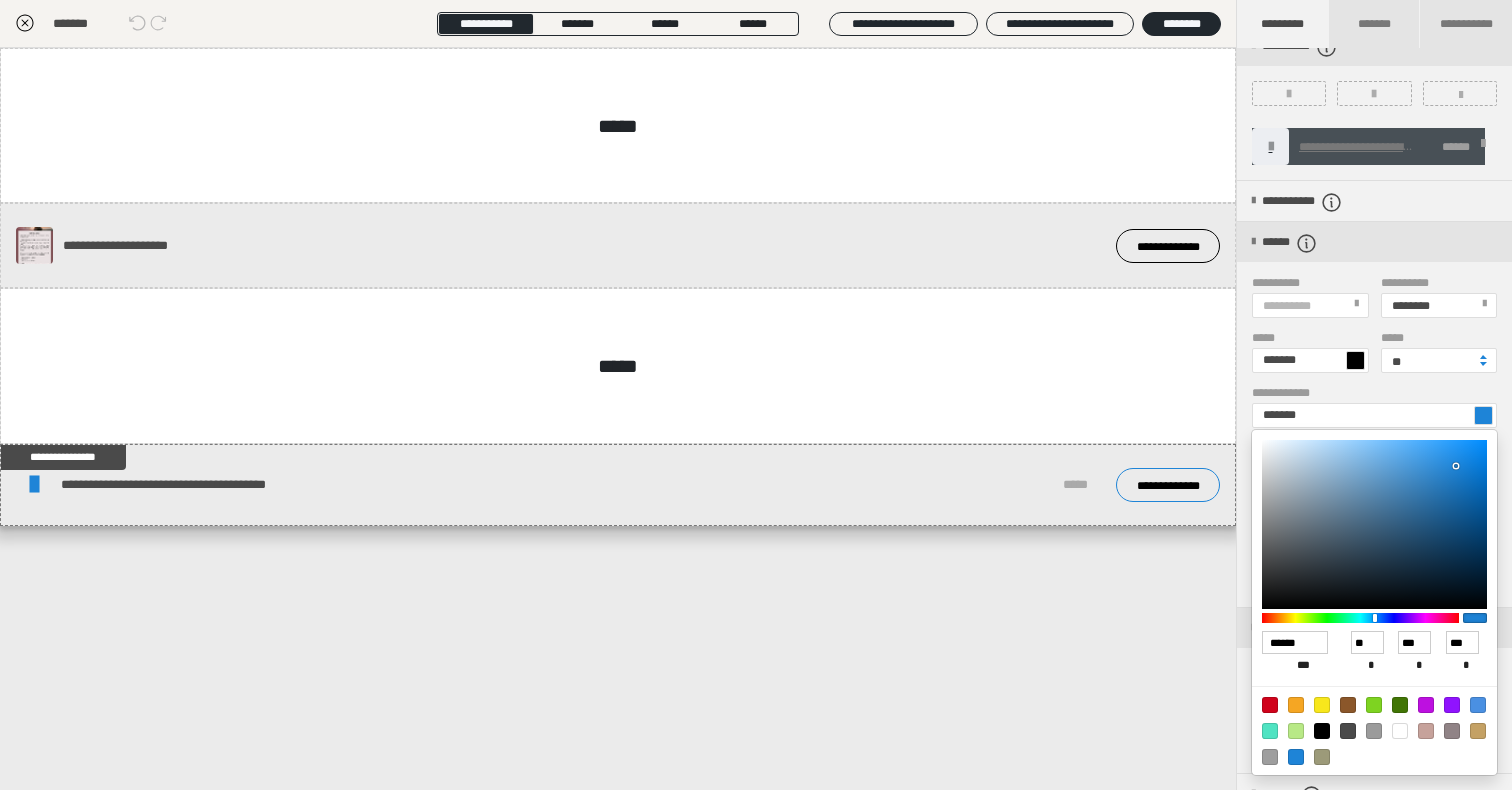 click at bounding box center (1322, 731) 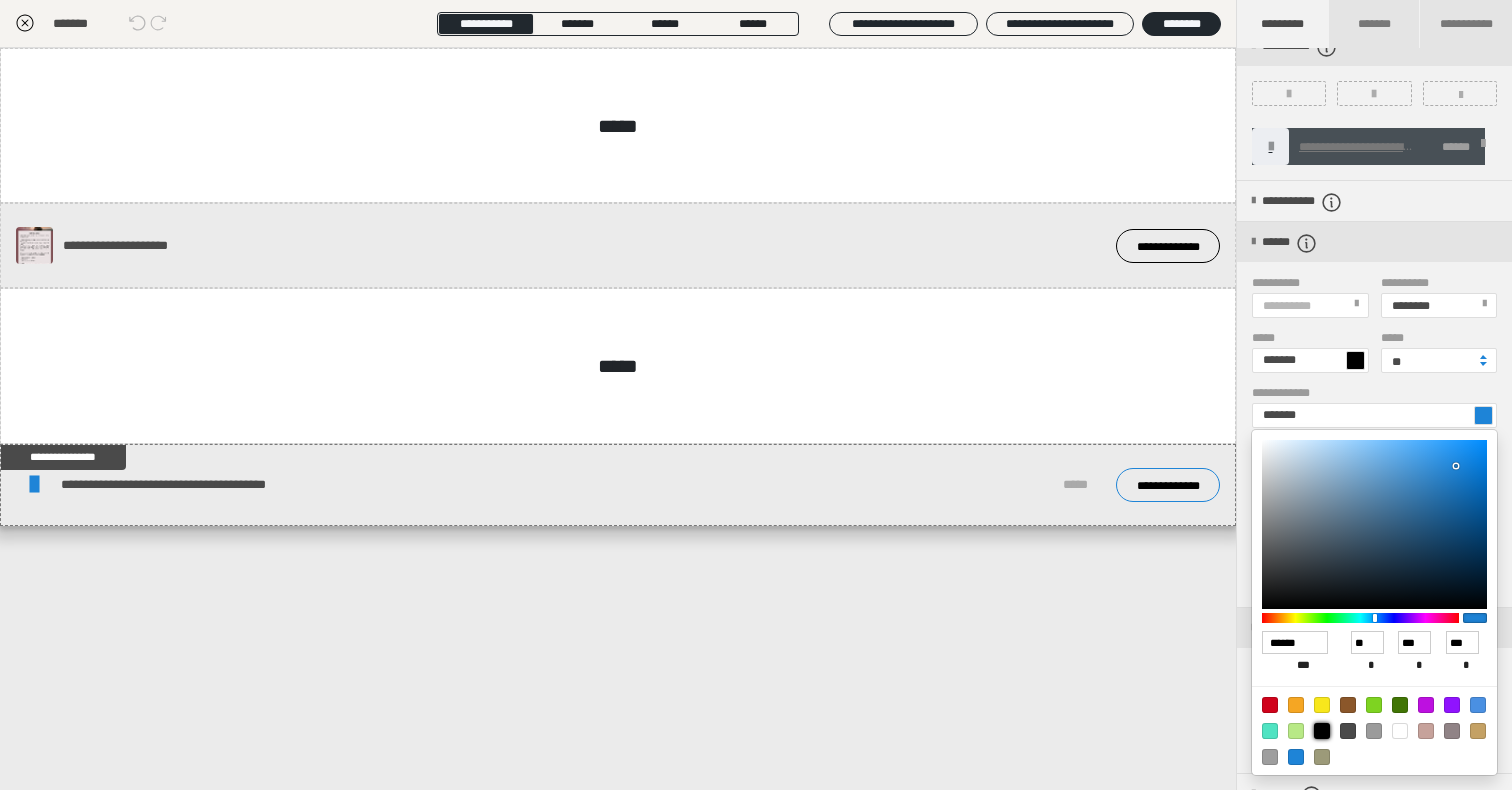 type on "*******" 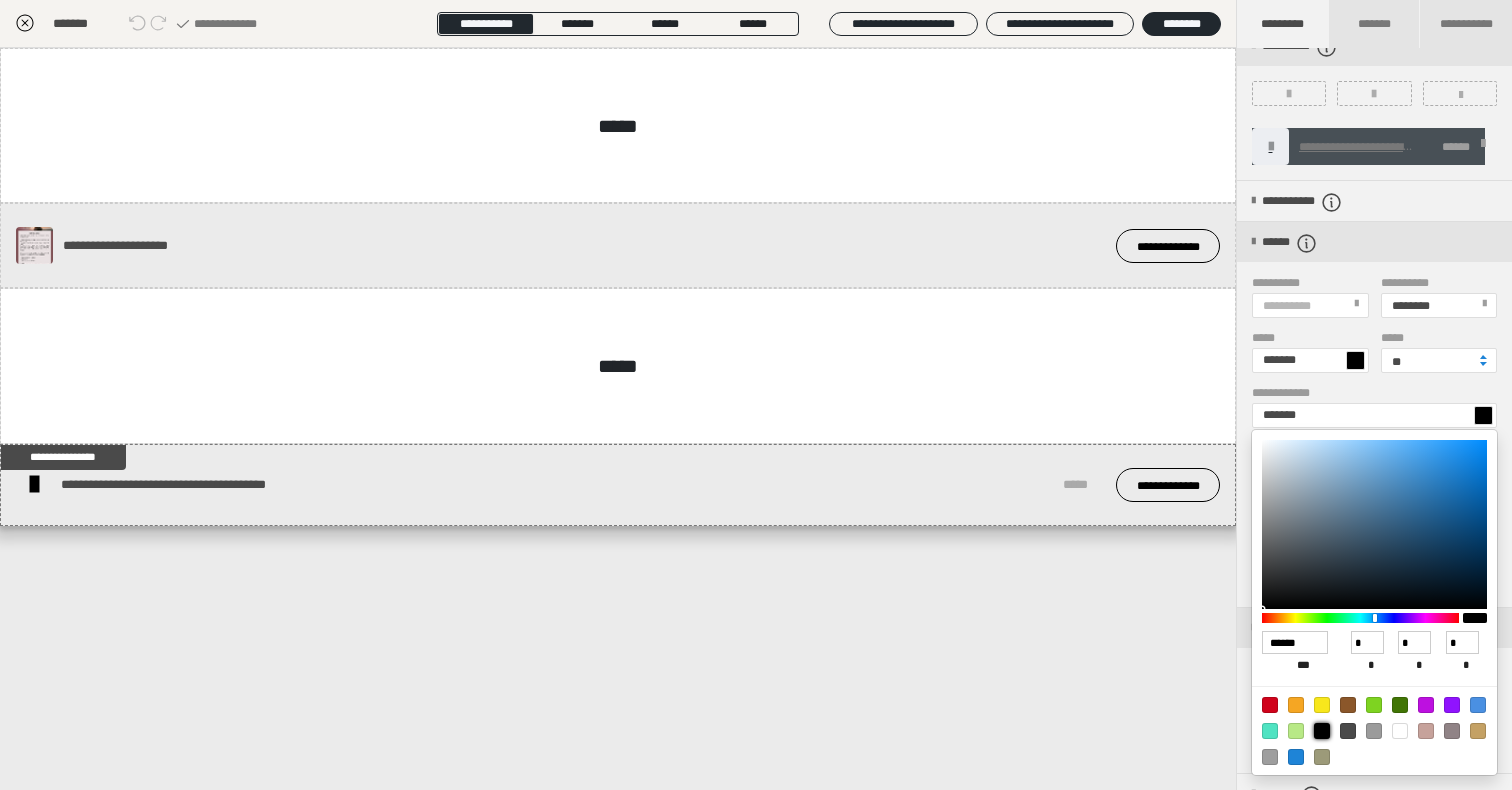 click at bounding box center (756, 395) 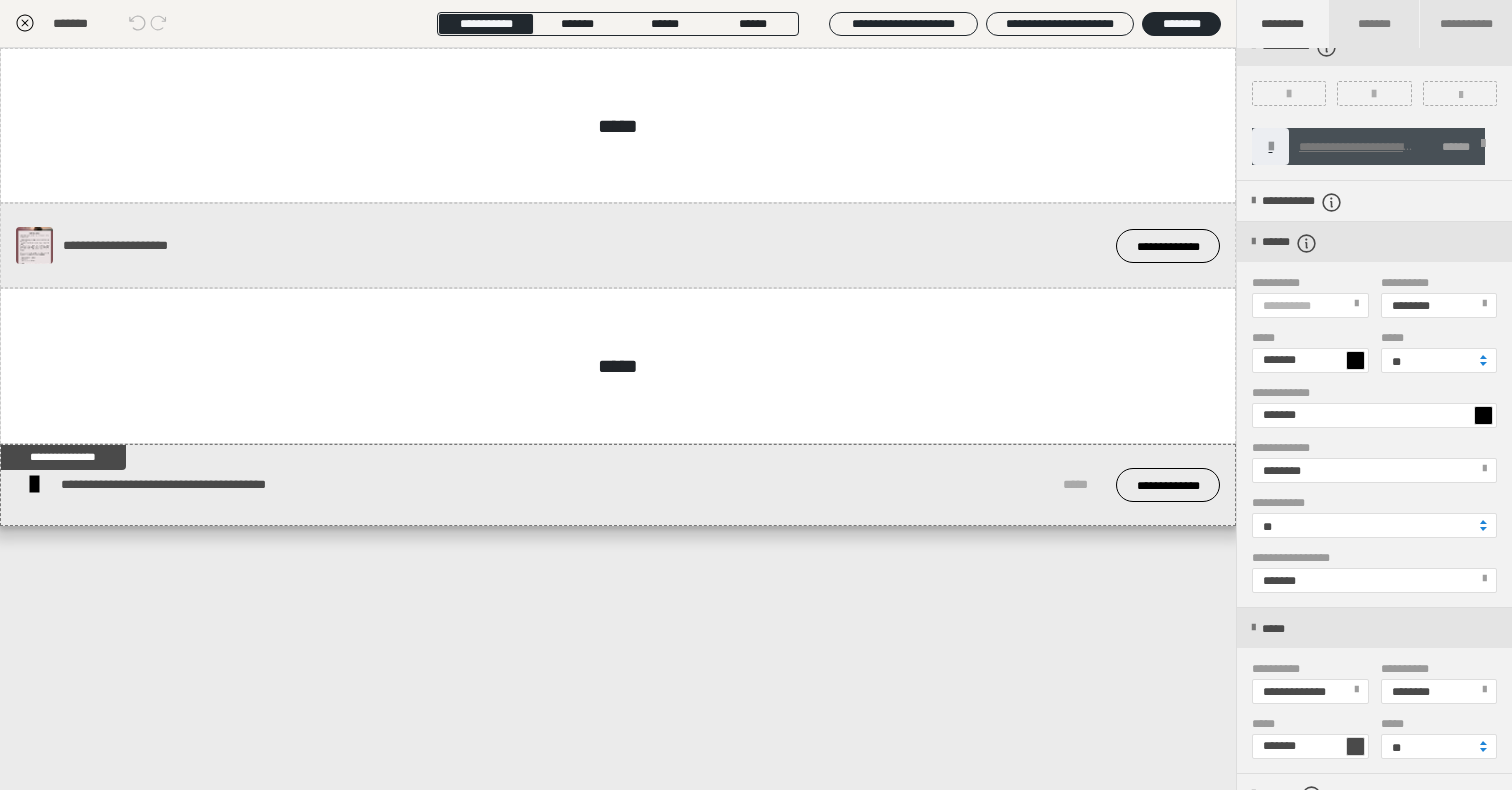 click 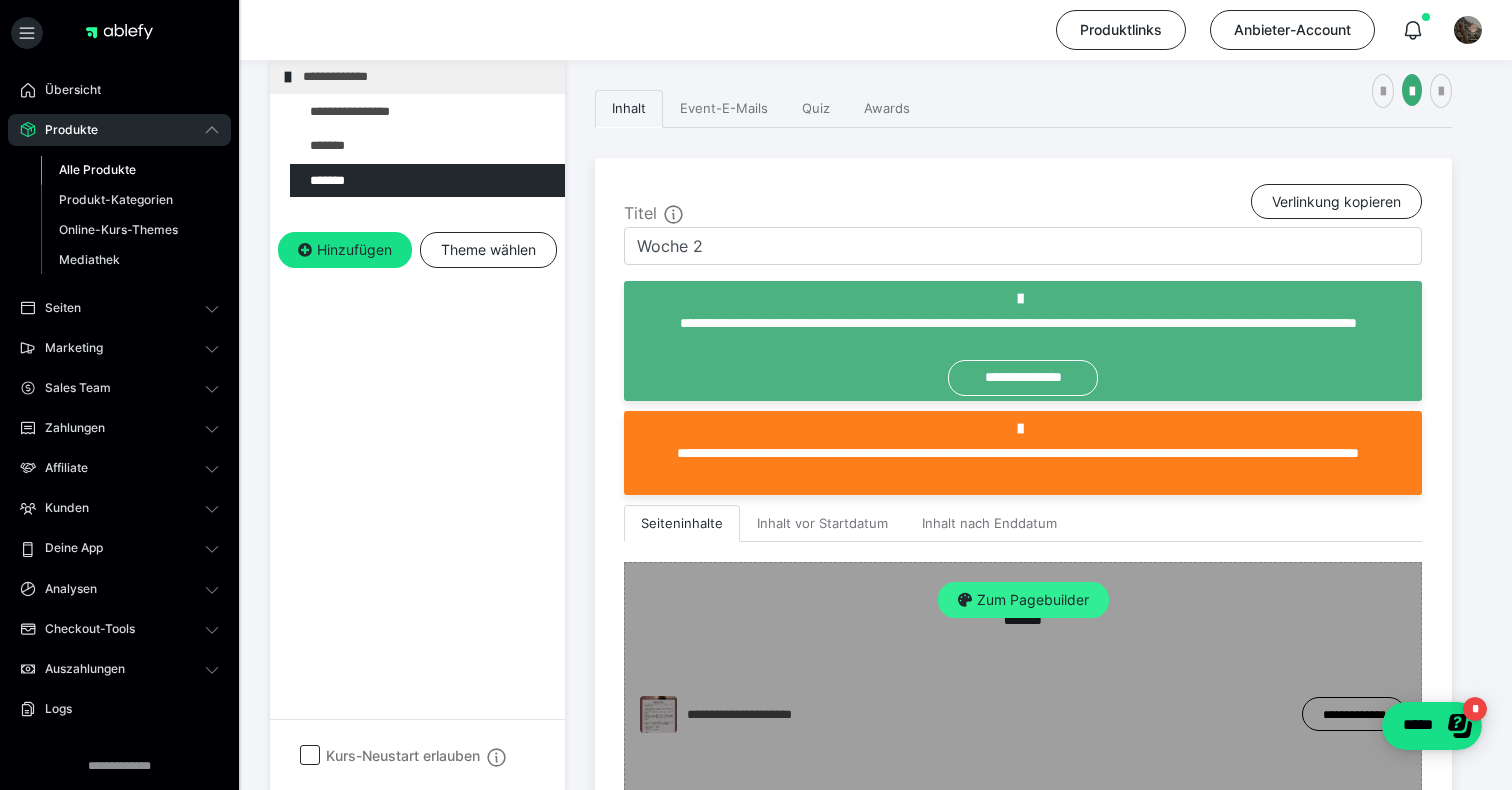 click on "Zum Pagebuilder" at bounding box center (1023, 600) 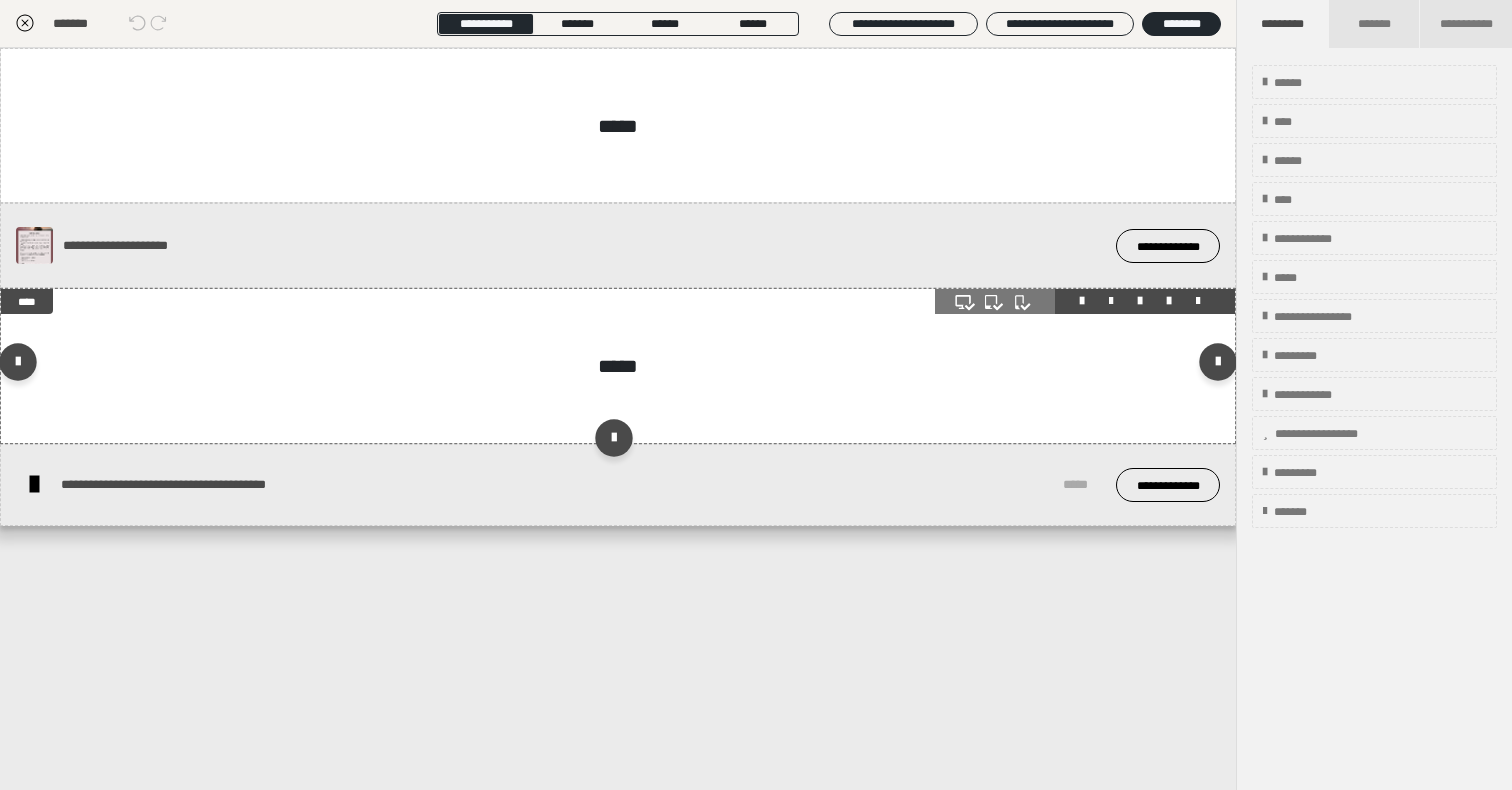 click at bounding box center (1111, 301) 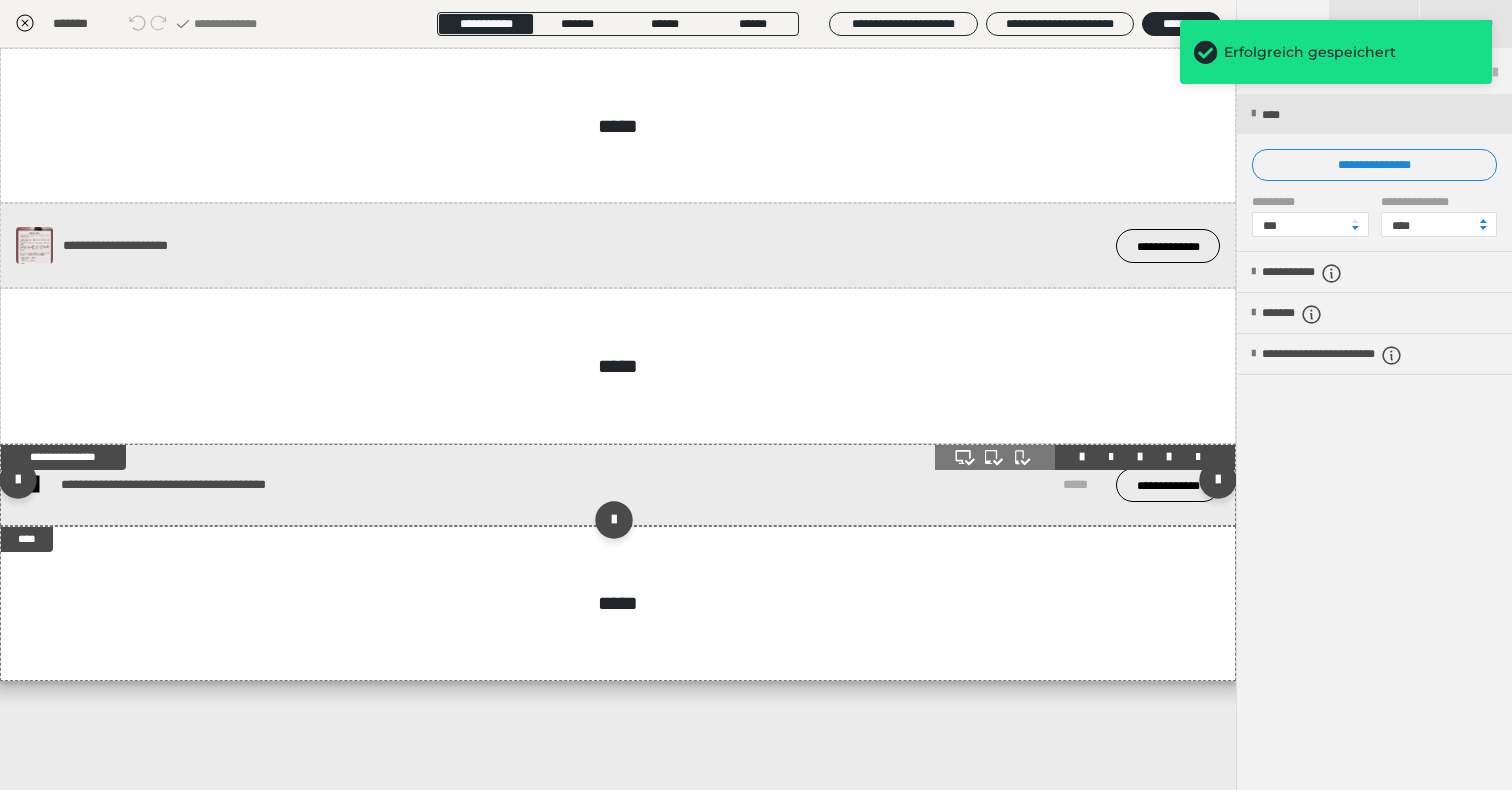 click at bounding box center (1111, 457) 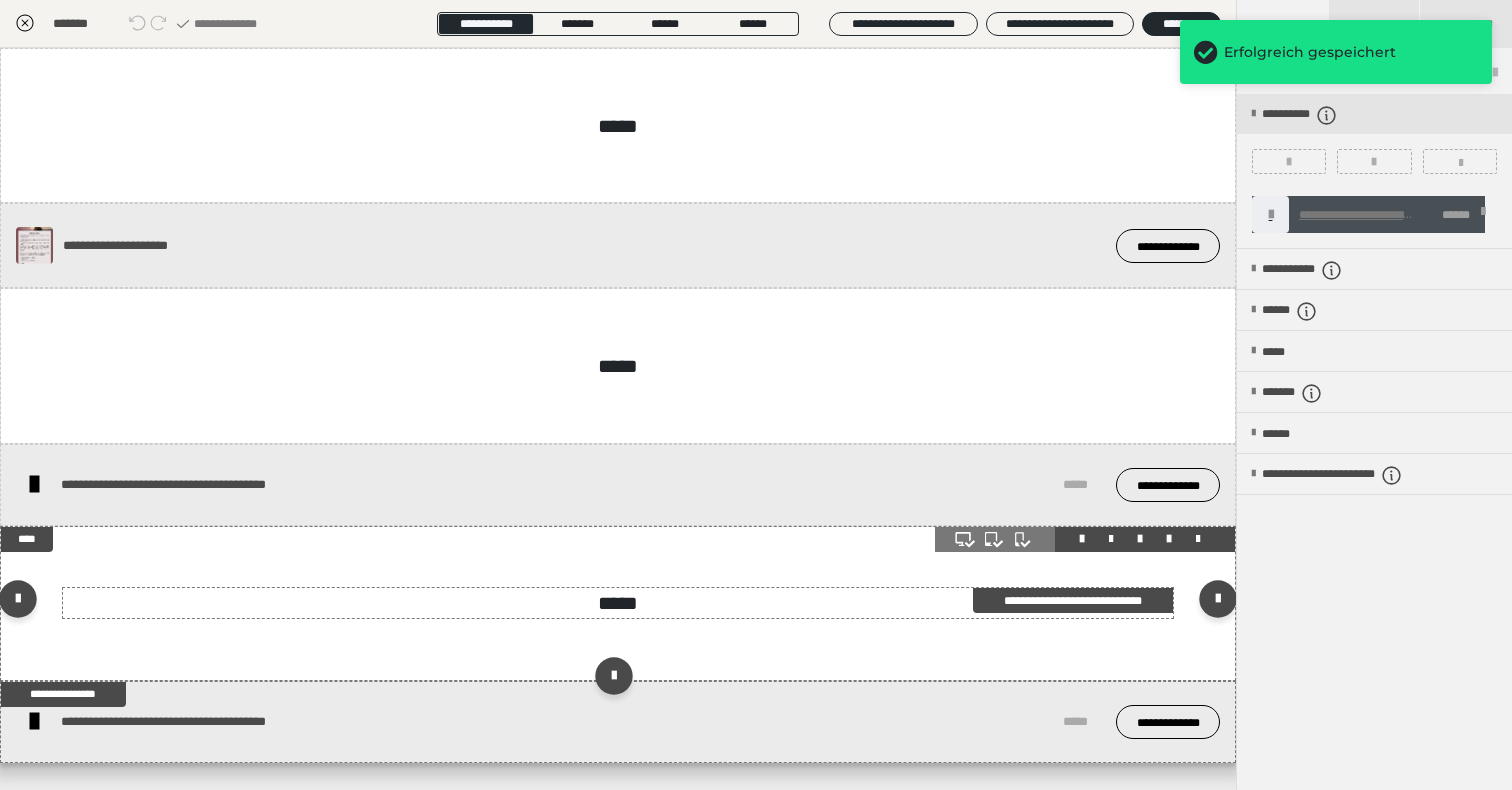 click on "*****" at bounding box center [618, 603] 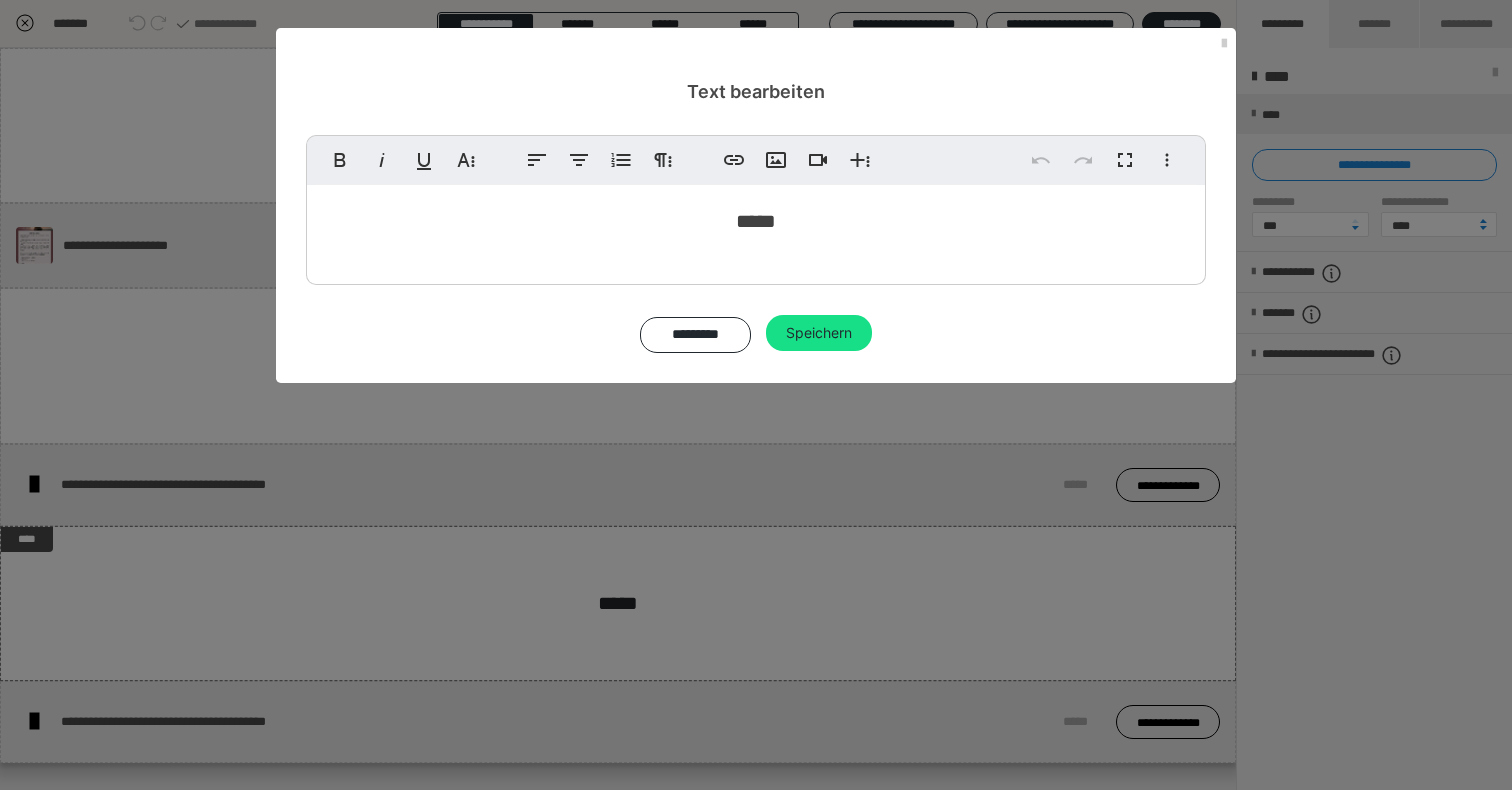 click on "*****" at bounding box center (756, 221) 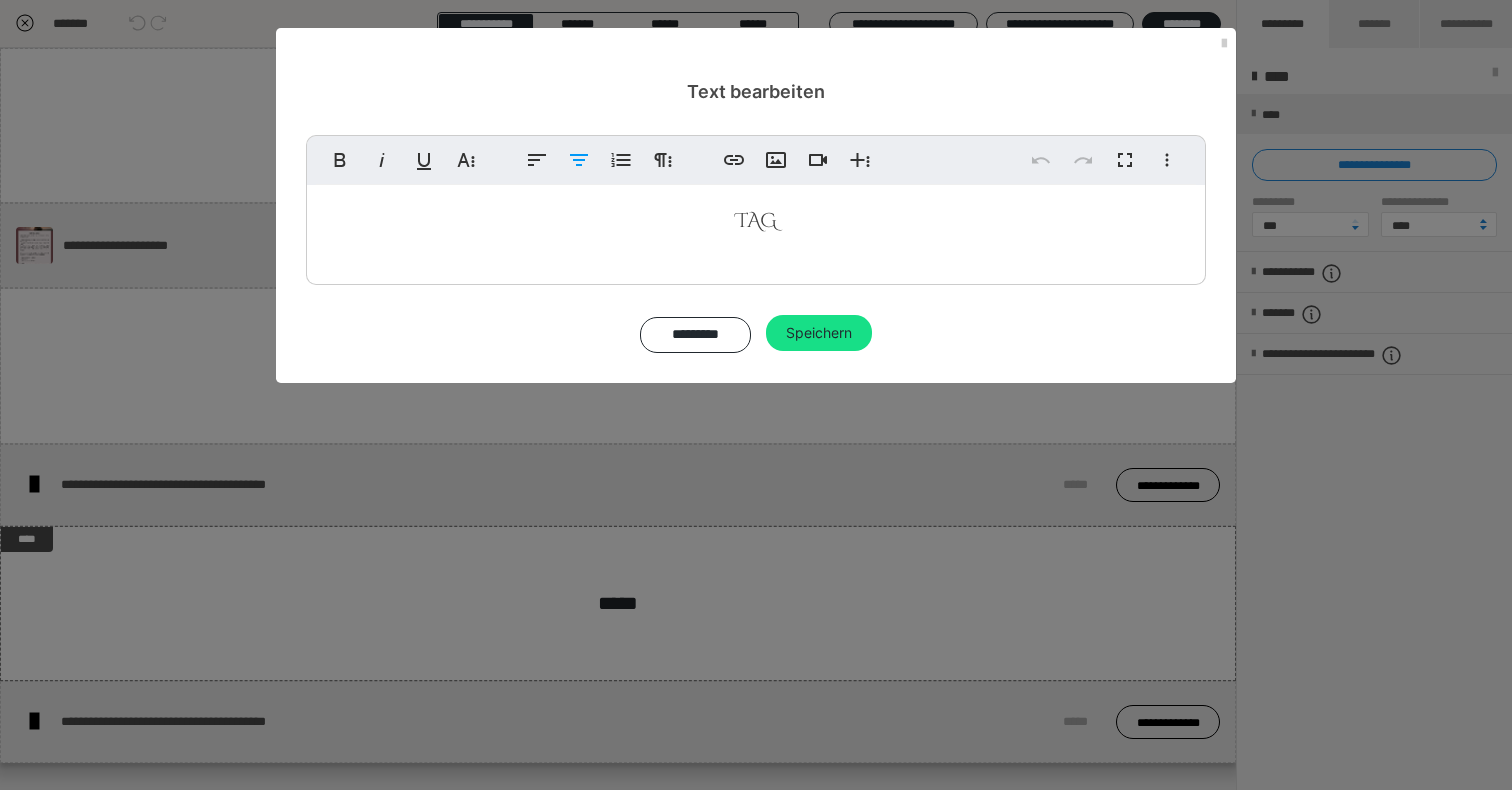 type 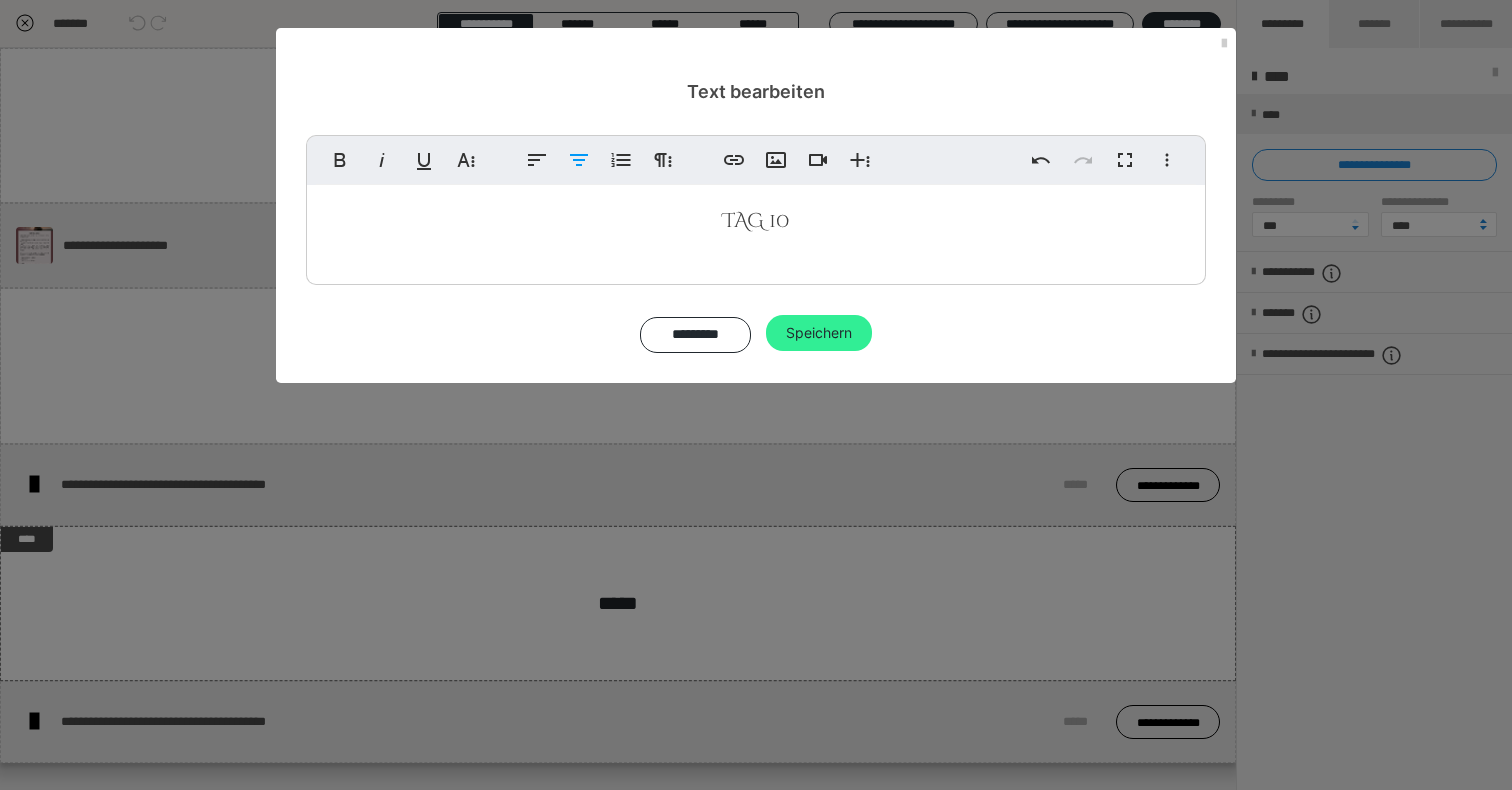 click on "Speichern" at bounding box center [819, 333] 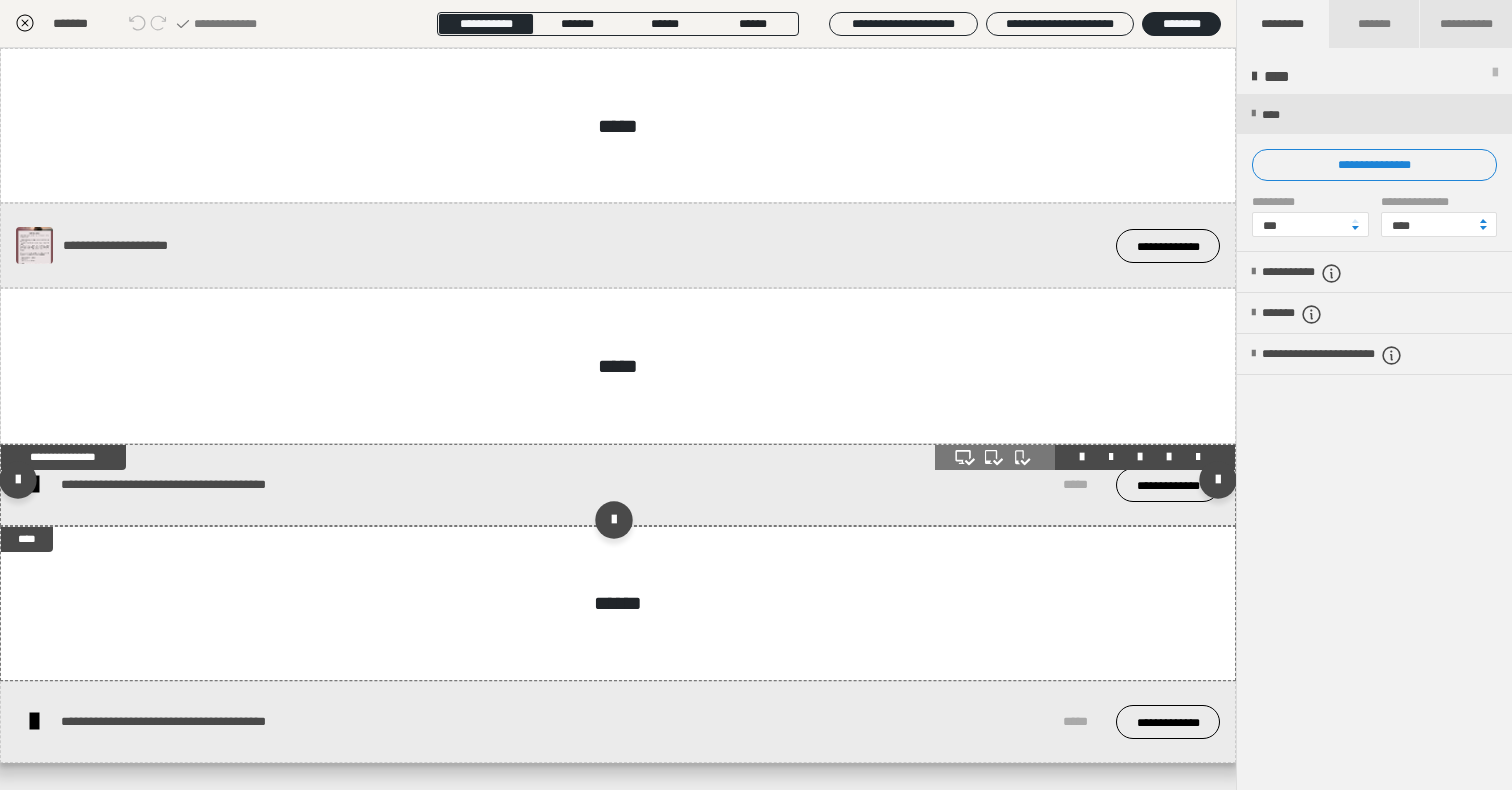 scroll, scrollTop: 43, scrollLeft: 0, axis: vertical 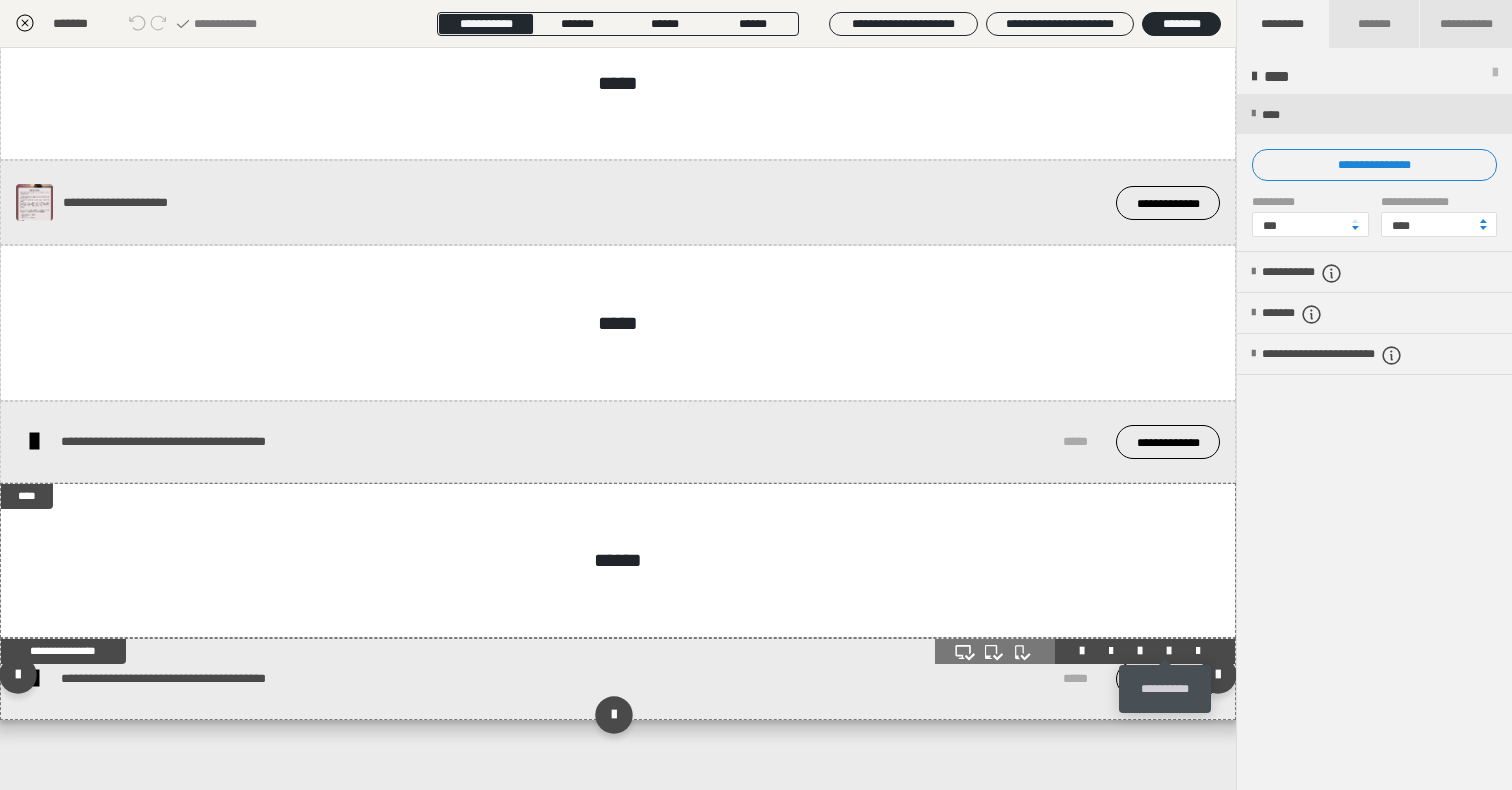 click at bounding box center (1169, 651) 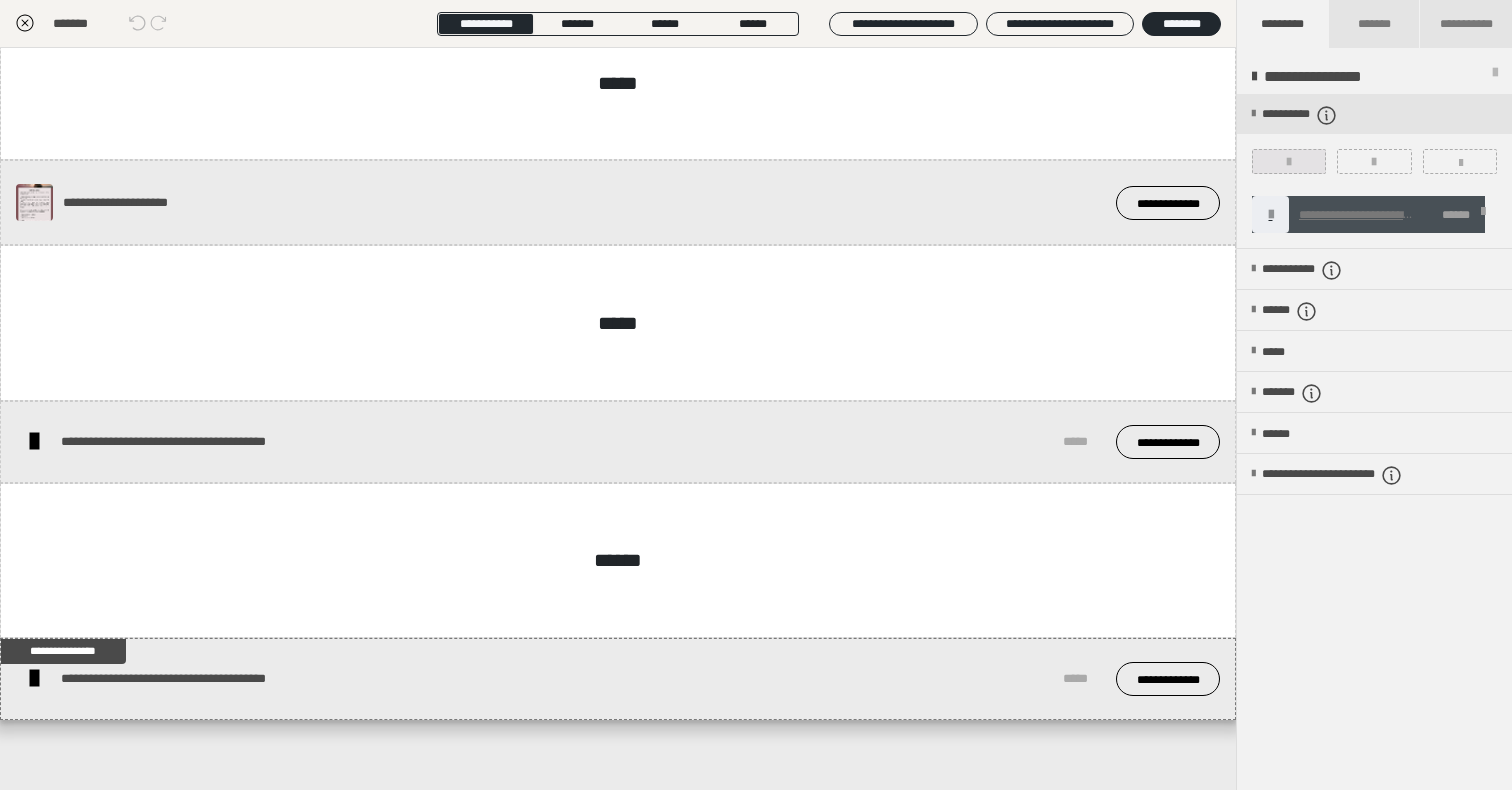 click at bounding box center (1289, 162) 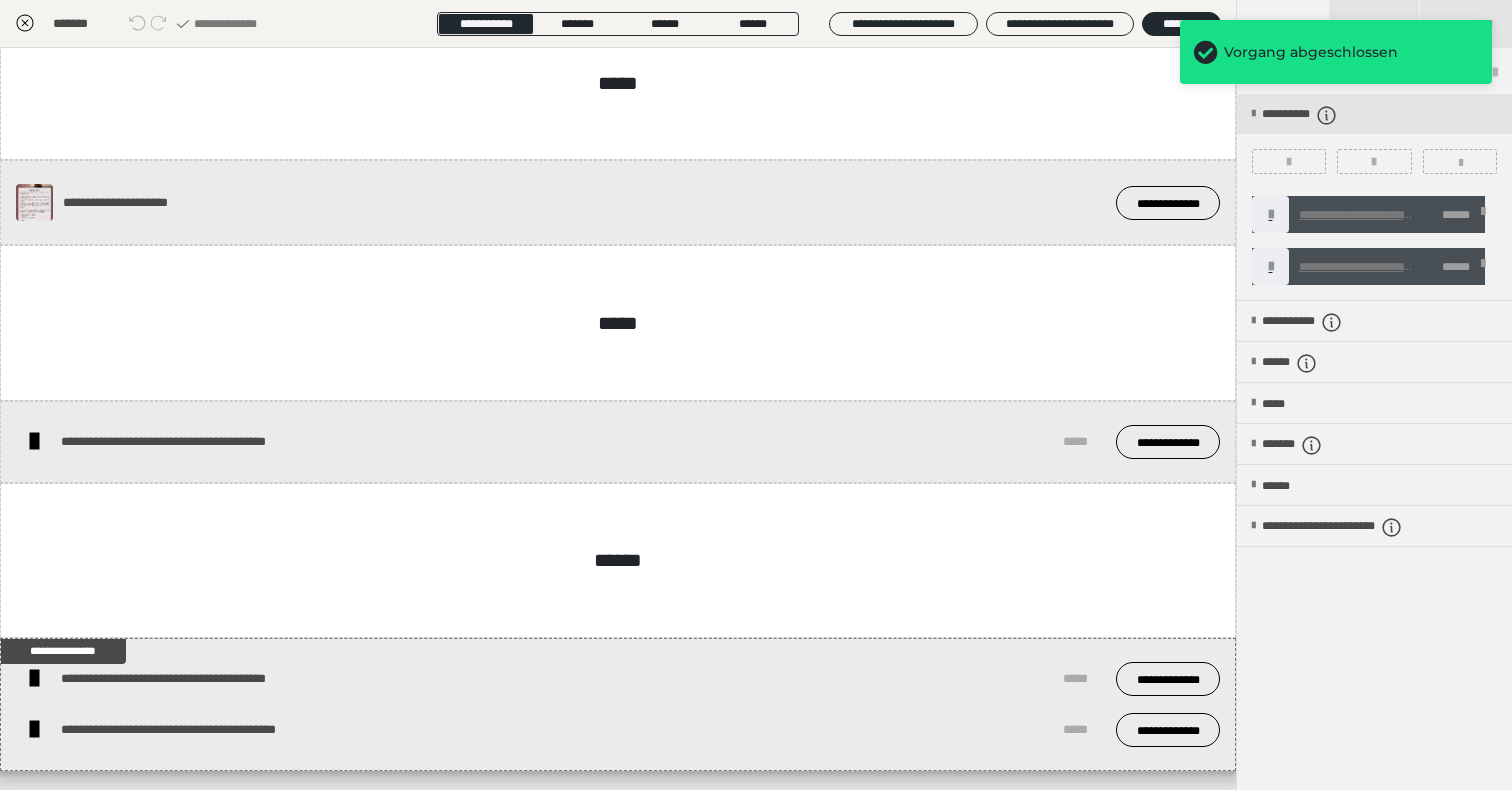 click at bounding box center [1483, 215] 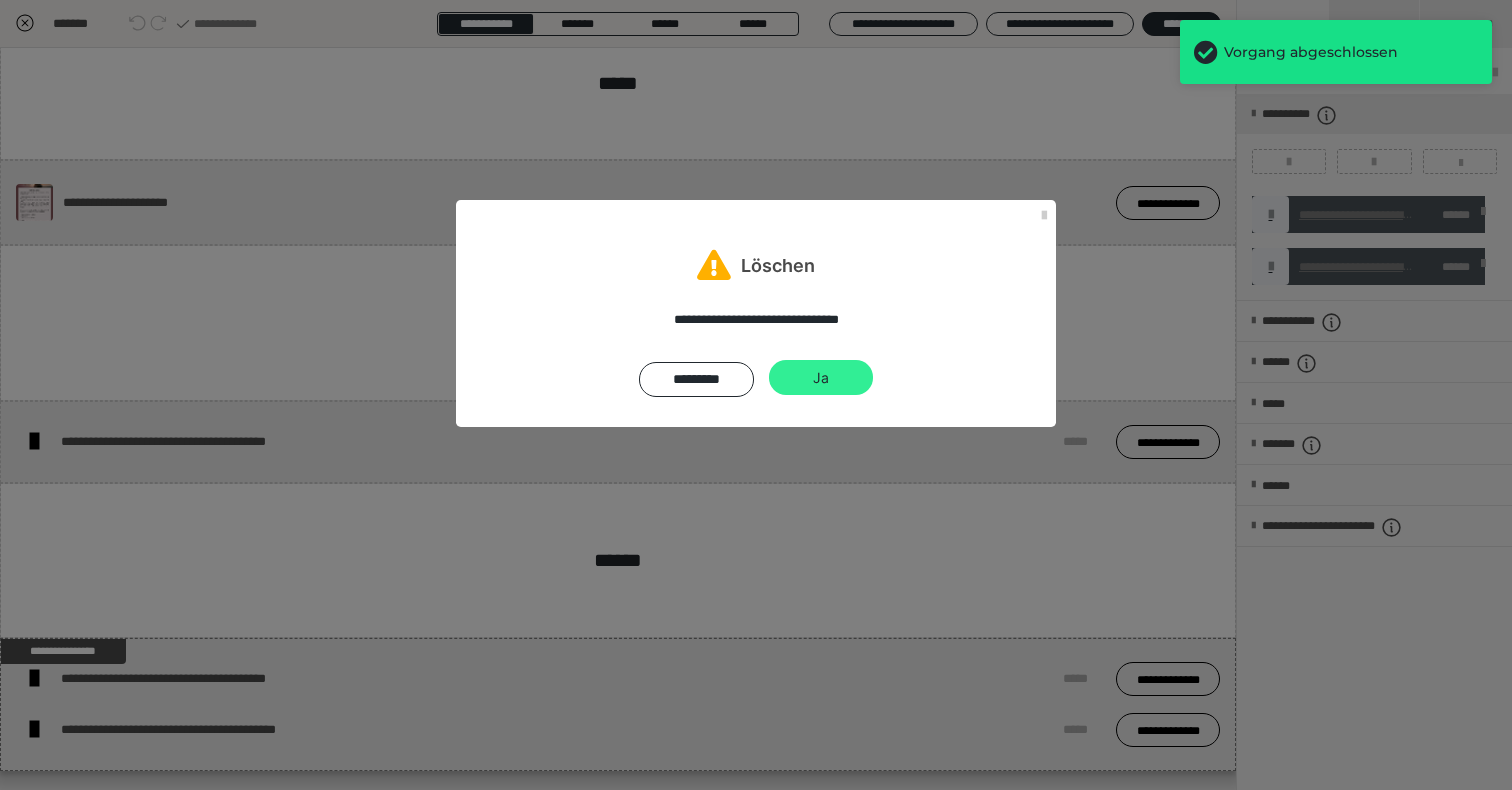 click on "Ja" at bounding box center (821, 378) 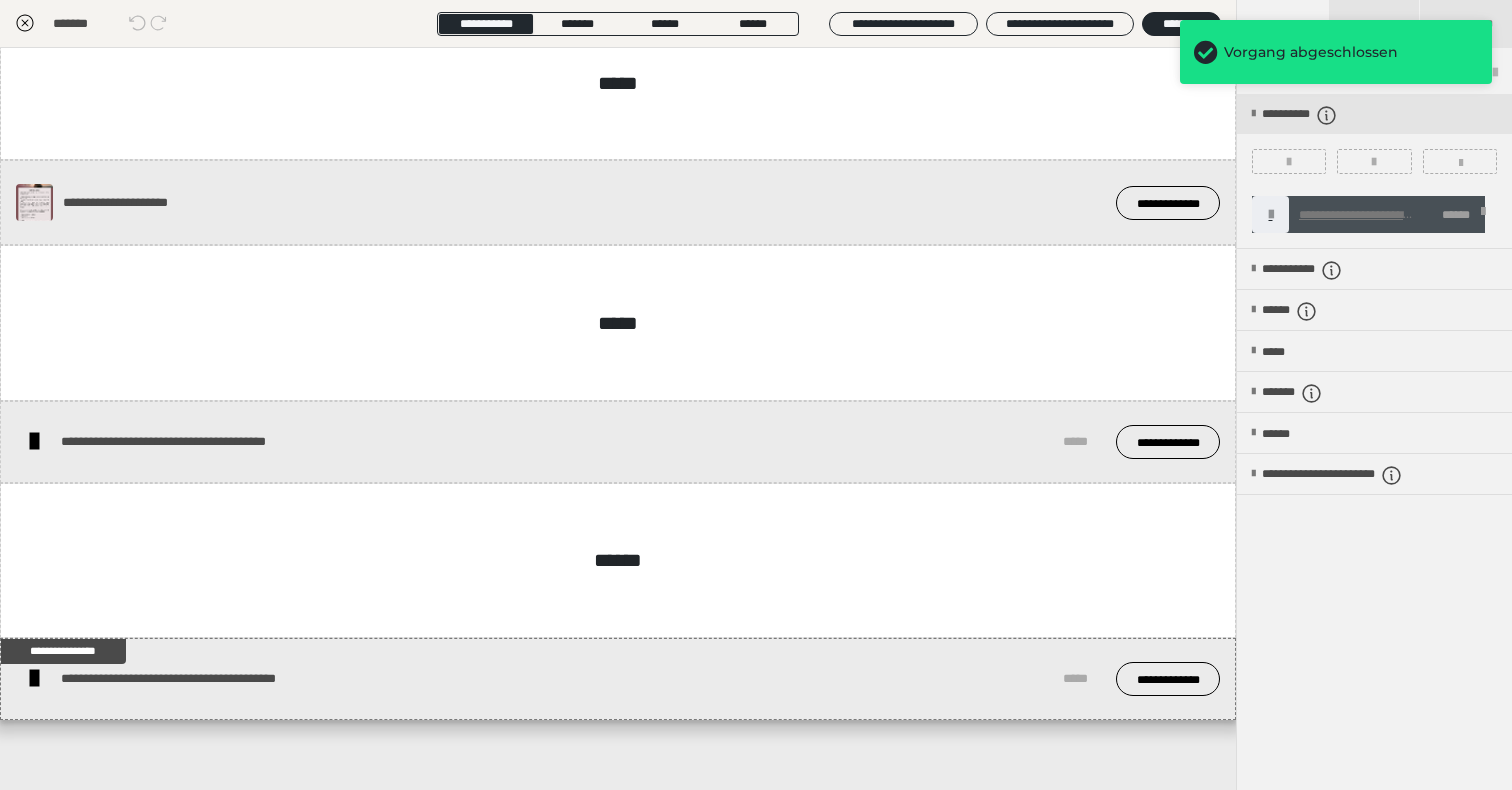 click 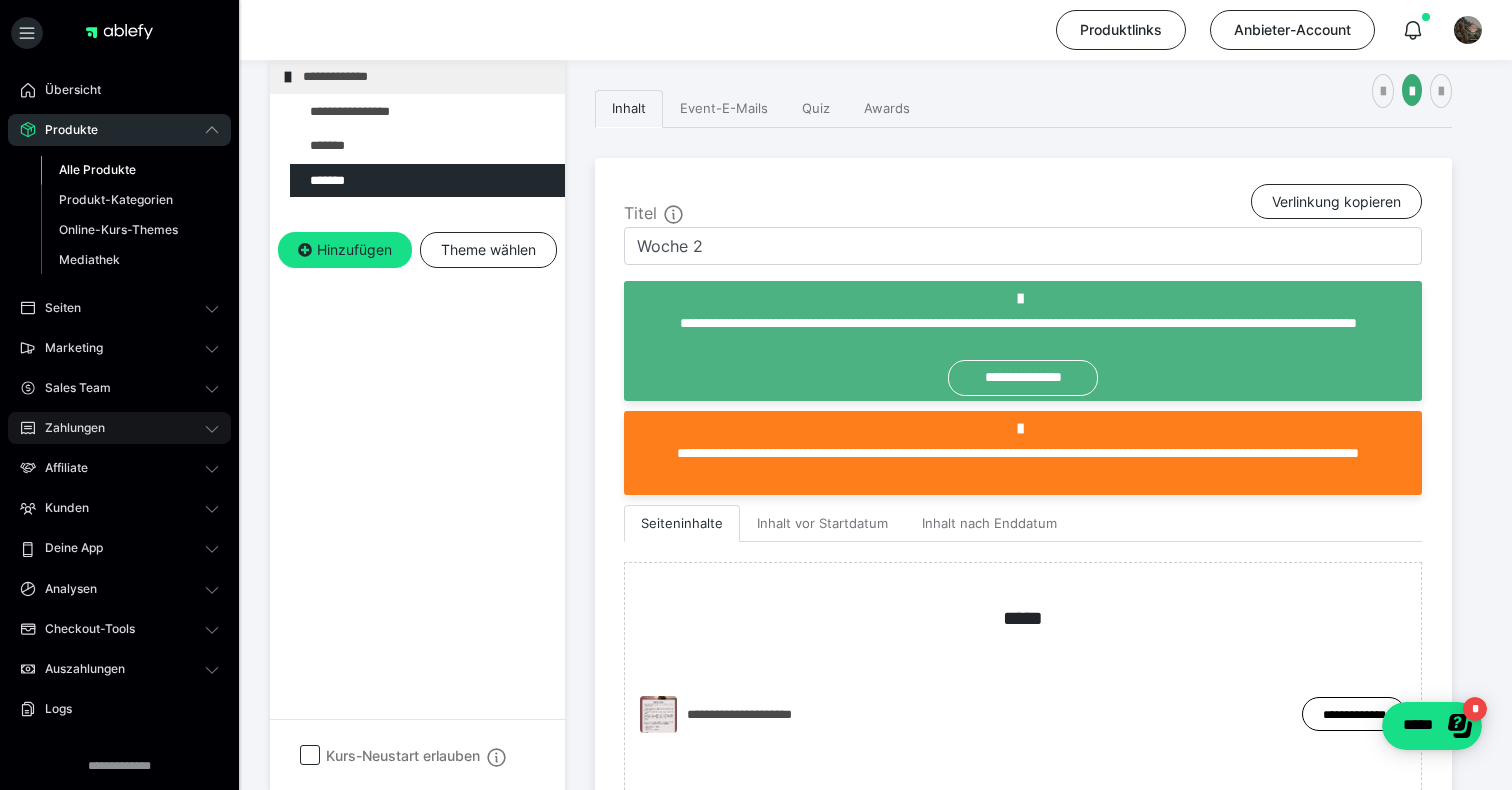 click on "Zahlungen" at bounding box center (68, 428) 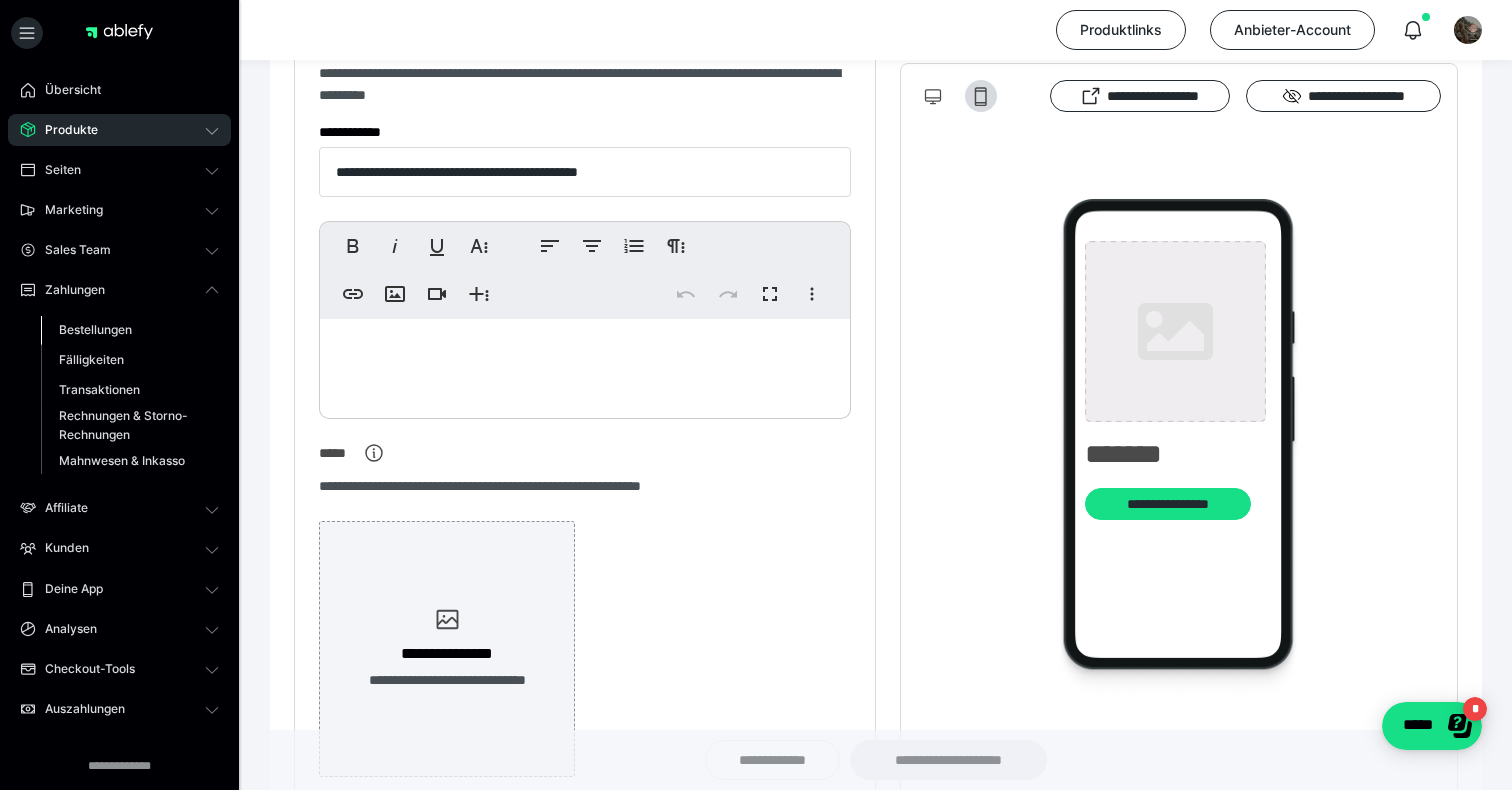 click on "Bestellungen" at bounding box center [95, 329] 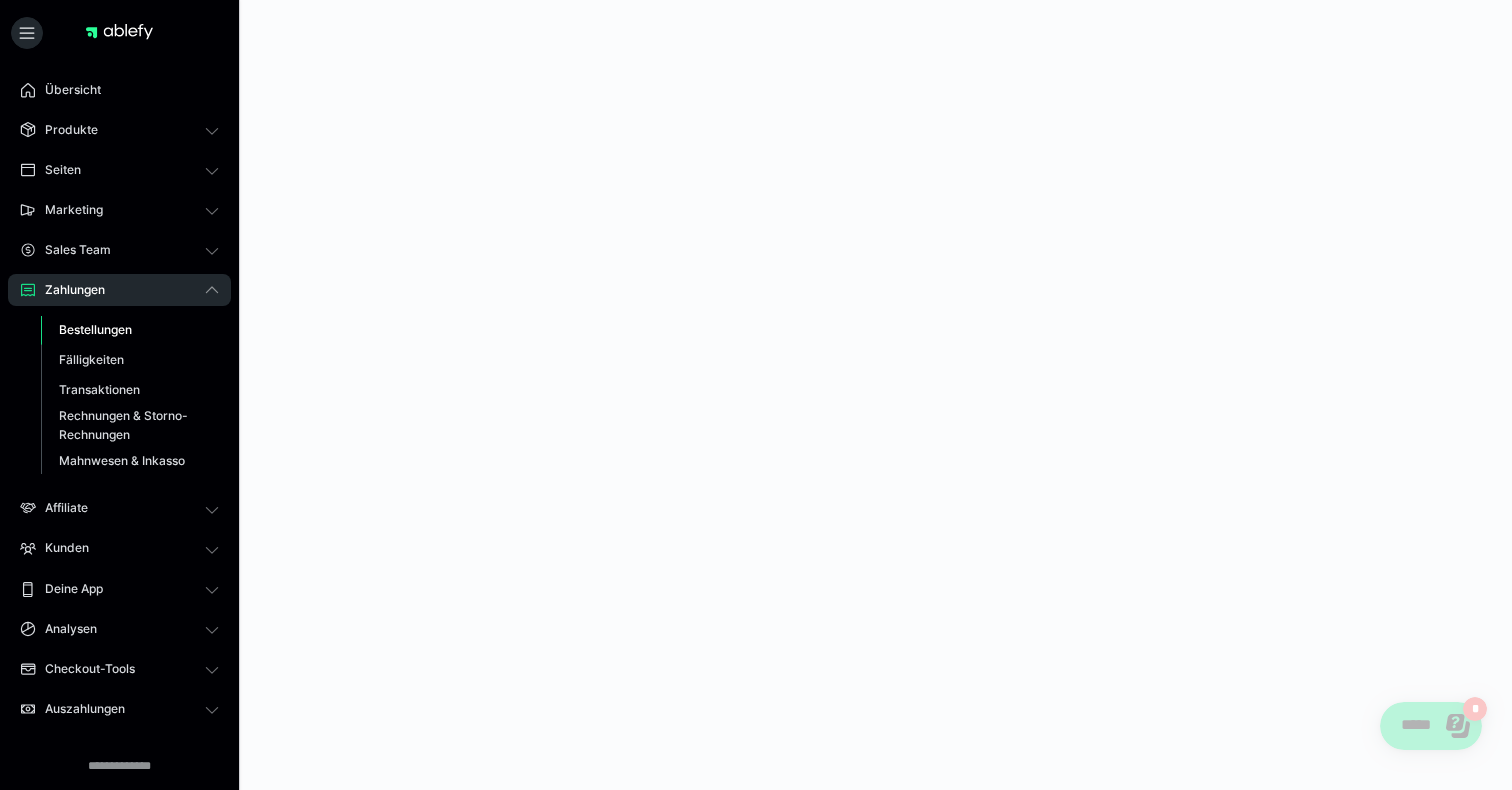 scroll, scrollTop: 0, scrollLeft: 0, axis: both 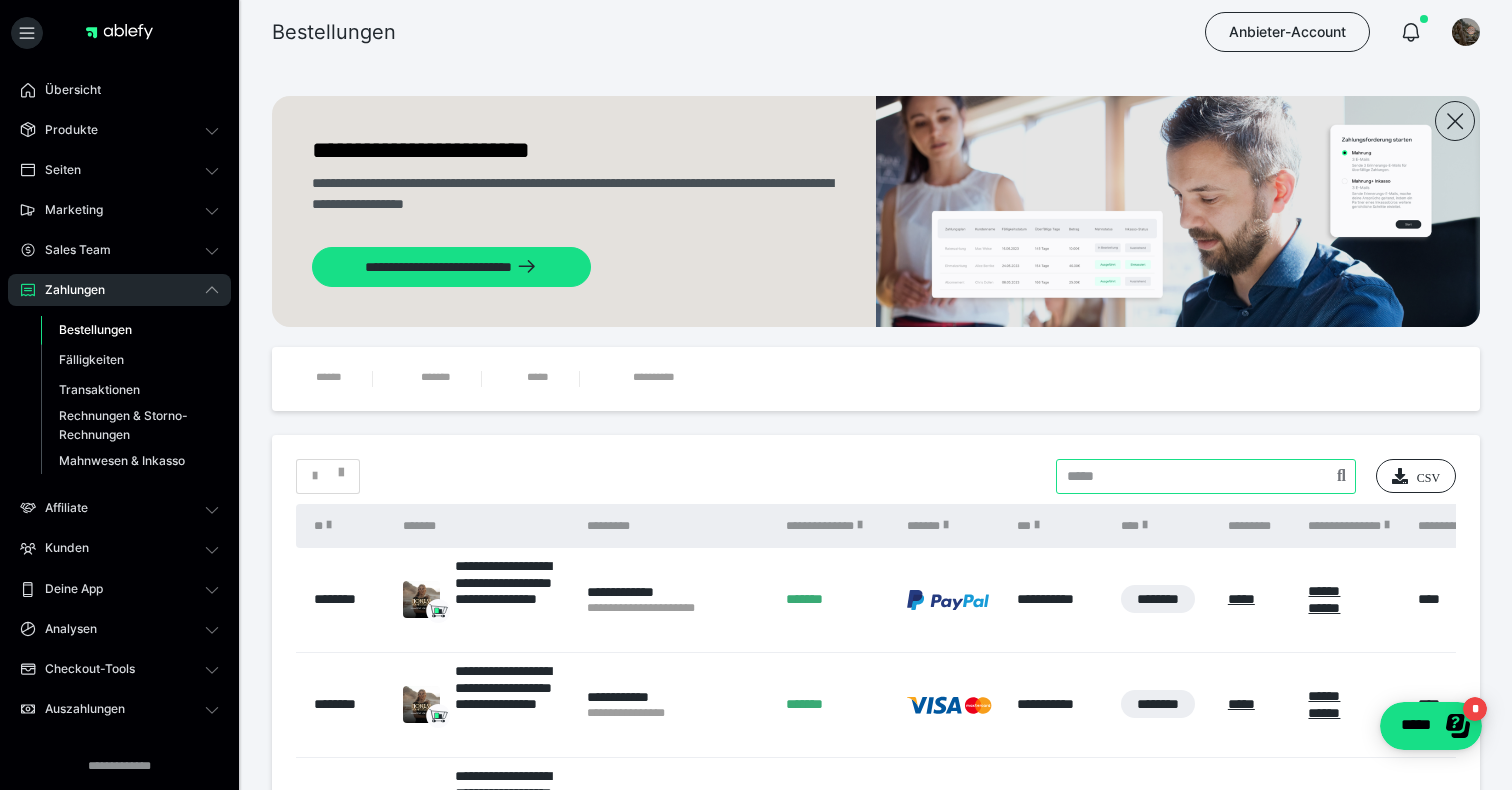 click at bounding box center (1206, 476) 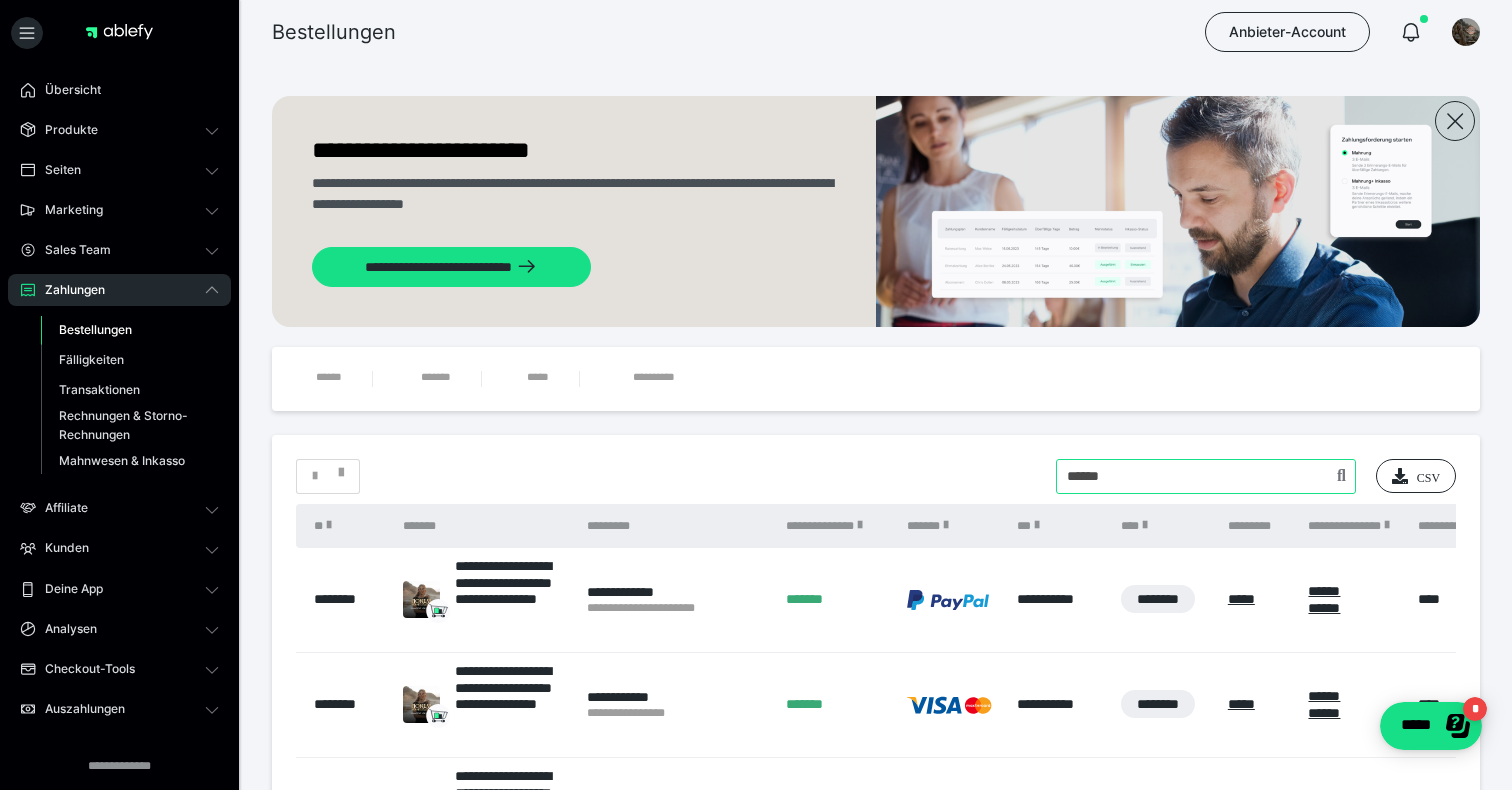 type on "******" 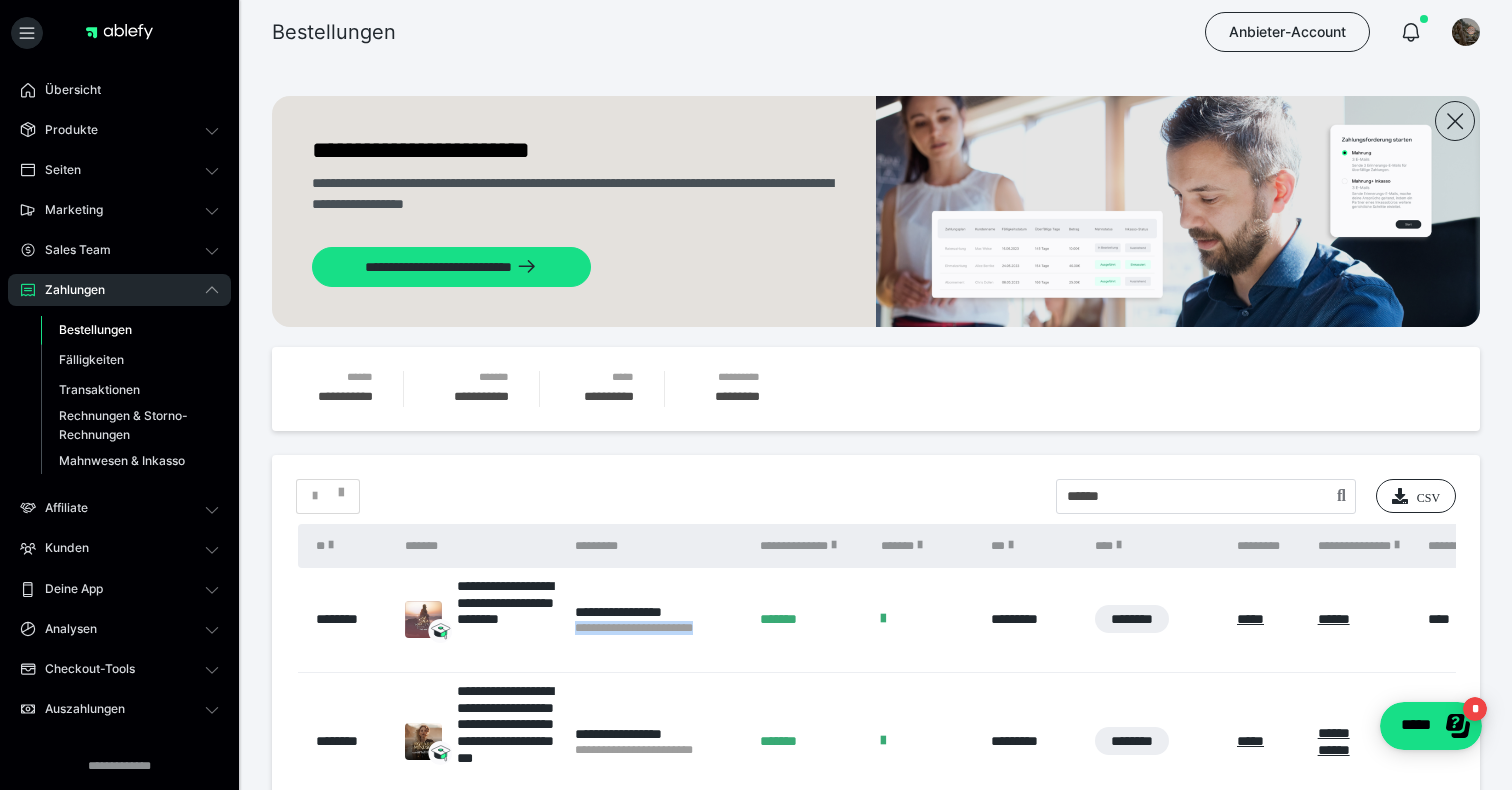 drag, startPoint x: 748, startPoint y: 631, endPoint x: 570, endPoint y: 631, distance: 178 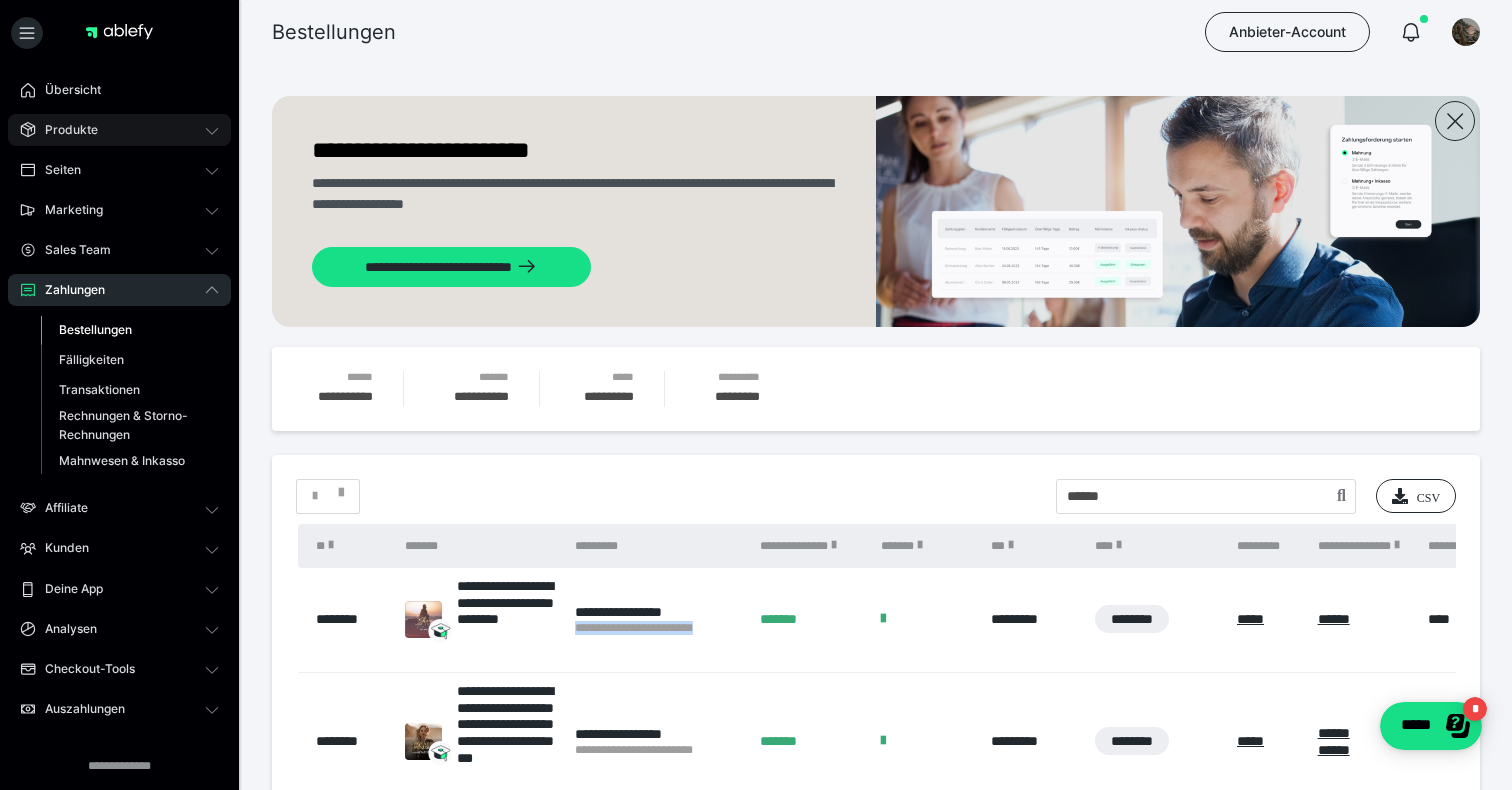 click on "Produkte" at bounding box center (119, 130) 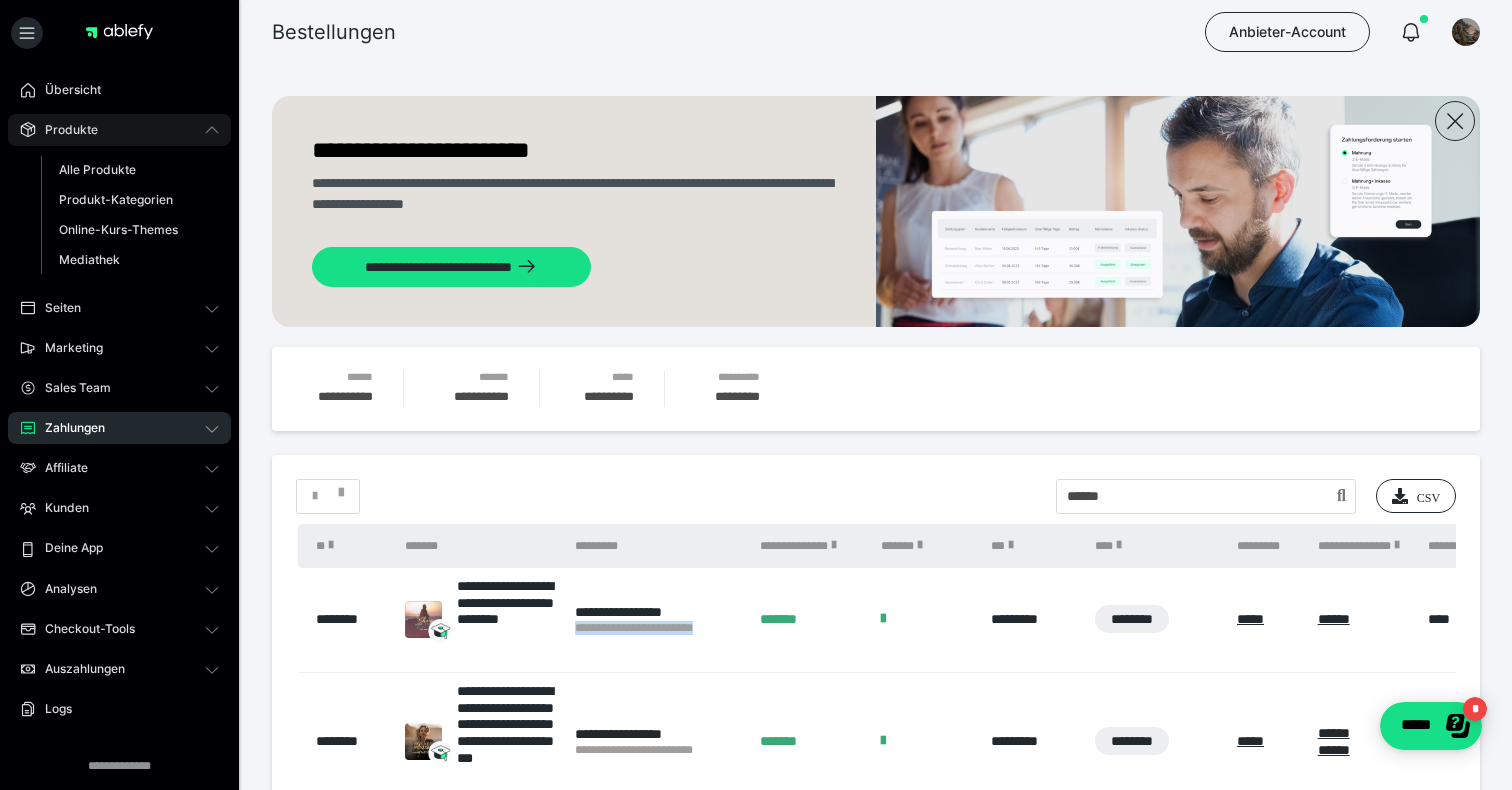 click on "Produkte" at bounding box center (64, 130) 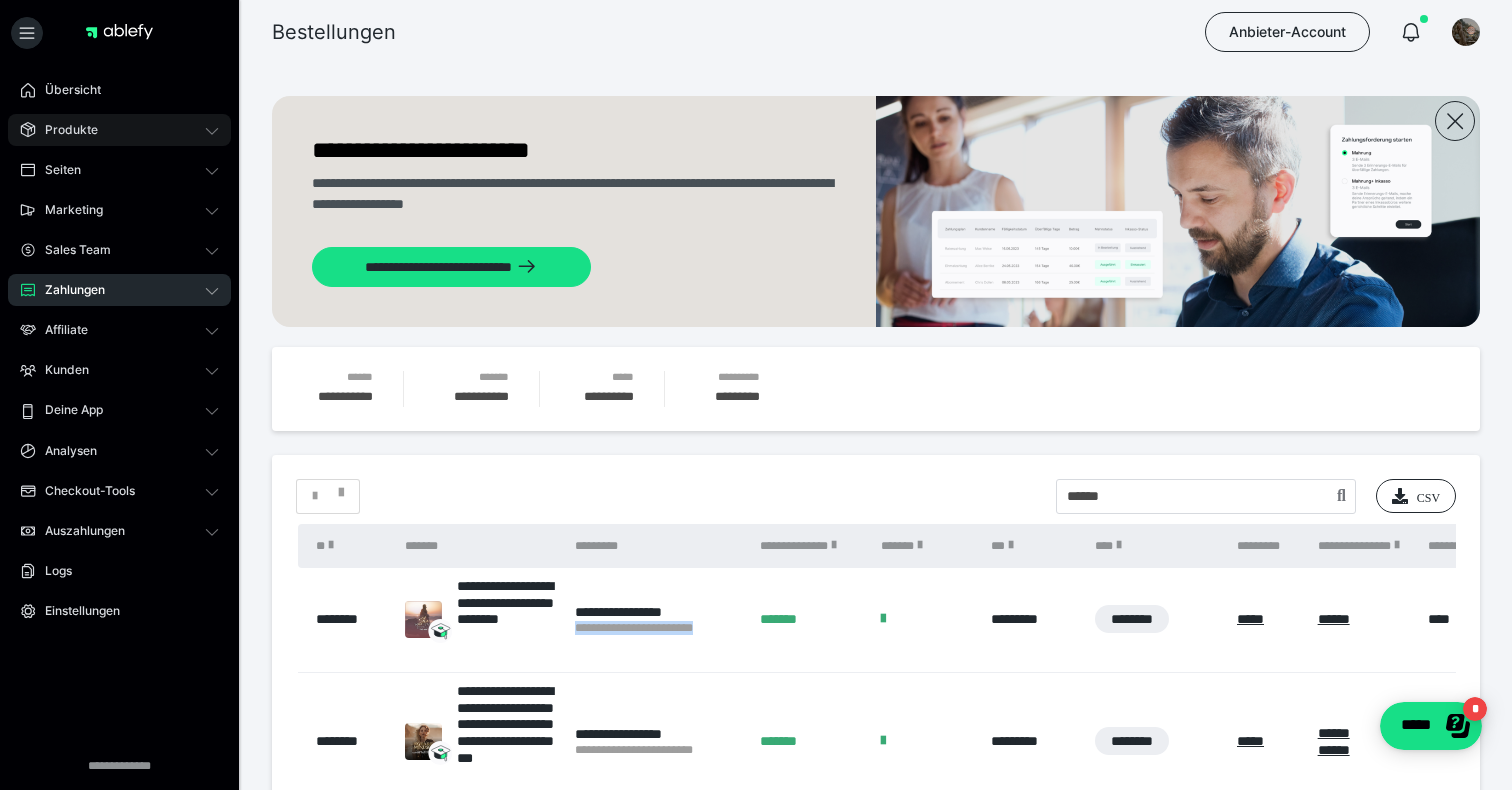 click on "Produkte" at bounding box center (64, 130) 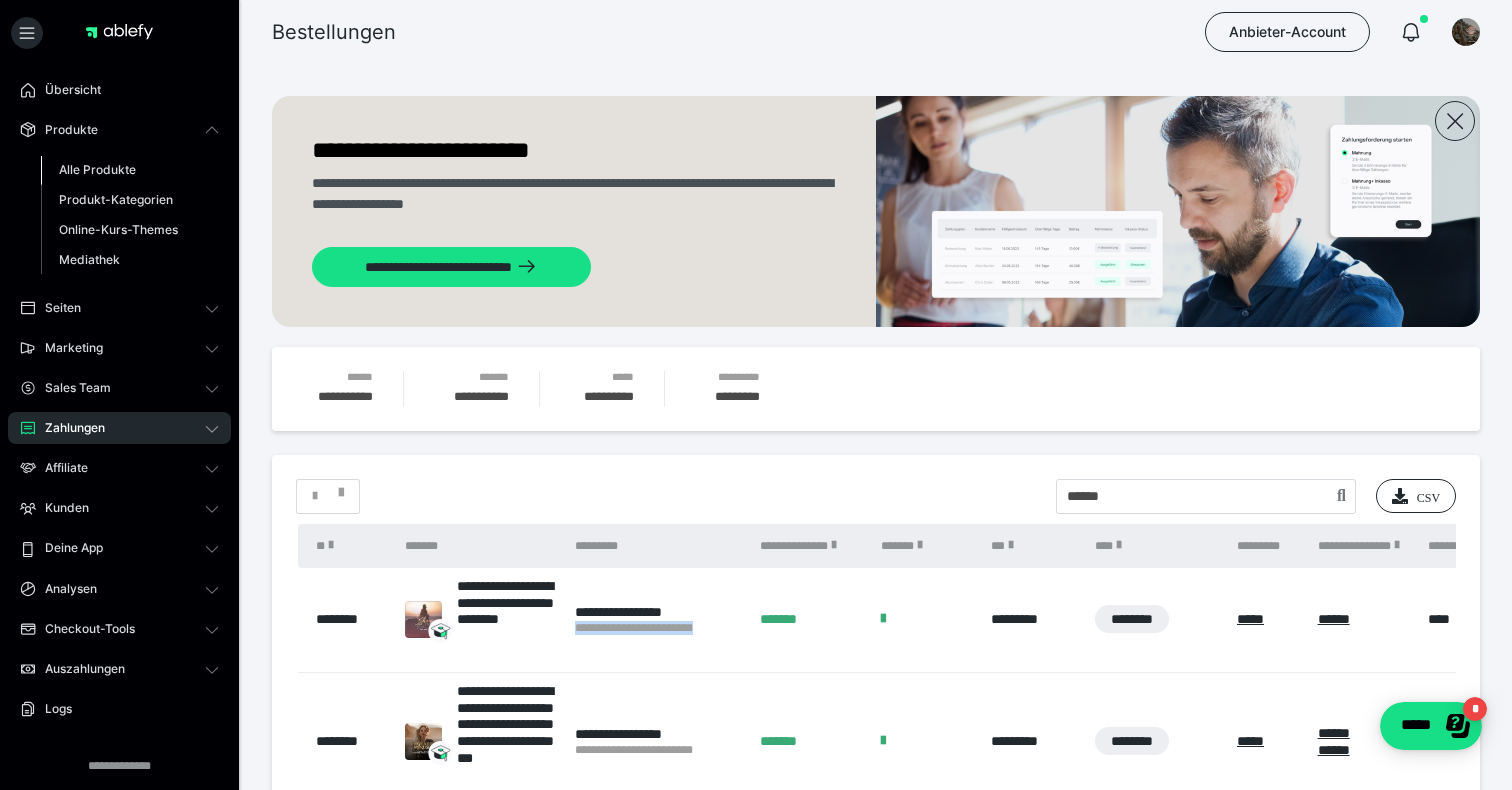 click on "Alle Produkte" at bounding box center [97, 169] 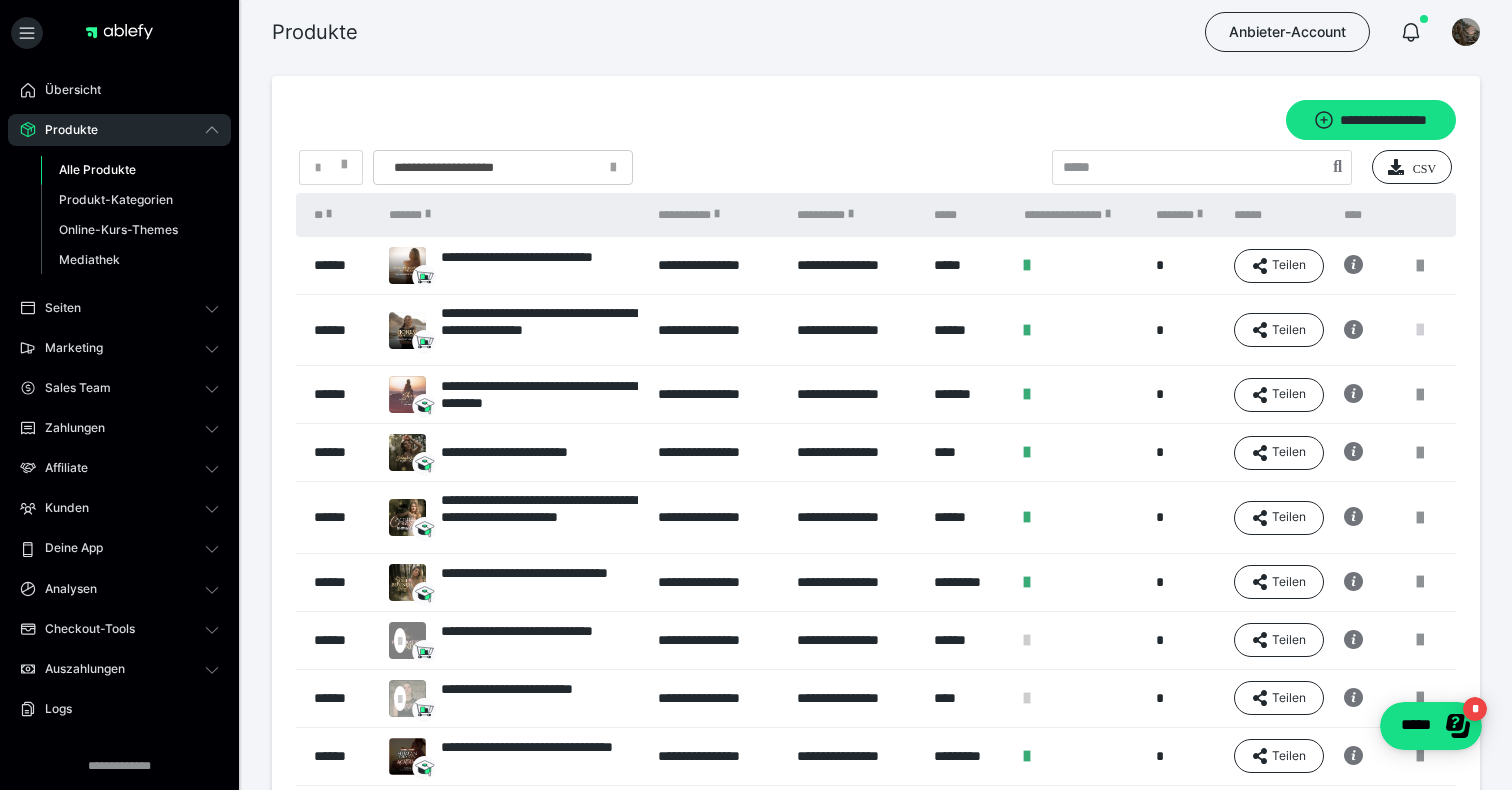 click at bounding box center [1420, 330] 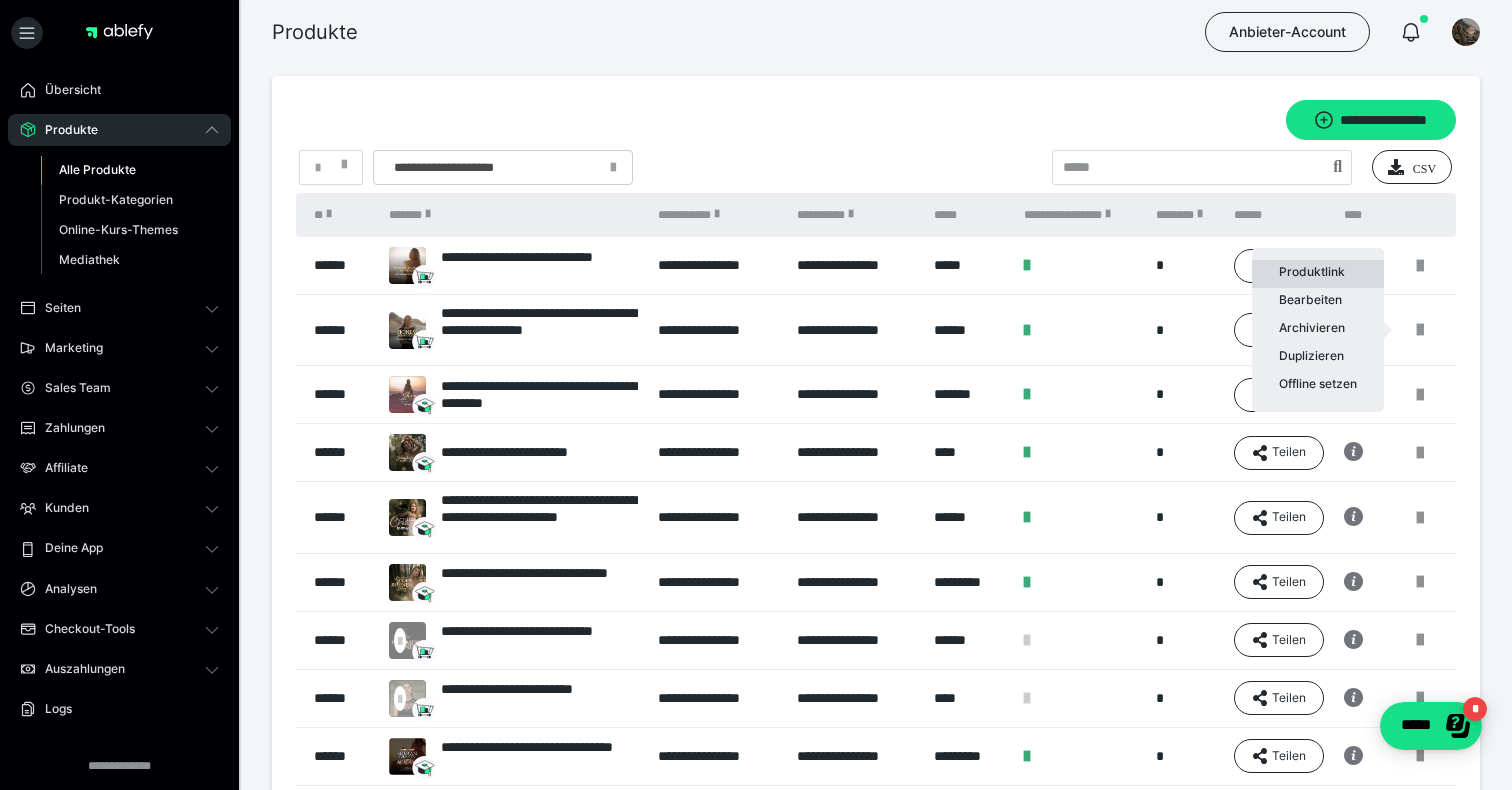 click on "Produktlink" at bounding box center [1318, 274] 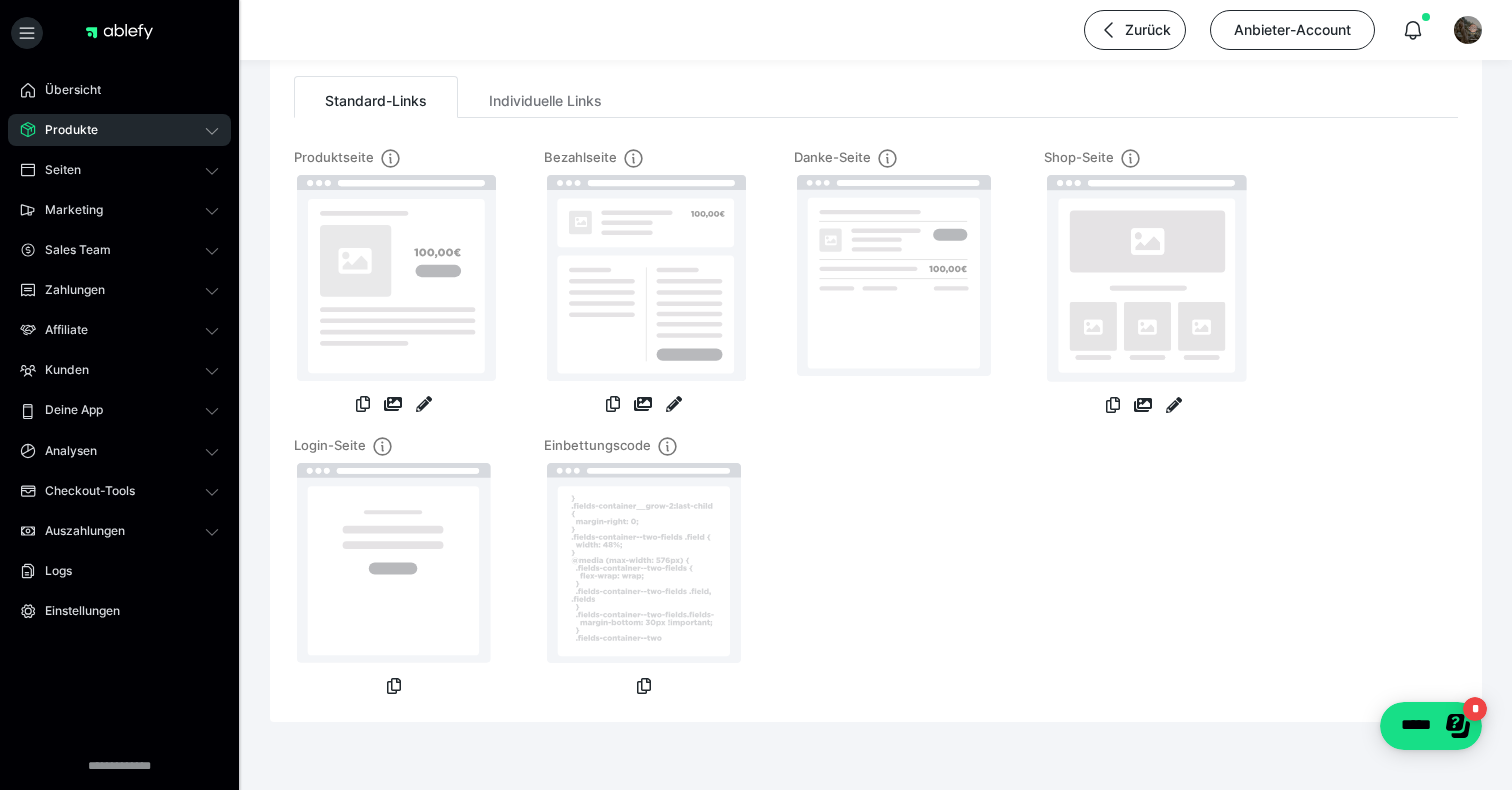 scroll, scrollTop: 139, scrollLeft: 0, axis: vertical 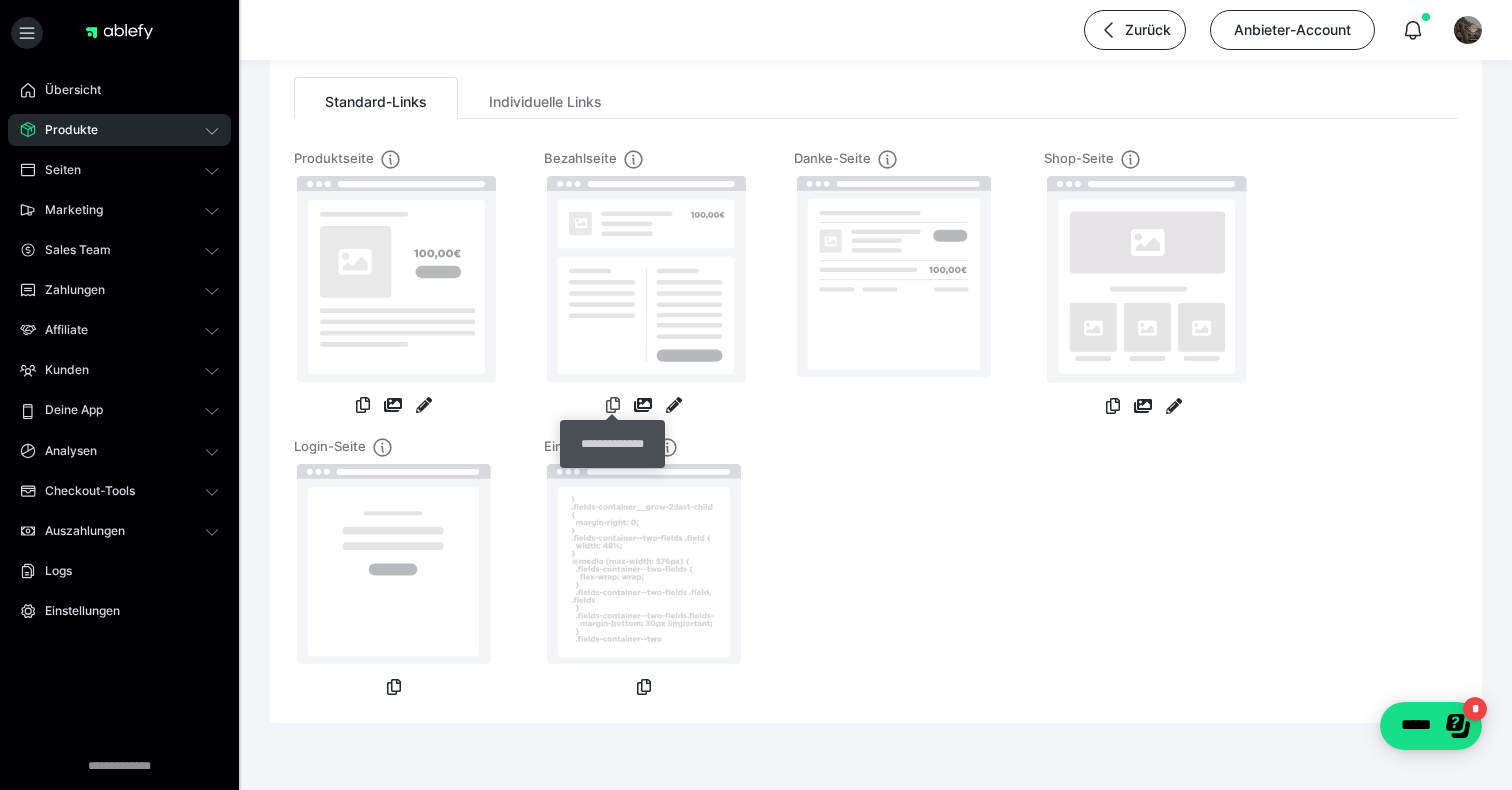 click at bounding box center [613, 405] 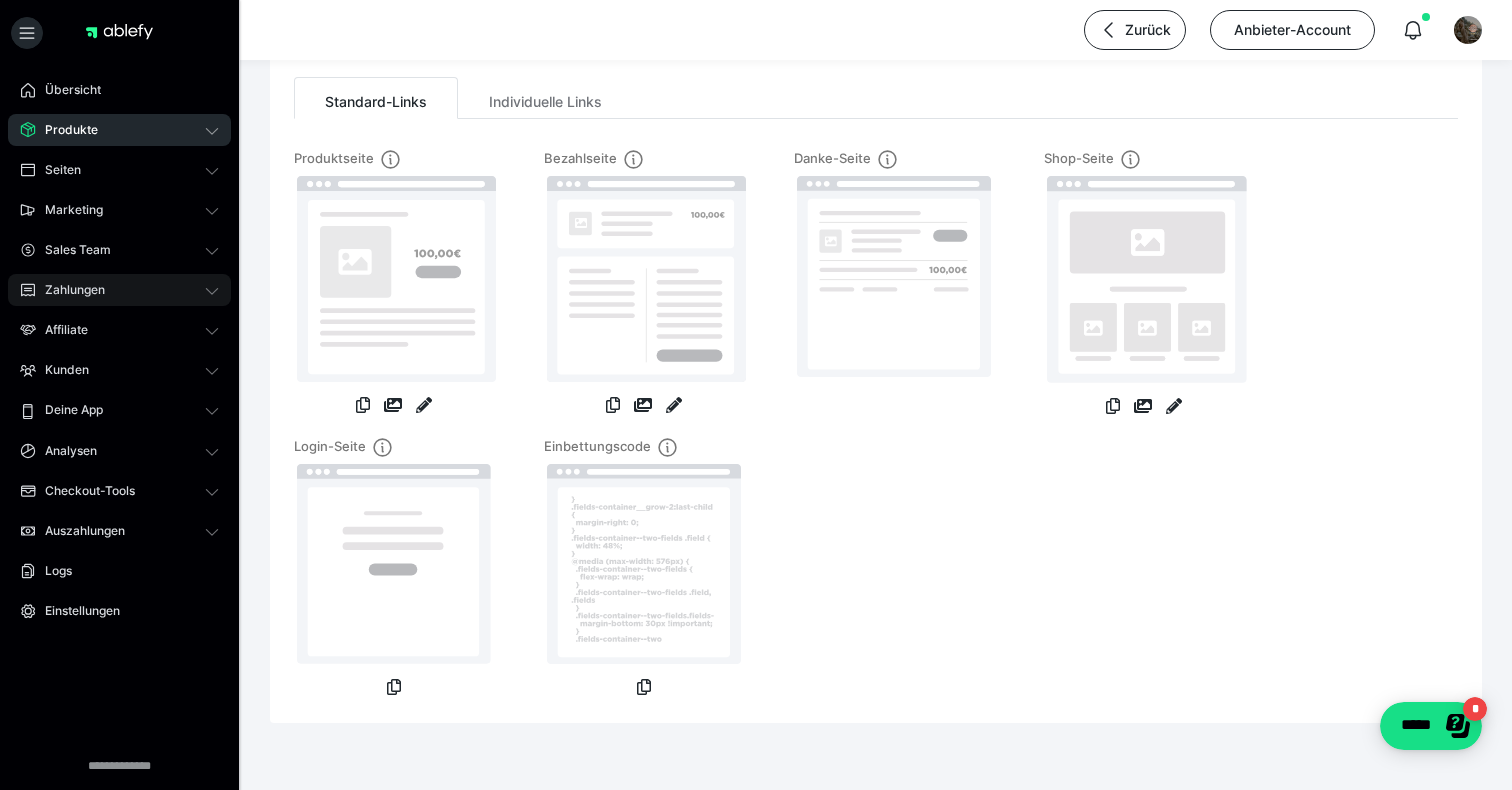 click on "Zahlungen" at bounding box center (68, 290) 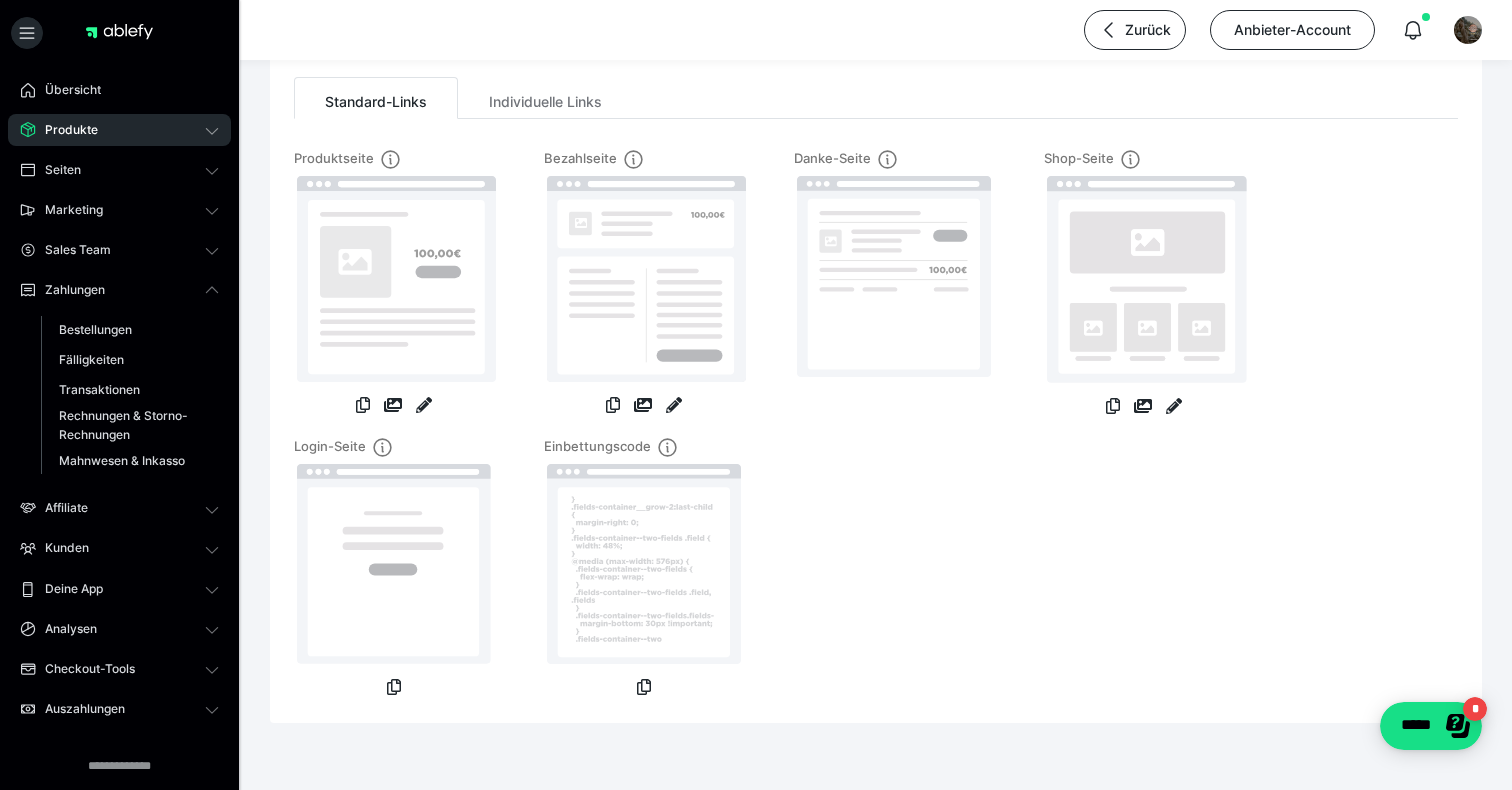 click on "Zahlungen Bestellungen Fälligkeiten Transaktionen Rechnungen & Storno-Rechnungen Mahnwesen & Inkasso" at bounding box center (119, 379) 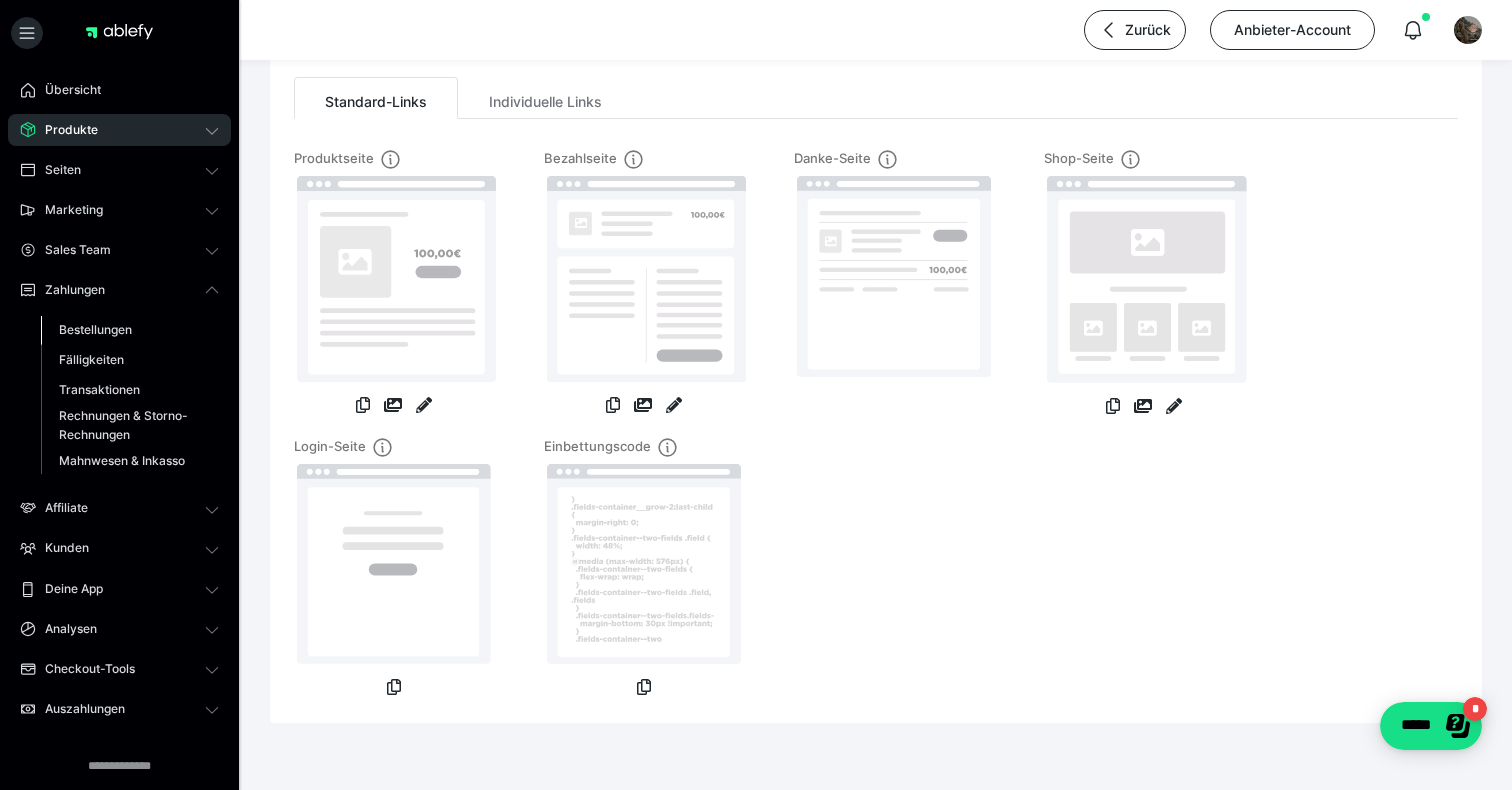 click on "Bestellungen" at bounding box center (95, 329) 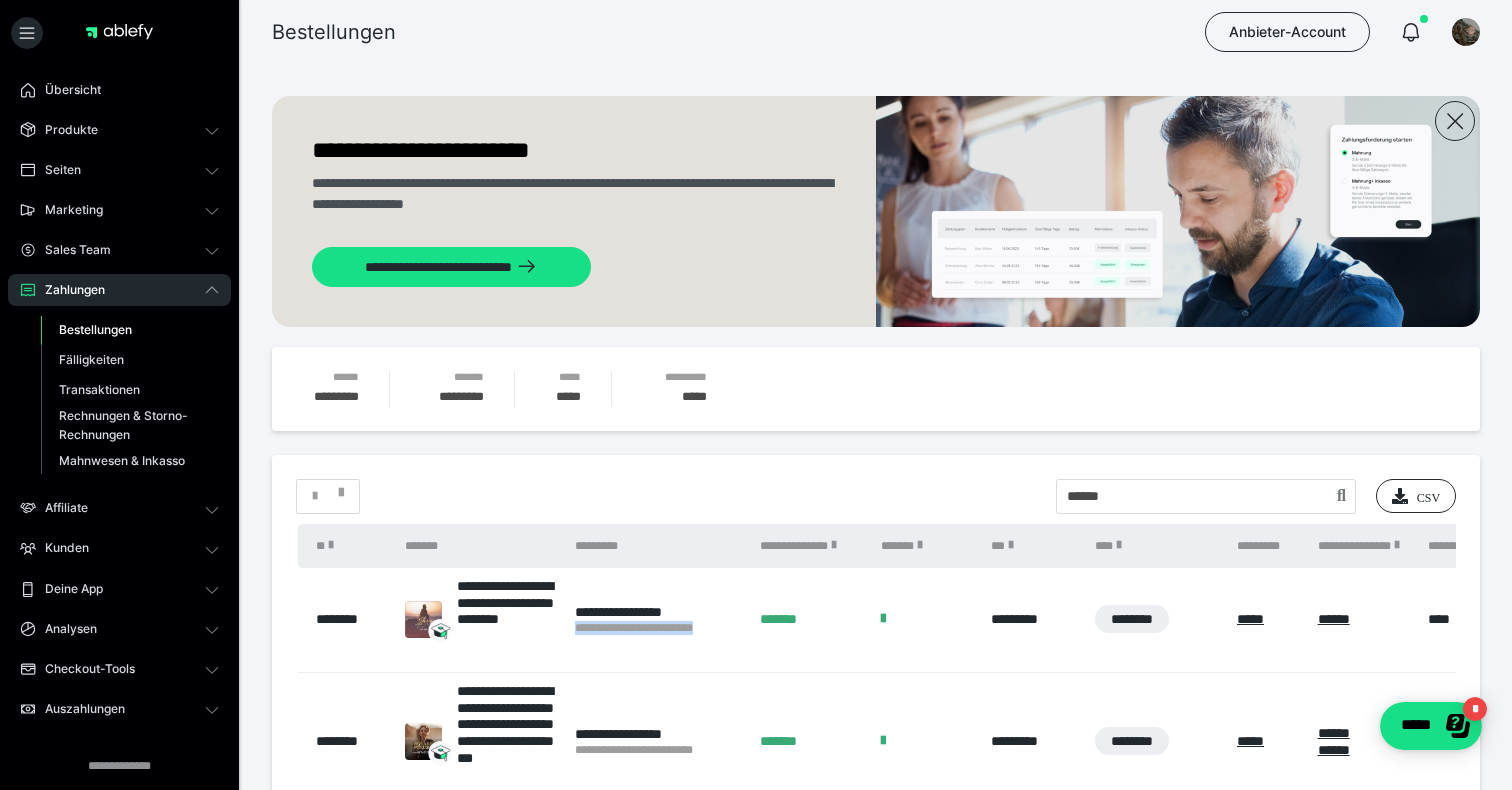drag, startPoint x: 745, startPoint y: 632, endPoint x: 572, endPoint y: 632, distance: 173 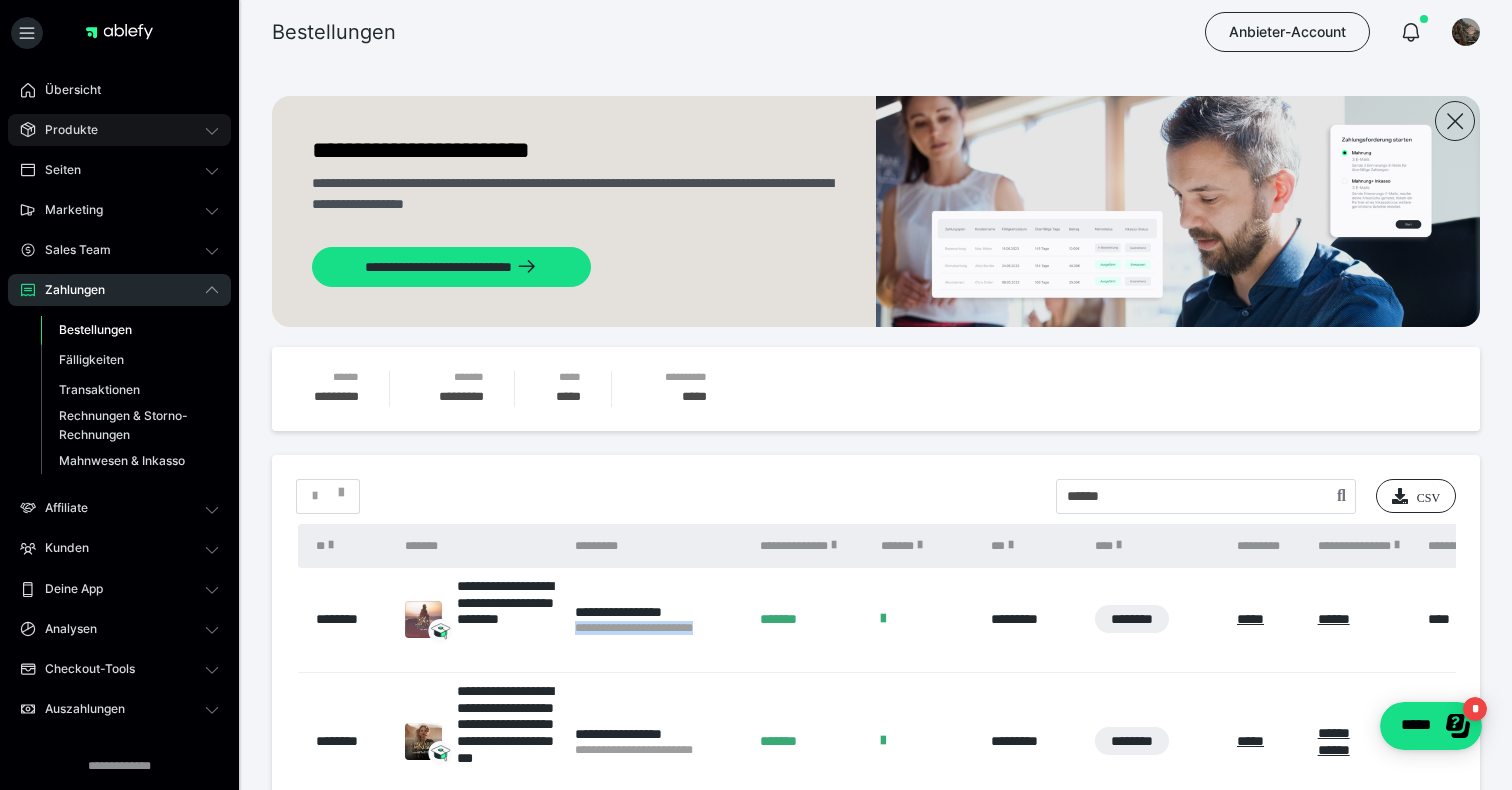 click on "Produkte" at bounding box center [64, 130] 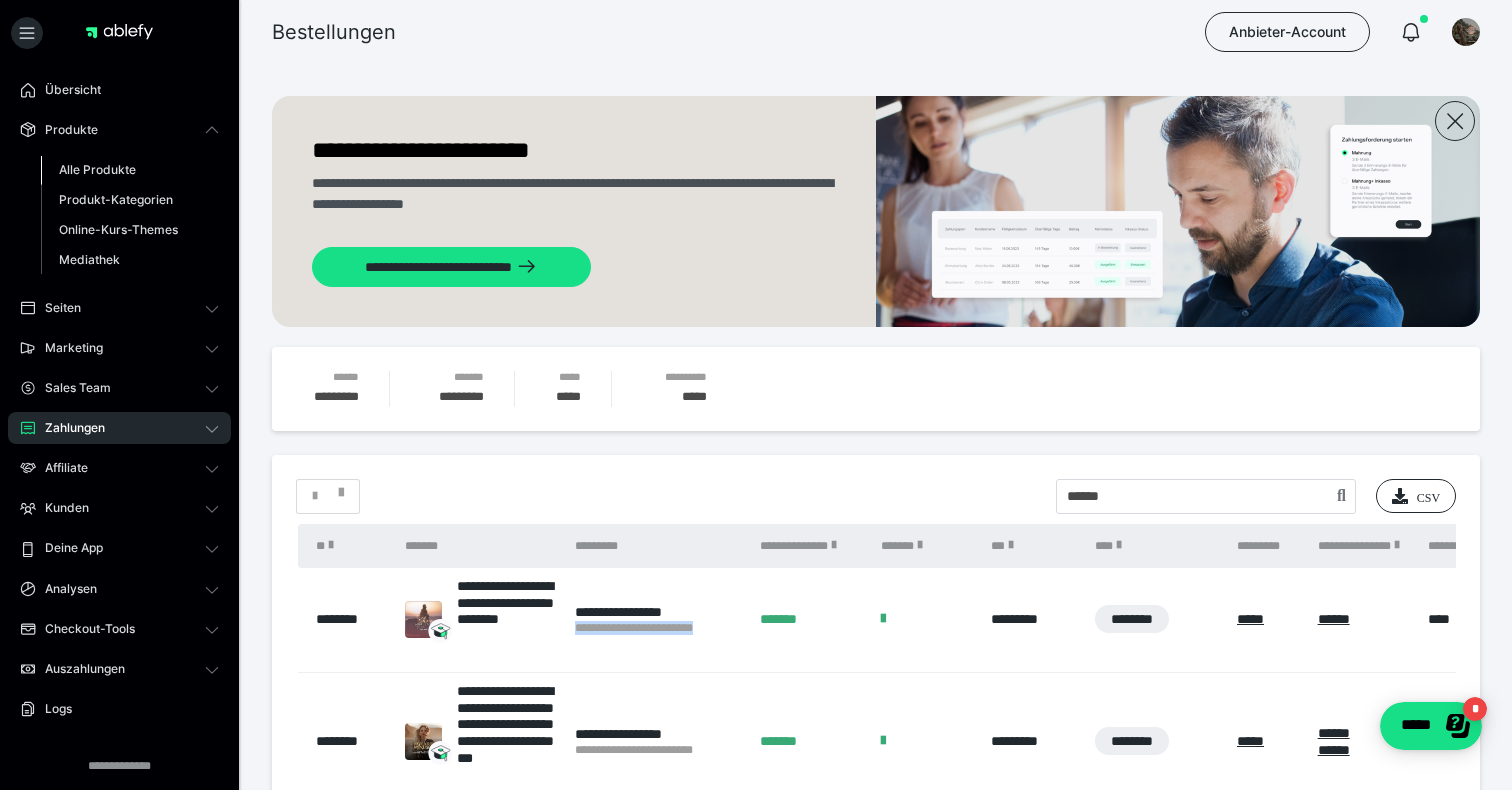 click on "Alle Produkte" at bounding box center (97, 169) 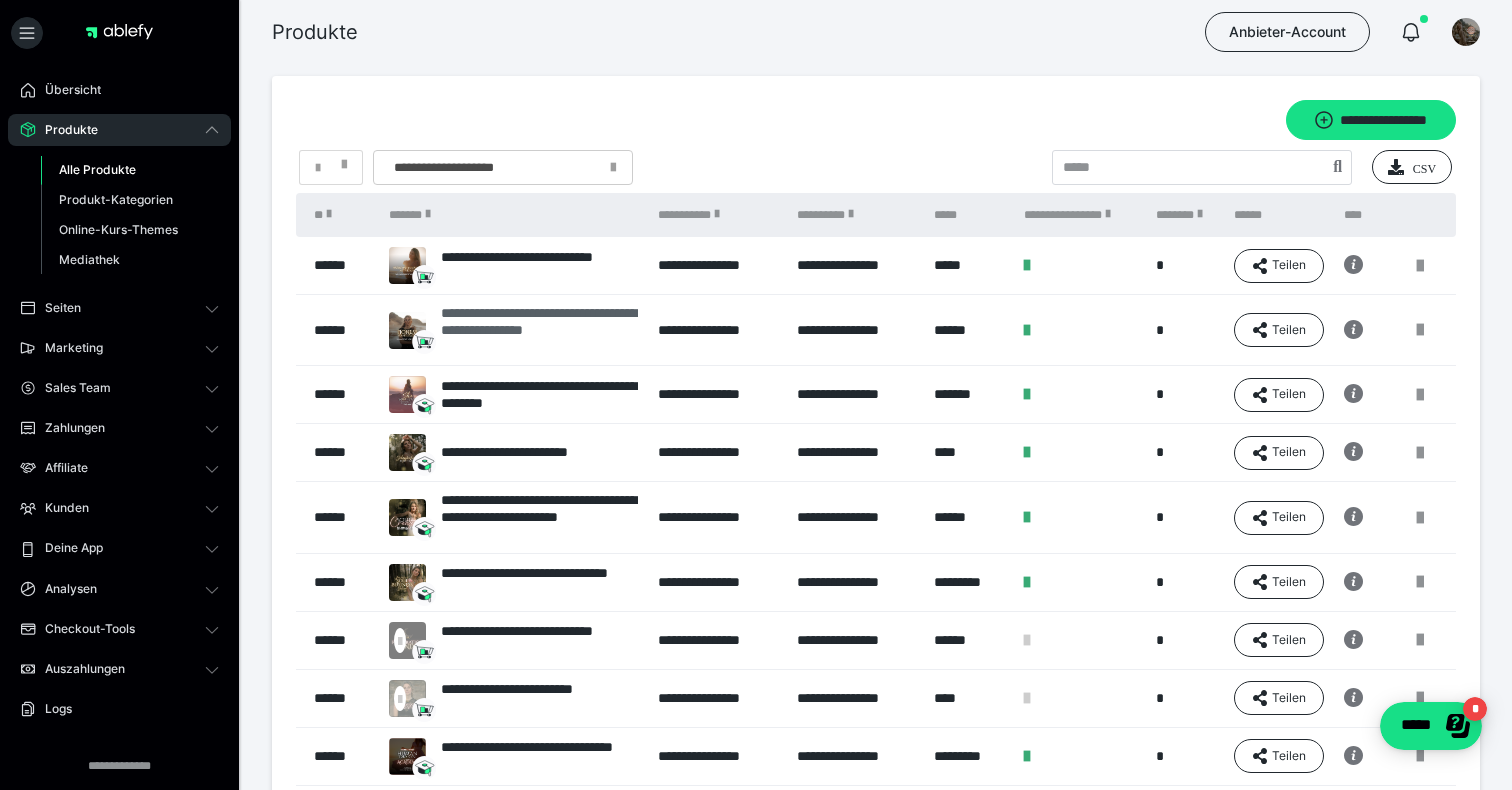 click on "**********" at bounding box center [540, 330] 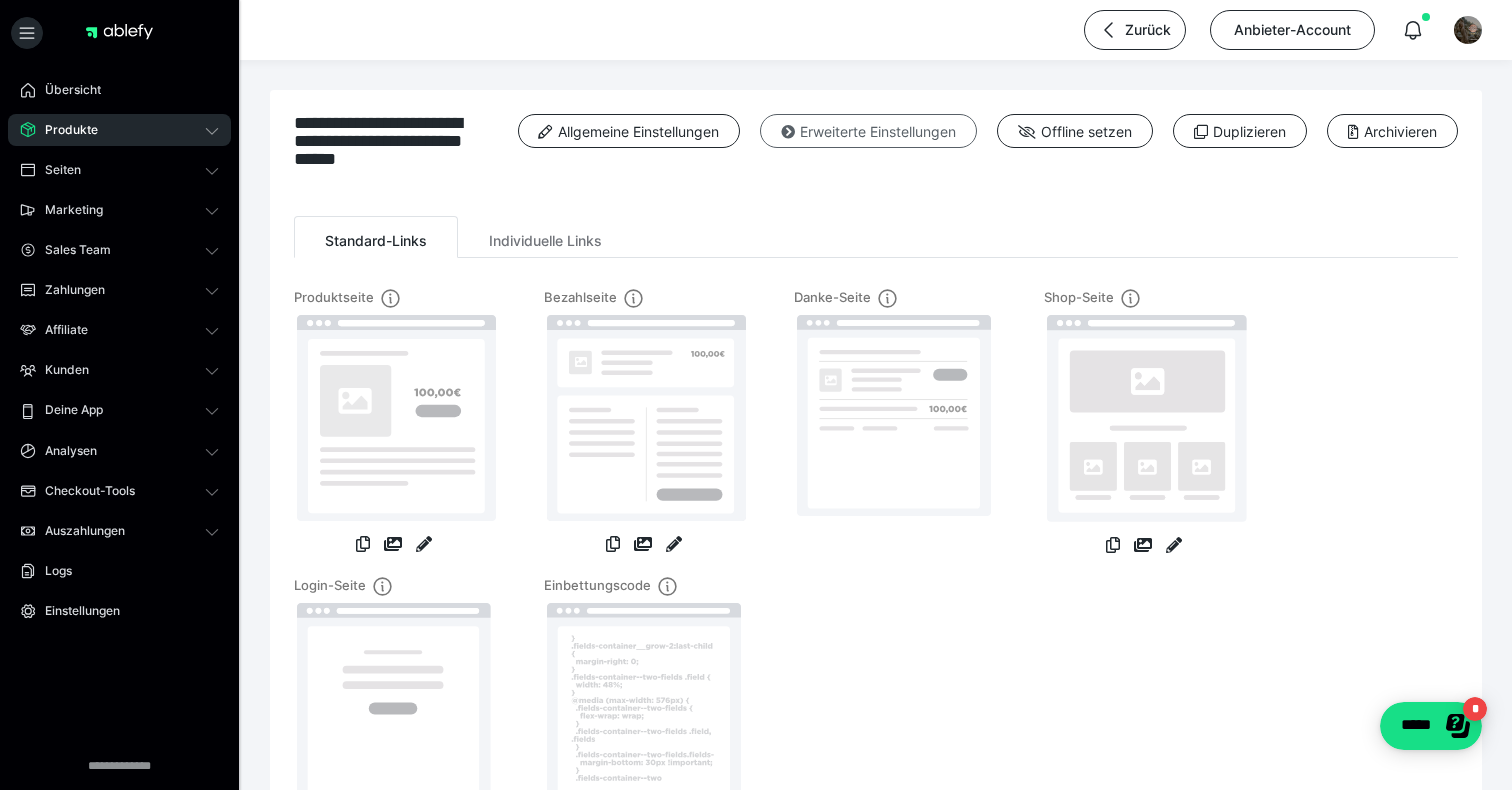 click on "Erweiterte Einstellungen" at bounding box center [868, 131] 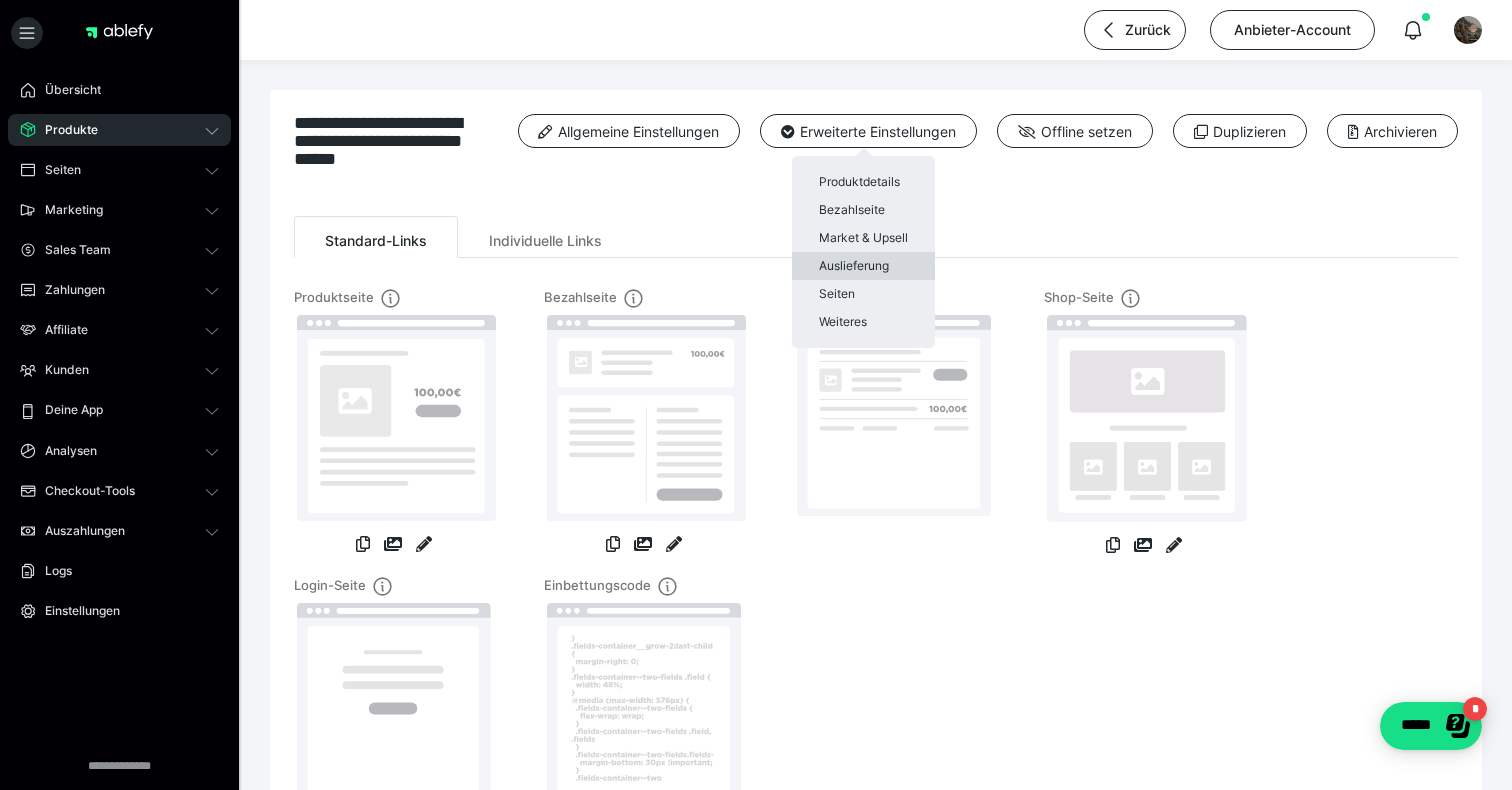 click on "Auslieferung" at bounding box center [863, 266] 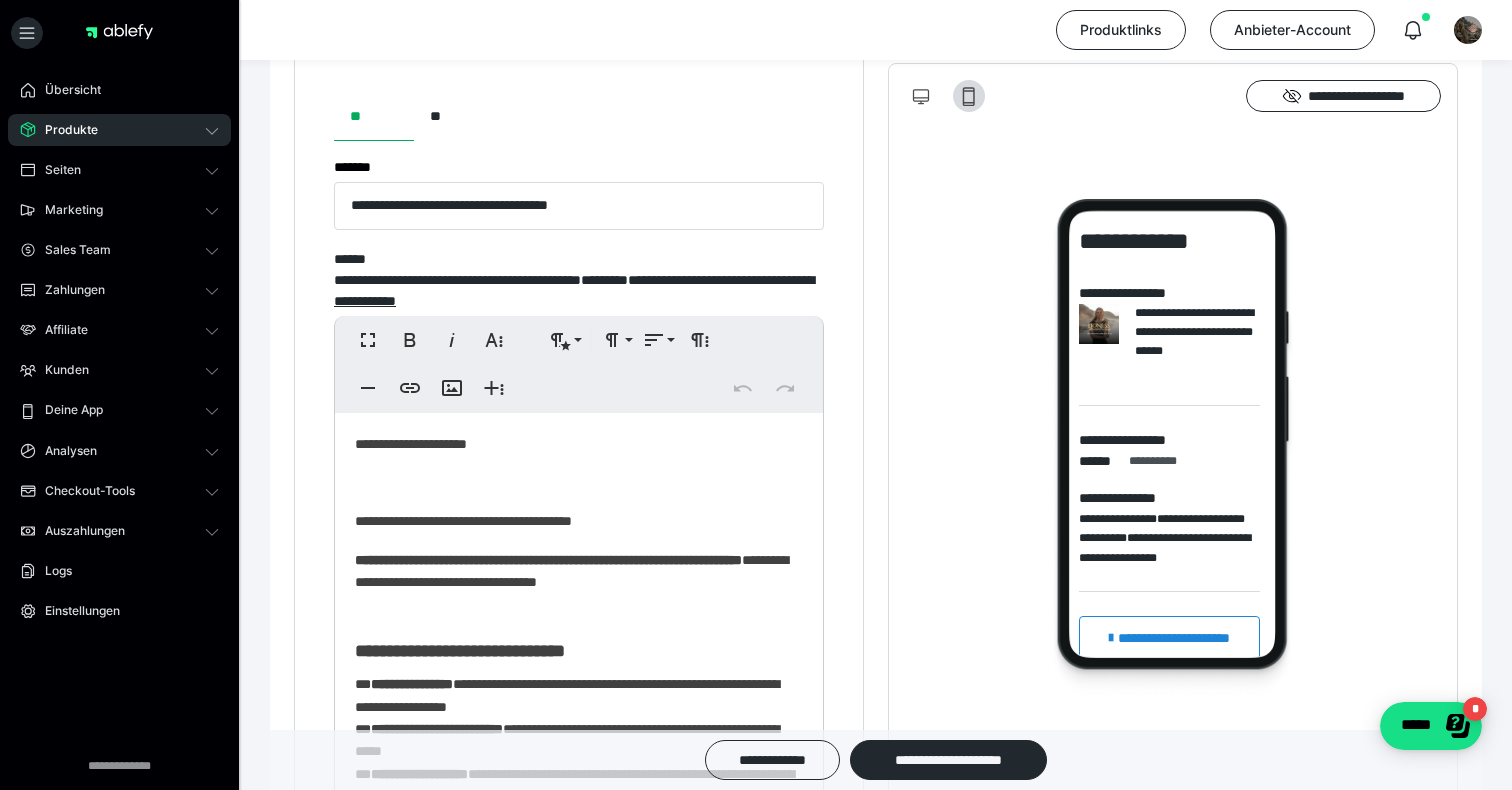 scroll, scrollTop: 1043, scrollLeft: 0, axis: vertical 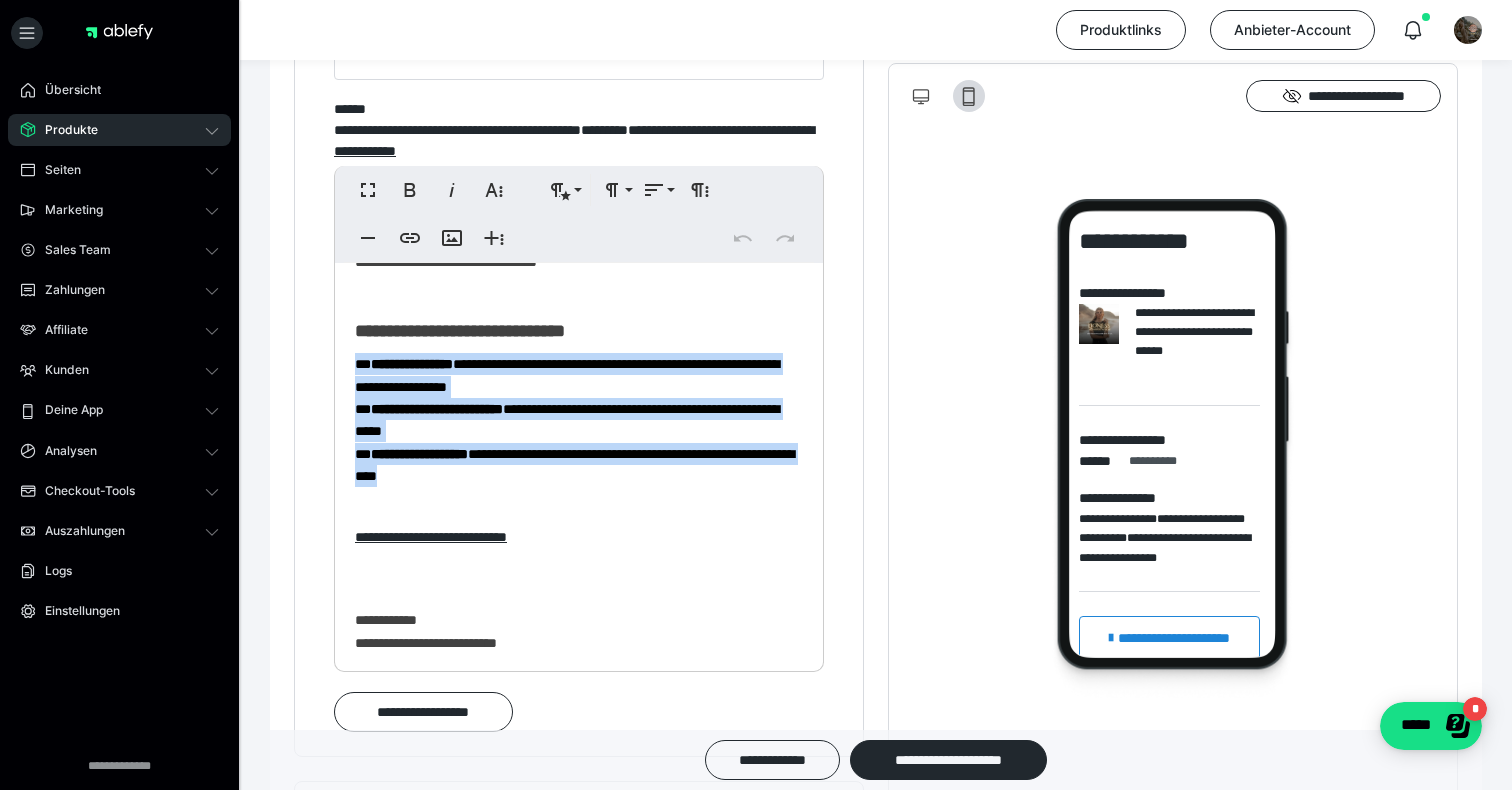 drag, startPoint x: 508, startPoint y: 483, endPoint x: 352, endPoint y: 373, distance: 190.88216 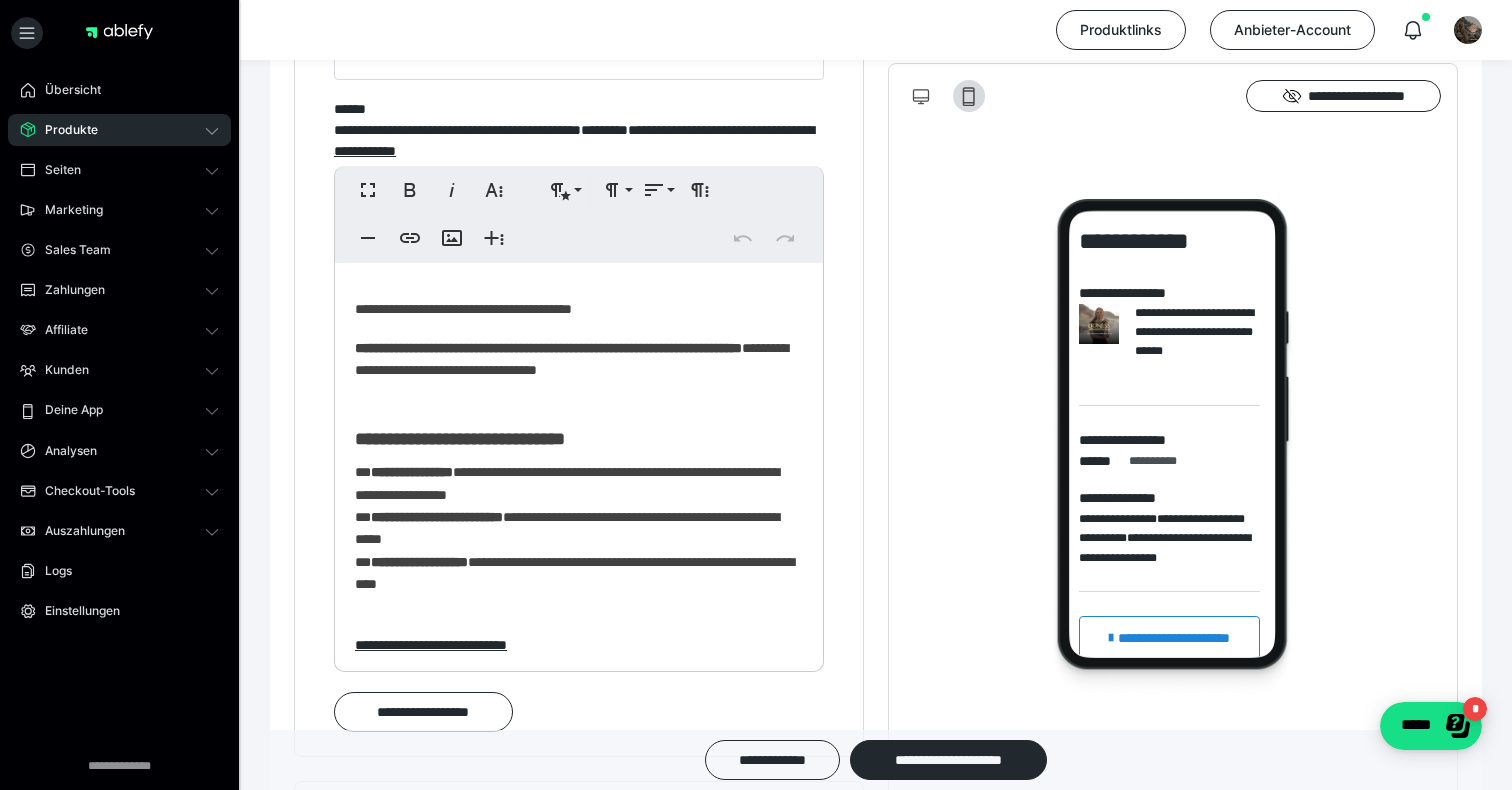 click on "**********" at bounding box center [579, 587] 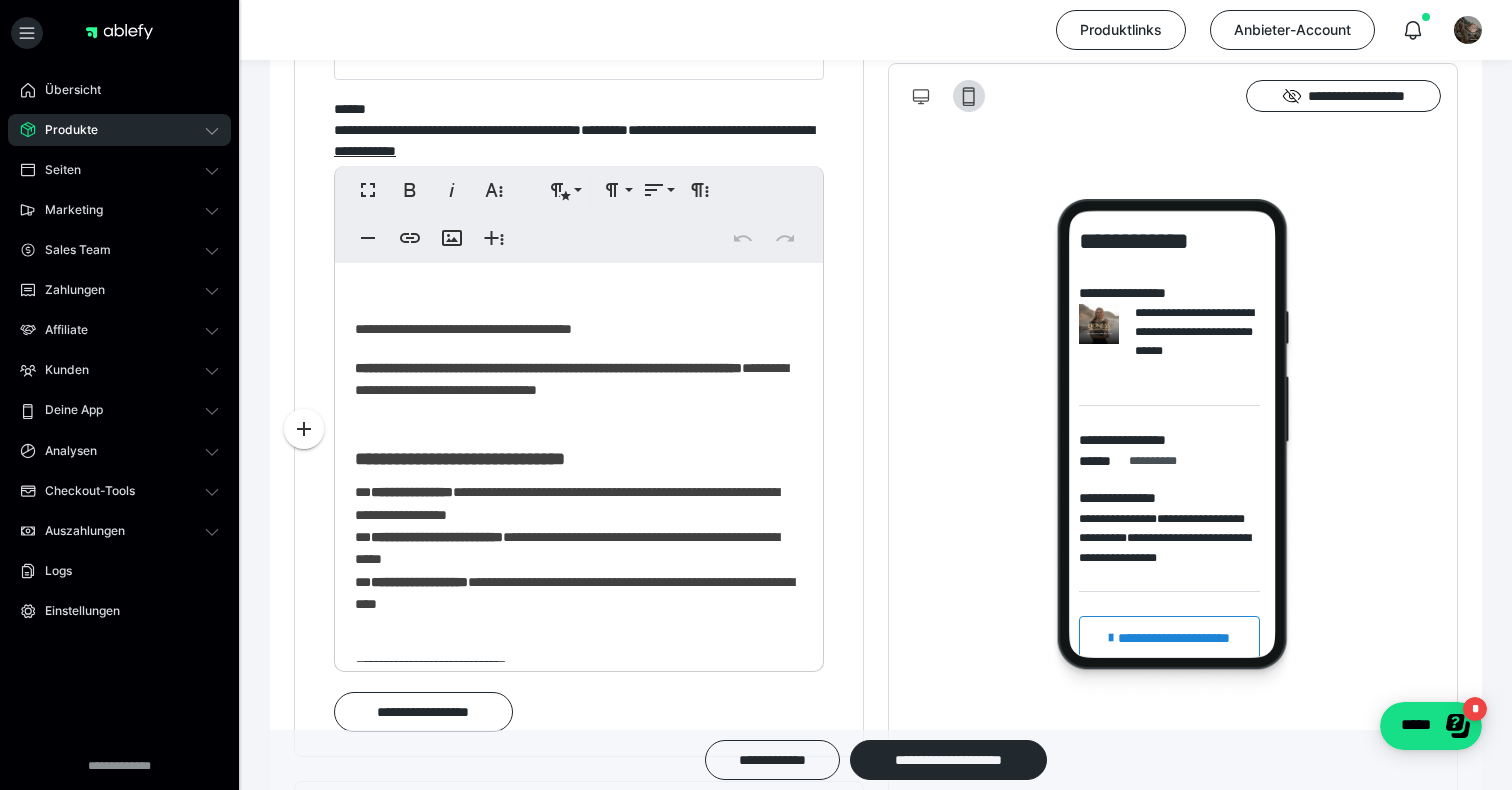 scroll, scrollTop: 47, scrollLeft: 0, axis: vertical 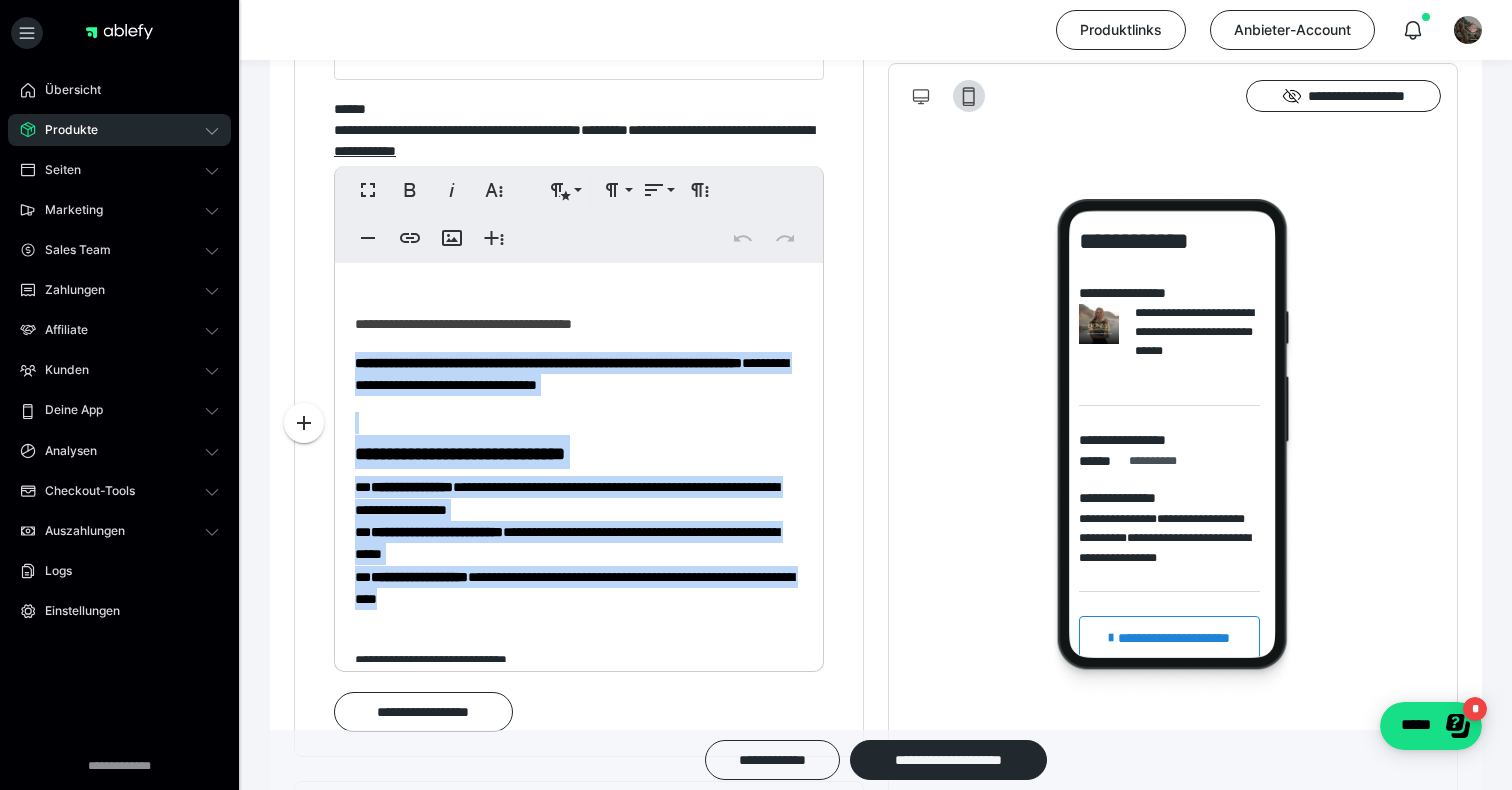 drag, startPoint x: 511, startPoint y: 601, endPoint x: 353, endPoint y: 364, distance: 284.83856 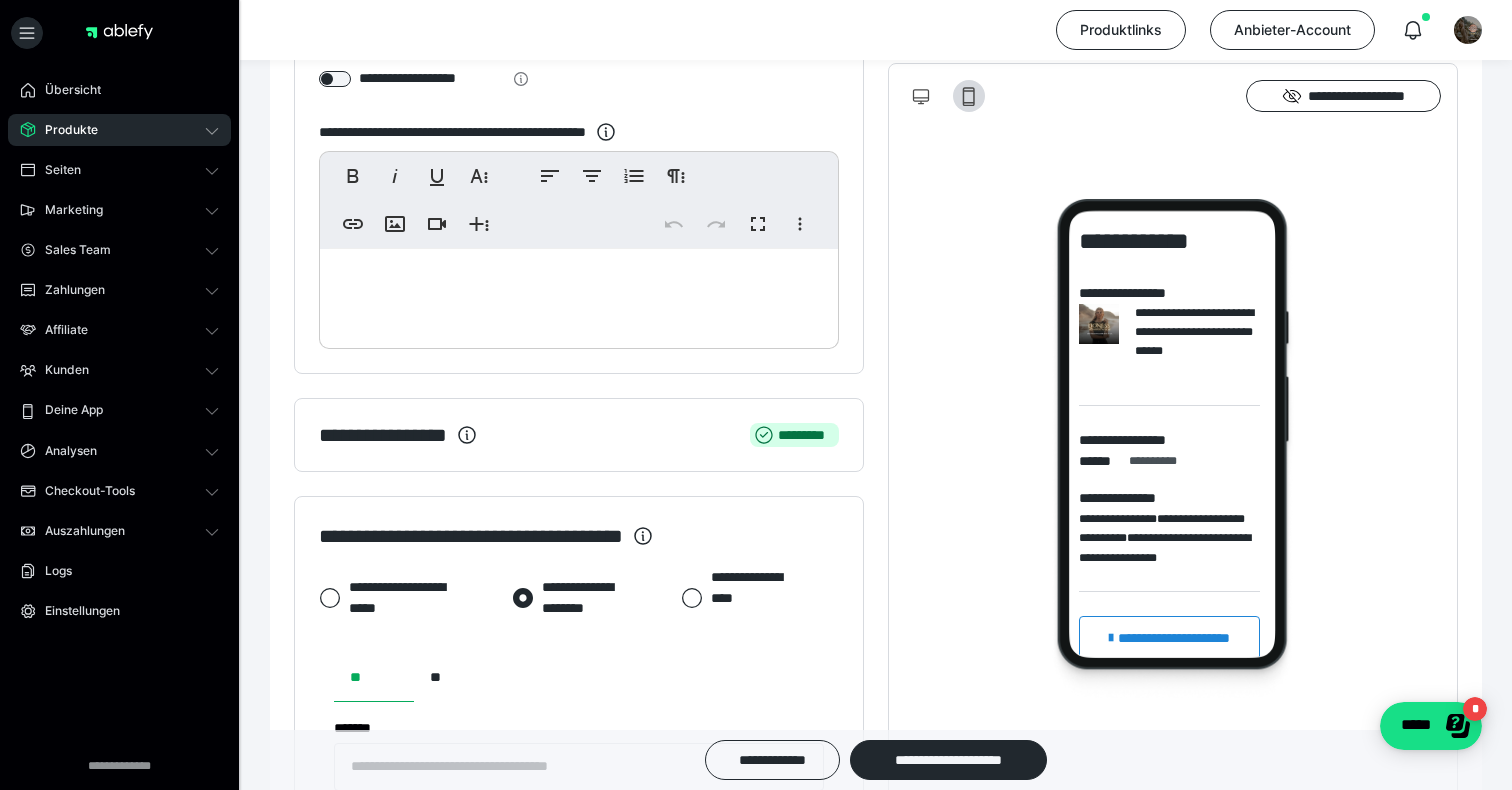scroll, scrollTop: 301, scrollLeft: 0, axis: vertical 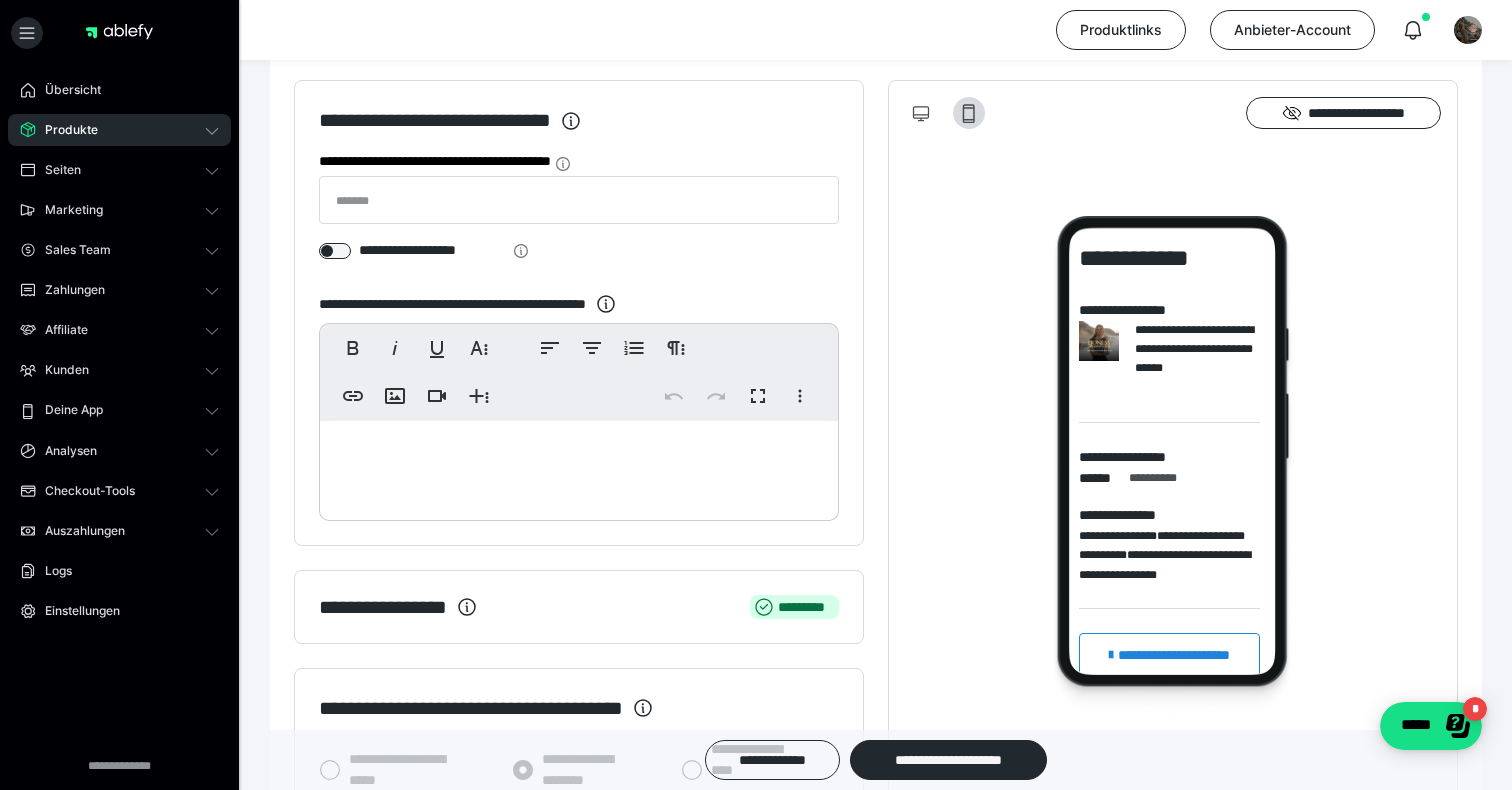 click on "Produkte" at bounding box center (119, 130) 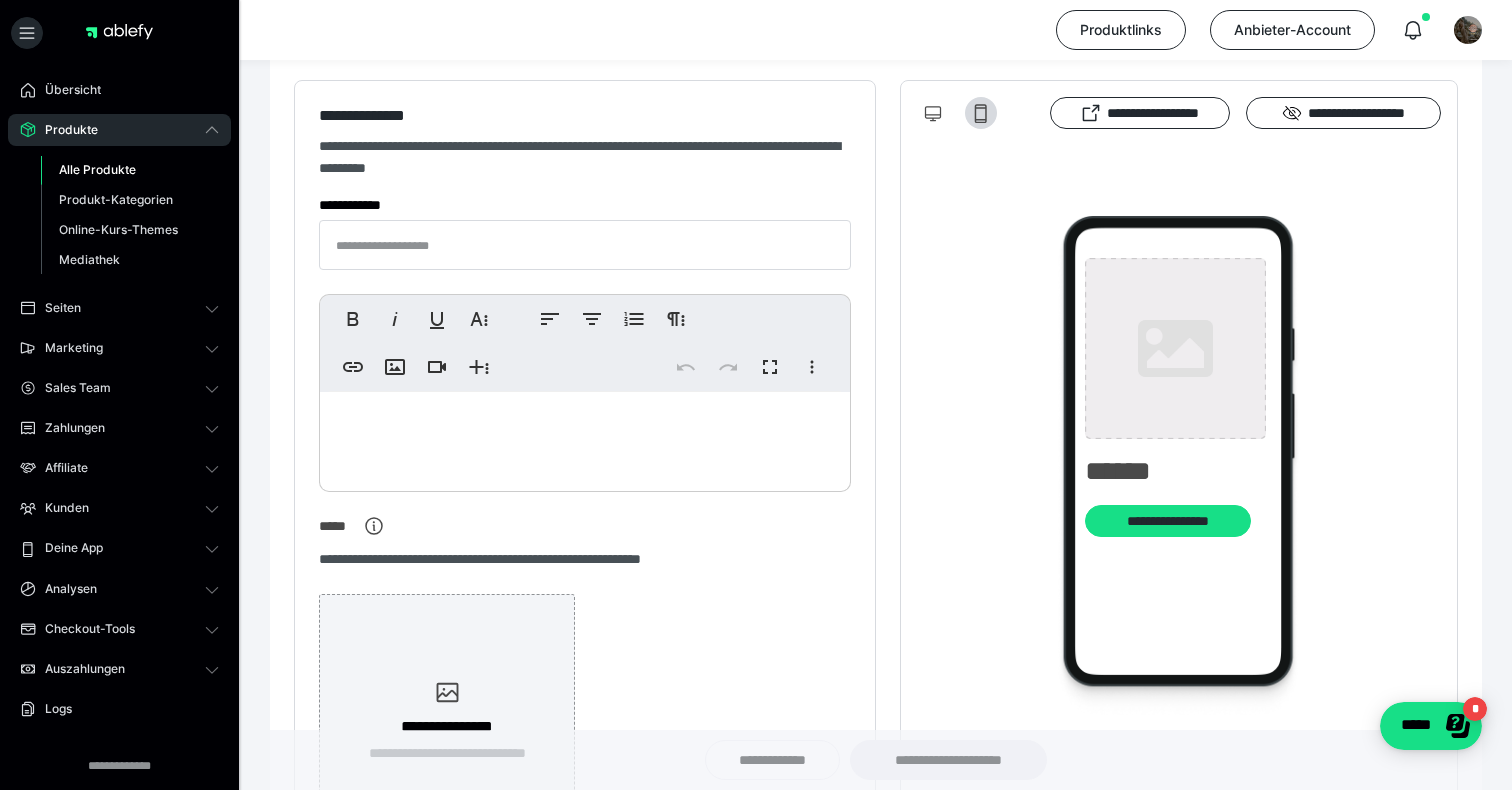 click on "Alle Produkte" at bounding box center (97, 169) 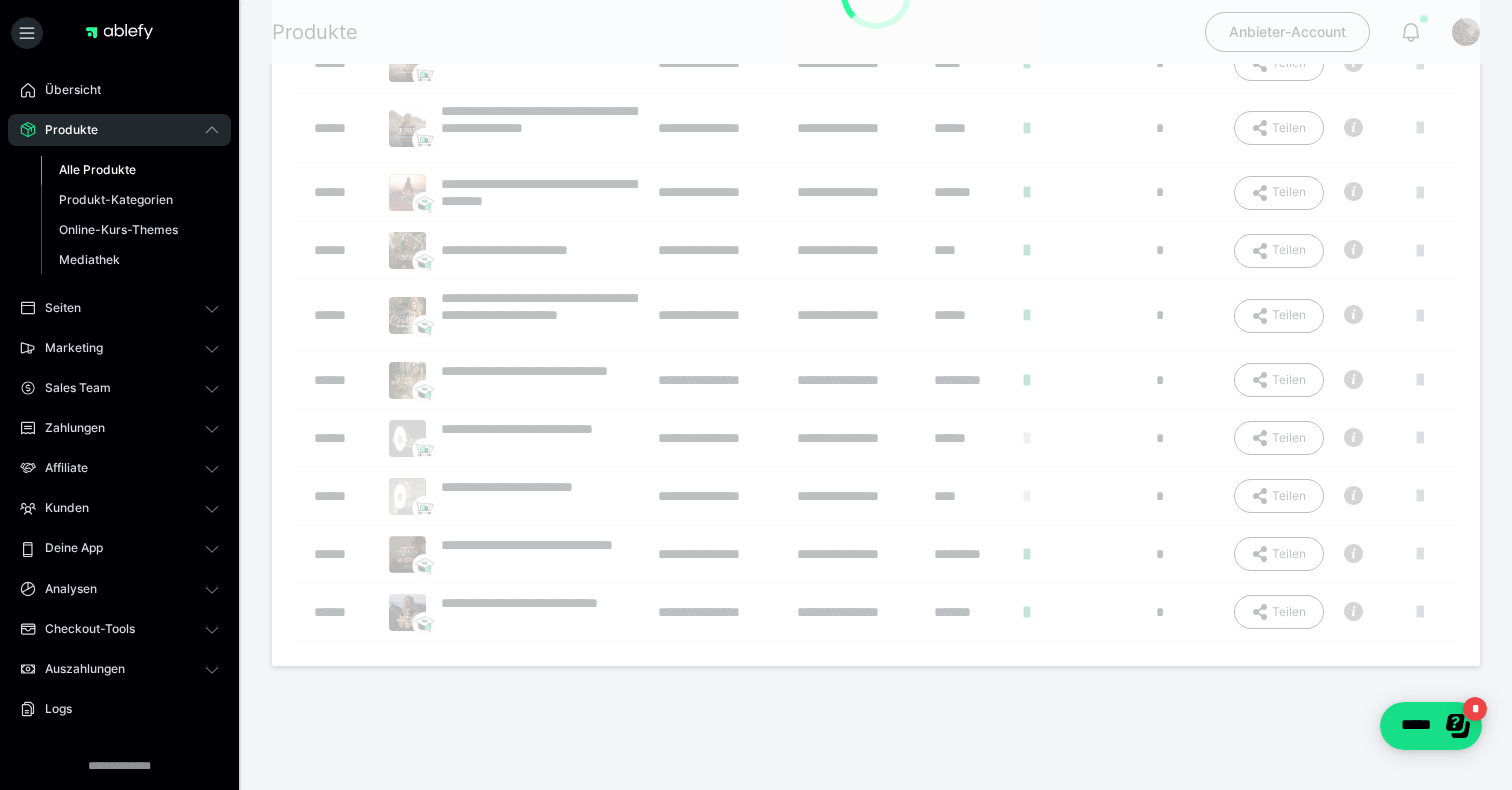 scroll, scrollTop: 0, scrollLeft: 0, axis: both 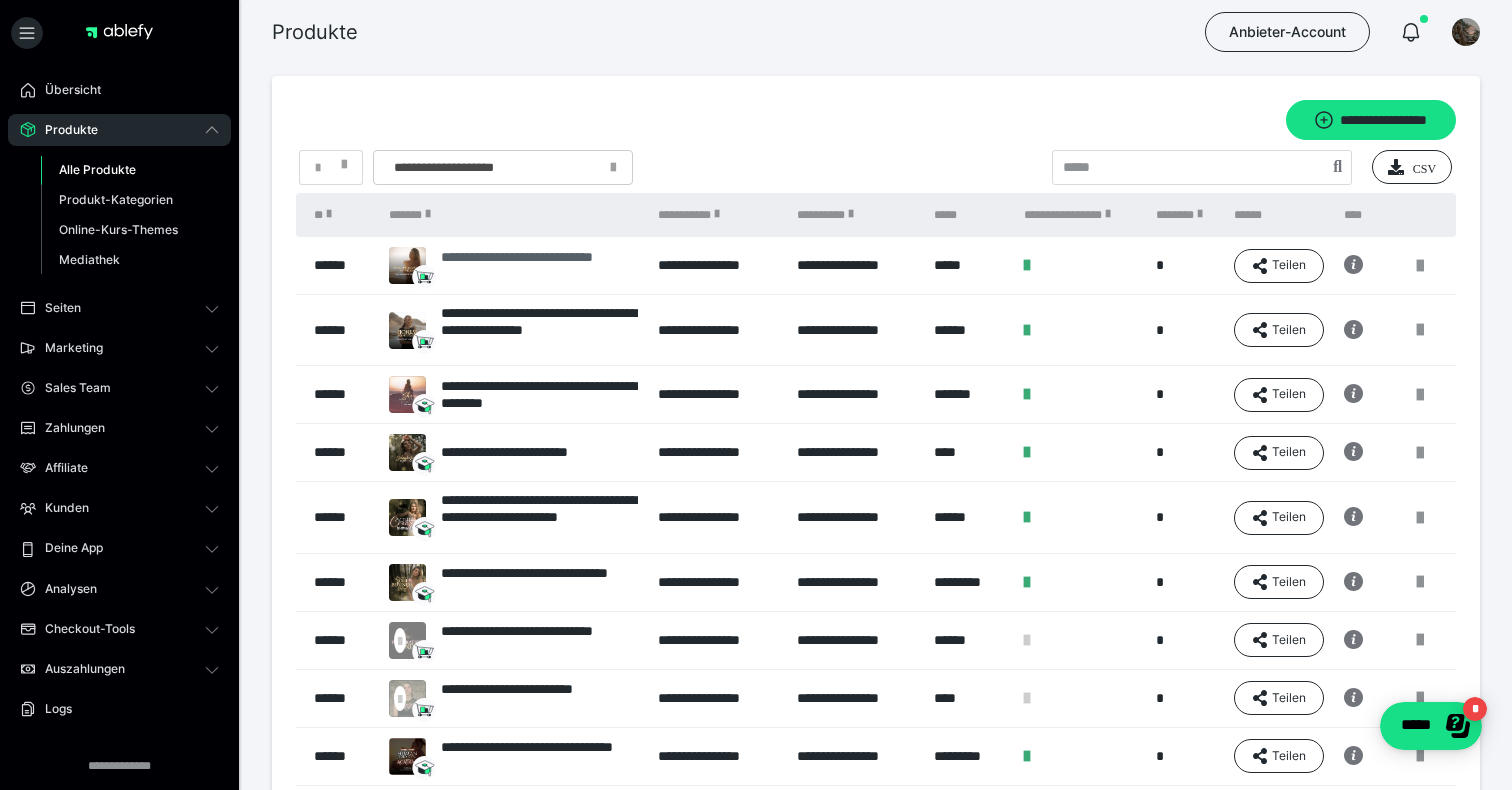 click on "**********" at bounding box center (540, 266) 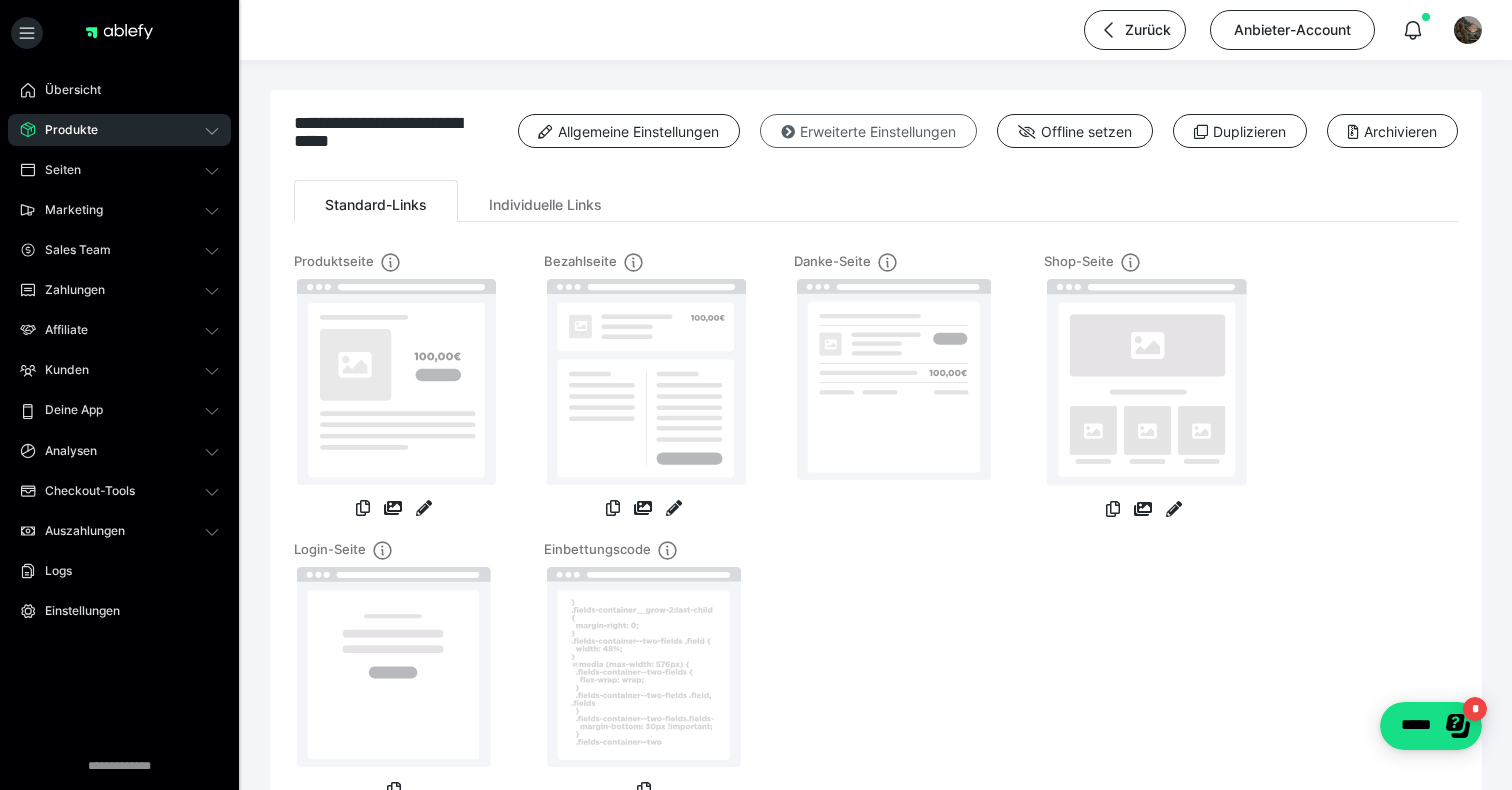 click at bounding box center [788, 132] 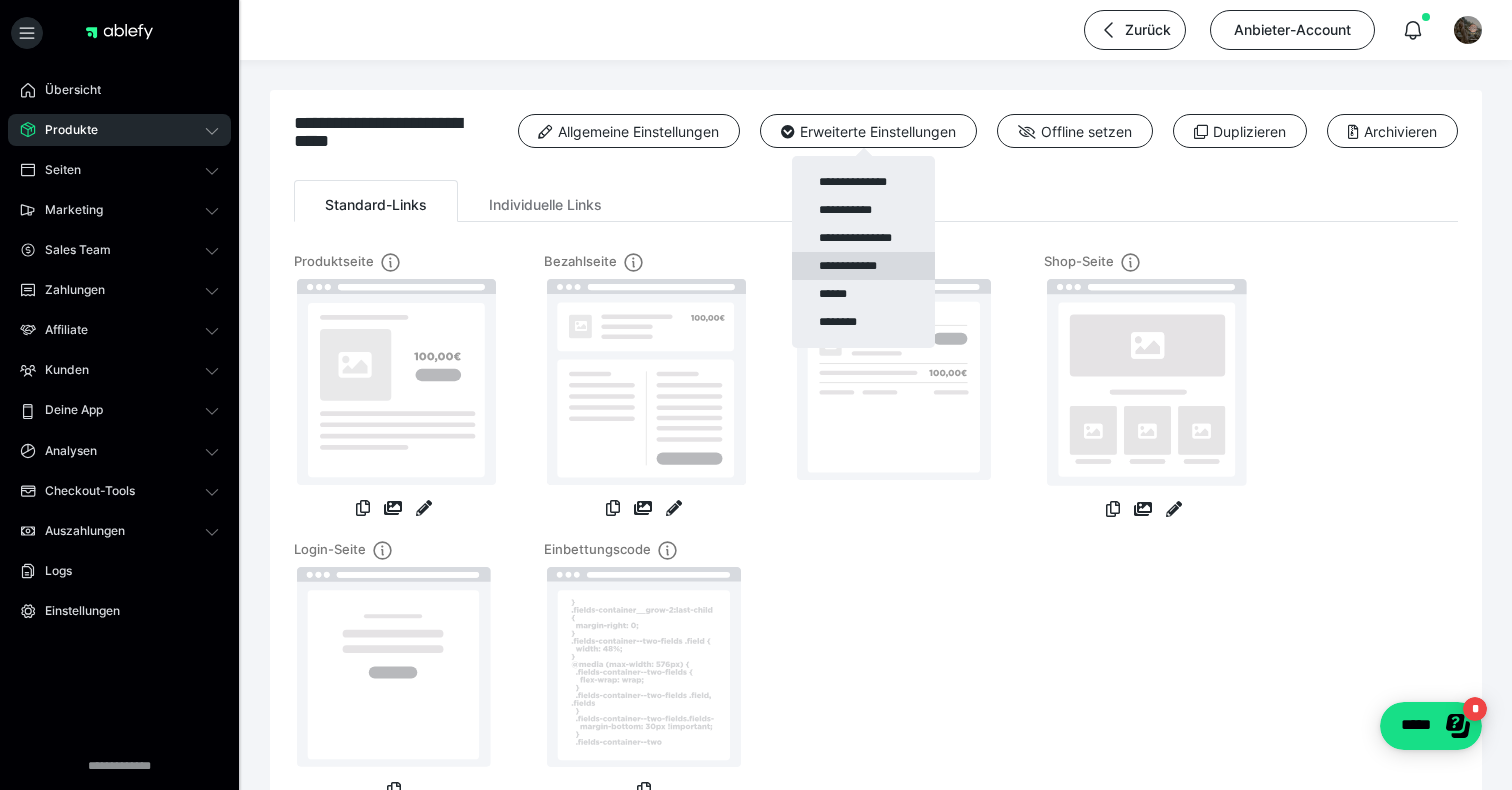 click on "**********" at bounding box center [863, 266] 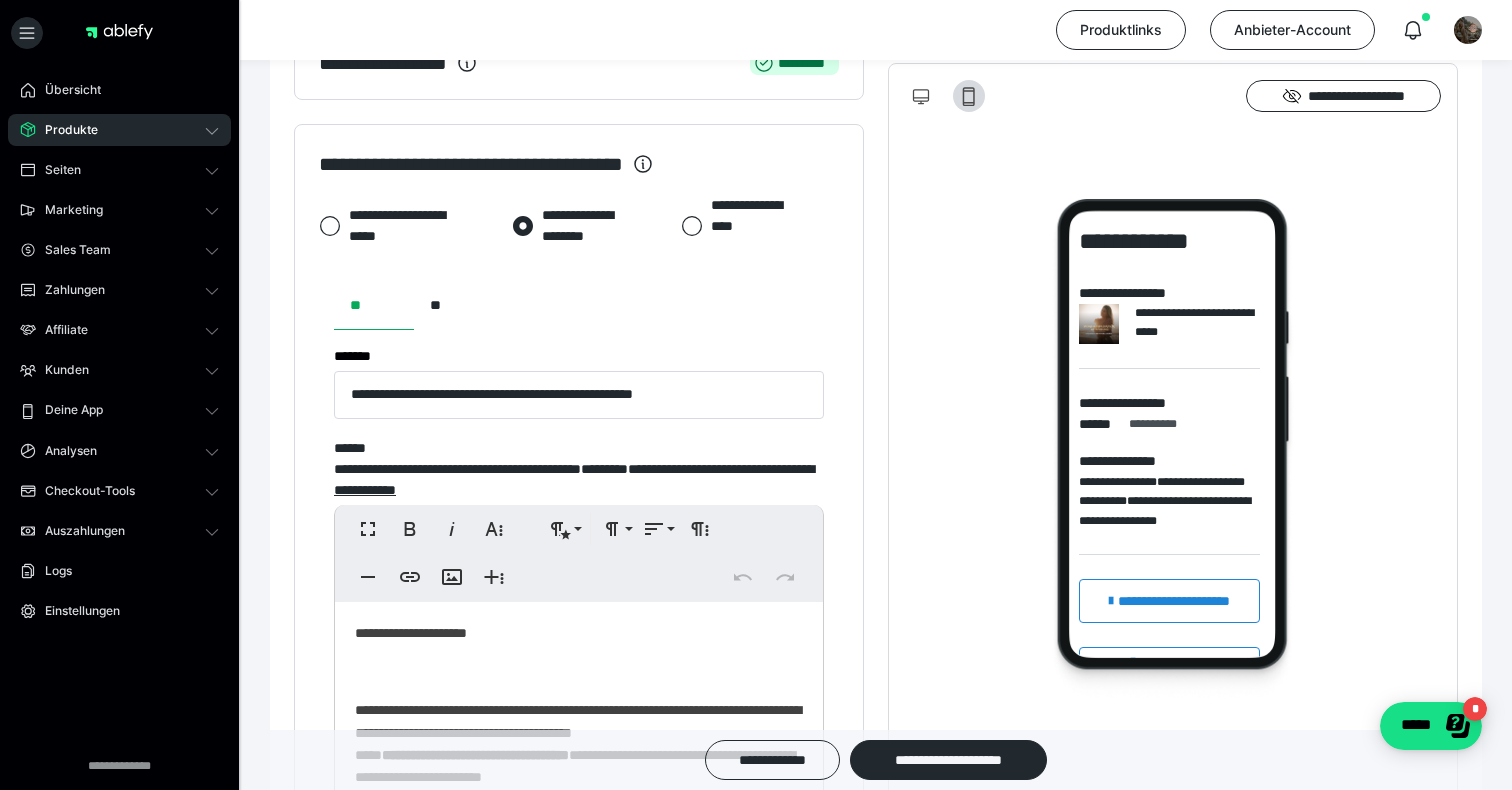 scroll, scrollTop: 925, scrollLeft: 0, axis: vertical 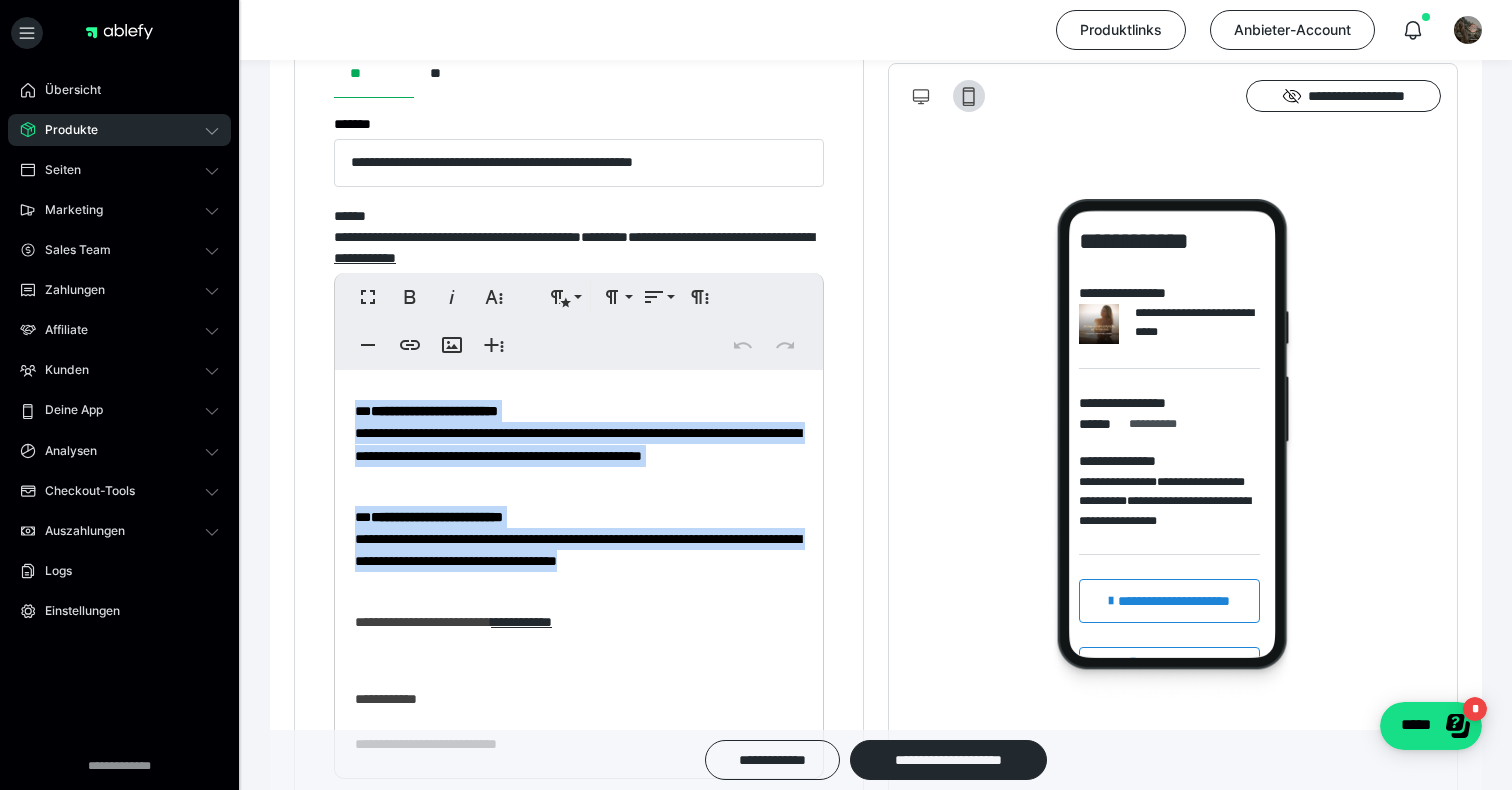 drag, startPoint x: 745, startPoint y: 561, endPoint x: 349, endPoint y: 417, distance: 421.3692 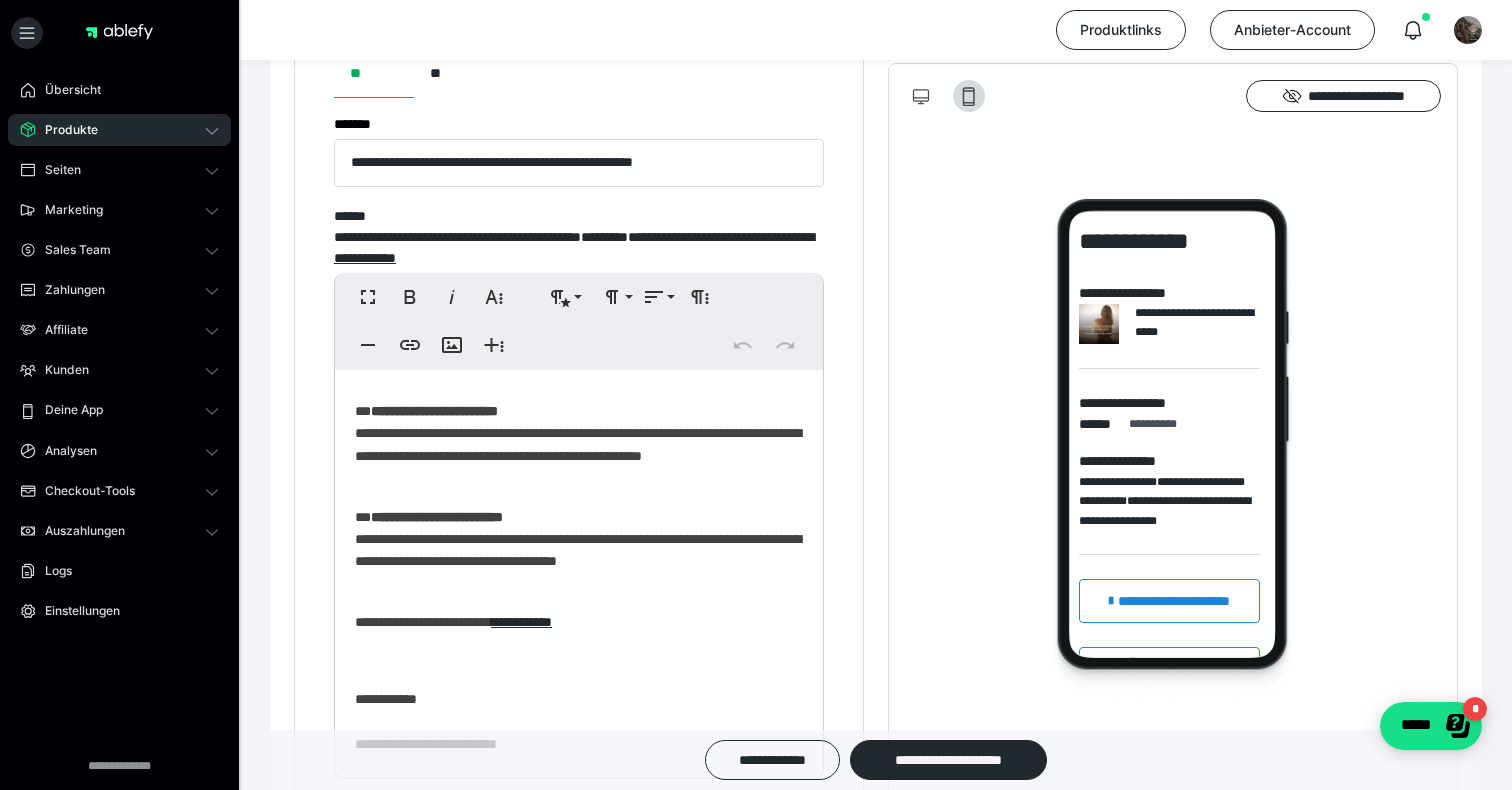 click on "Übersicht Produkte Alle Produkte Produkt-Kategorien Online-Kurs-Themes Mediathek Seiten Shop-Themes Membership-Themes ableSHARE Marketing Gutscheincodes Marketing-Tools Live-Stream-Events Content-IDs Upsell-Funnels Order Bumps Tracking-Codes E-Mail-Schnittstellen Webhooks Sales Team Sales Team Zahlungen Bestellungen Fälligkeiten Transaktionen Rechnungen & Storno-Rechnungen Mahnwesen & Inkasso Affiliate Affiliate-Programme Affiliates Statistiken Landingpages Kunden Kunden Kurs-Zugänge Membership-Zugänge E-Ticket-Bestellungen Awards Lizenzschlüssel Deine App App Hub Analysen Analysen Analysen 3.0 Checkout-Tools Bezahlseiten-Templates Zahlungspläne Zusatzkosten Widerrufskonditionen Zusatzfelder Zusatzfeld-Antworten Steuersätze Auszahlungen Neue Auszahlung Berichte Logs Einstellungen" at bounding box center (119, 410) 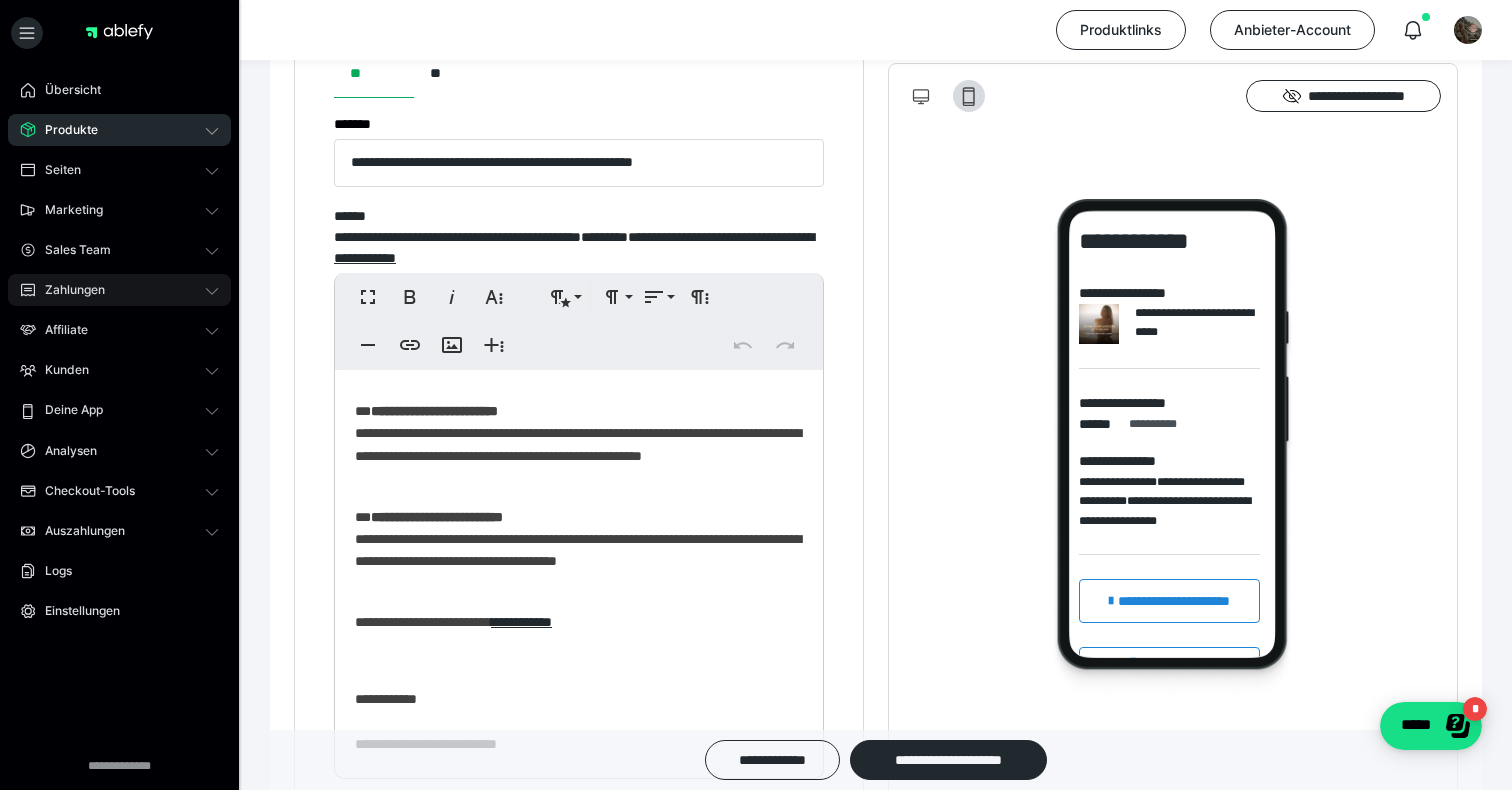 click on "Zahlungen" at bounding box center [119, 290] 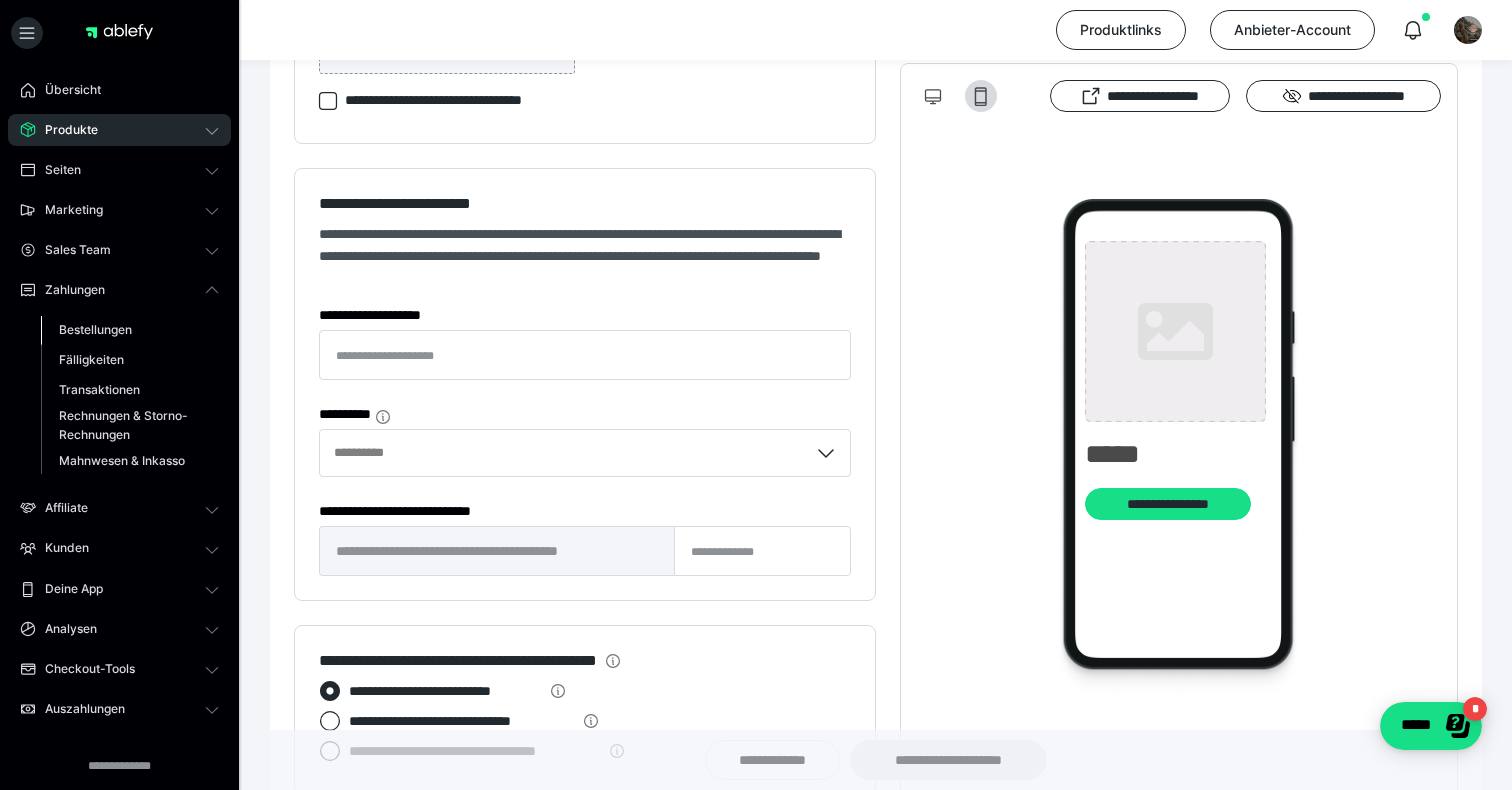 click on "Bestellungen" at bounding box center (95, 329) 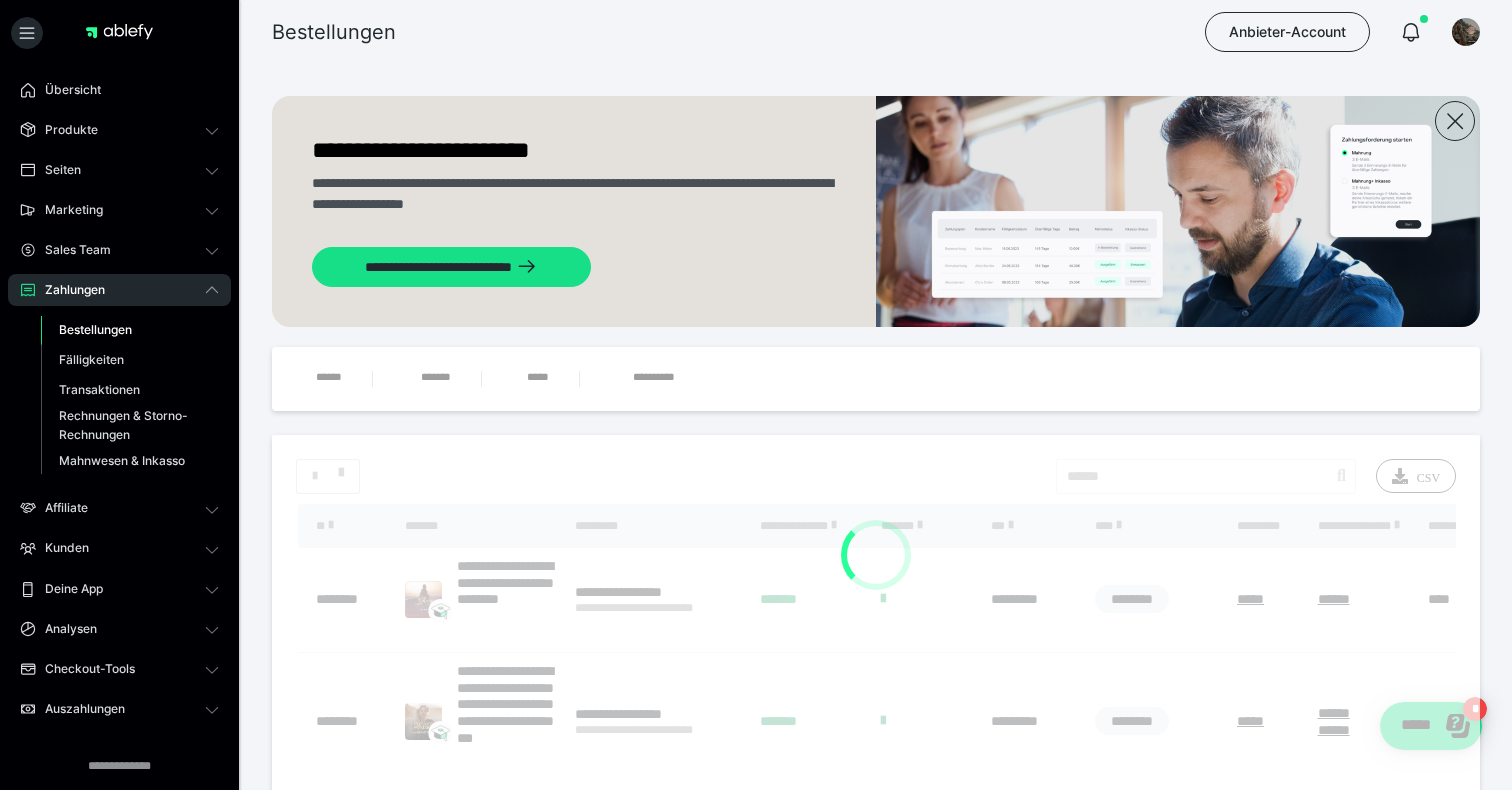 scroll, scrollTop: 56, scrollLeft: 0, axis: vertical 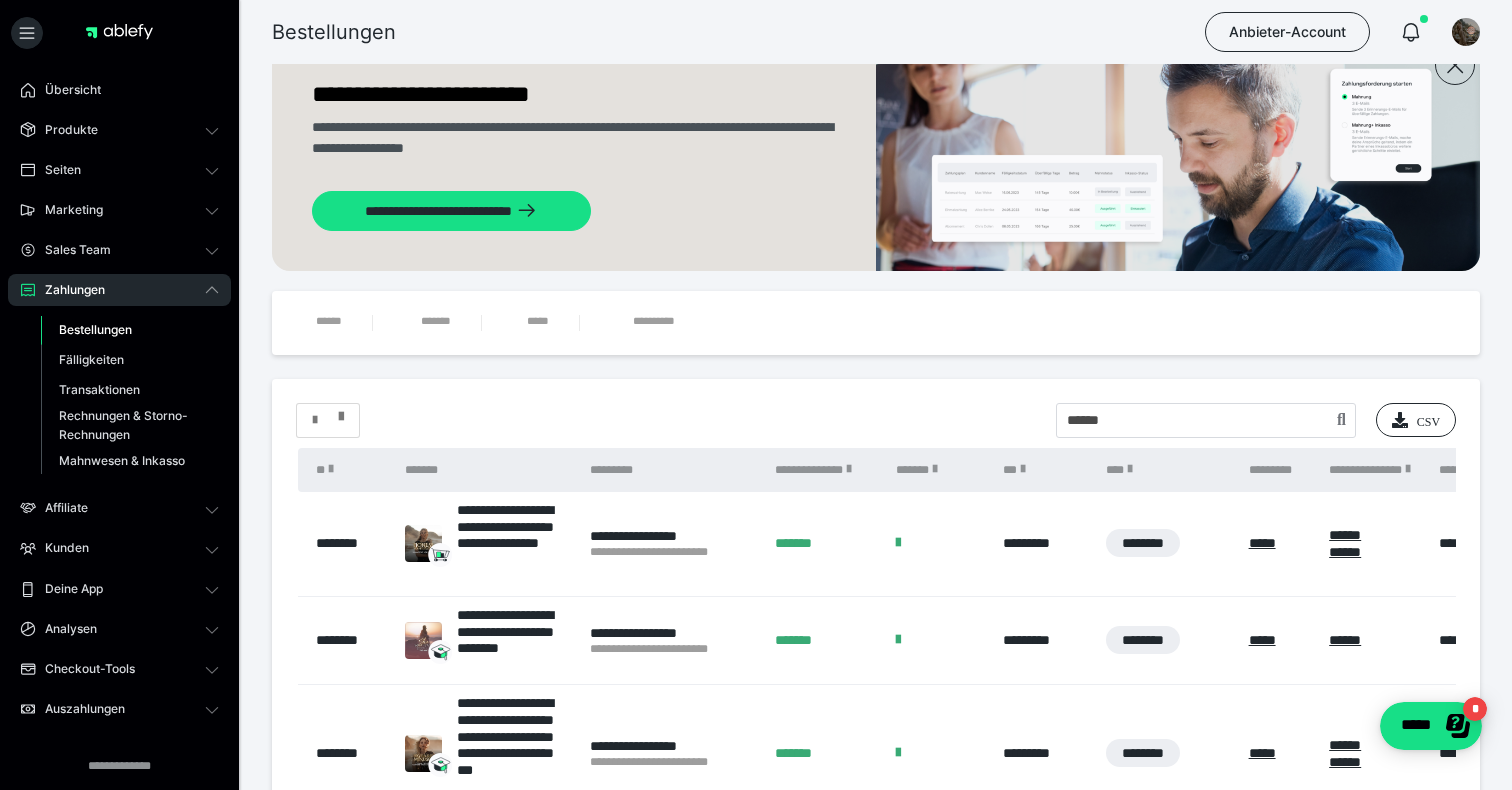 click at bounding box center (328, 420) 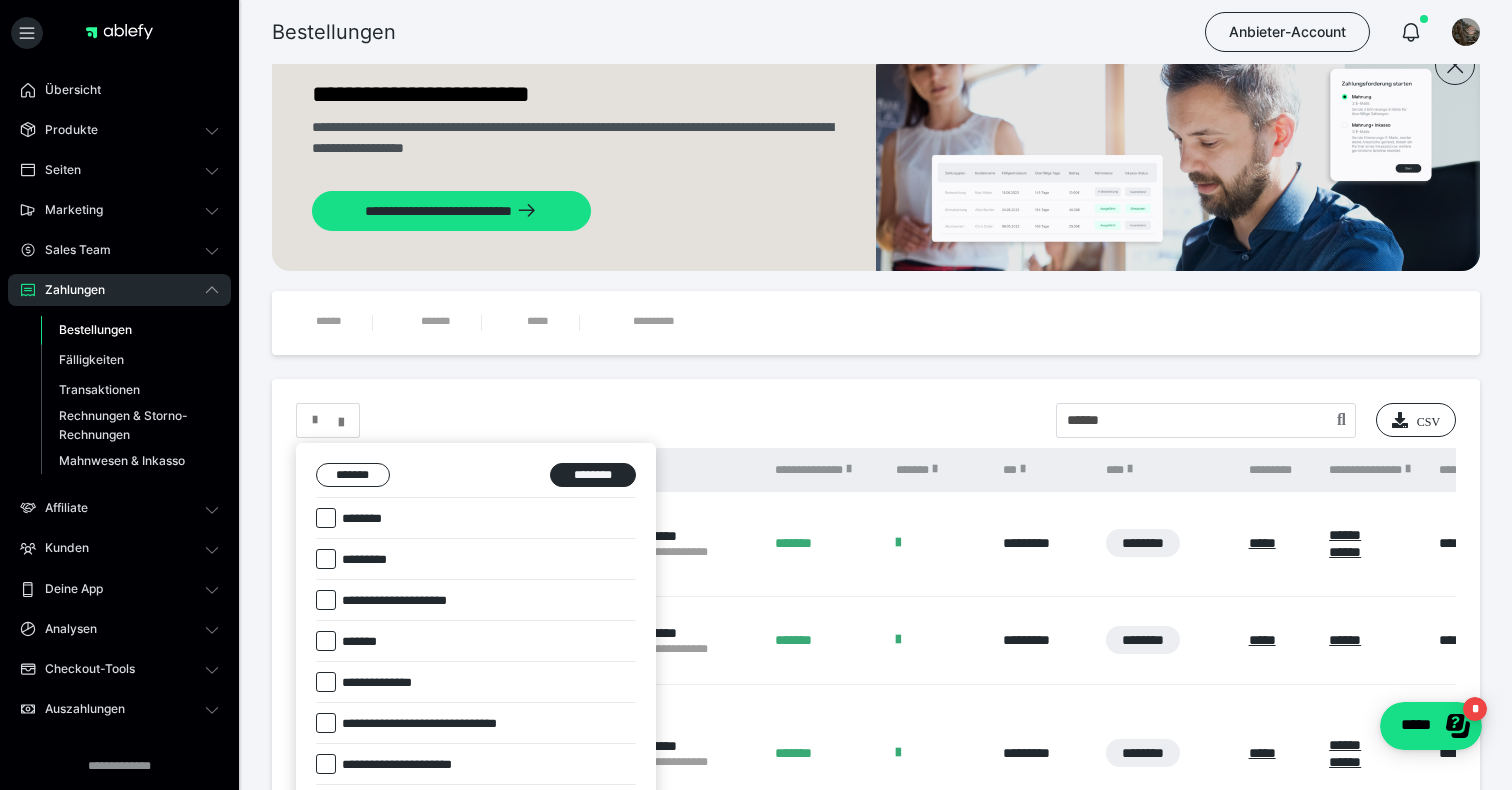 click at bounding box center (756, 395) 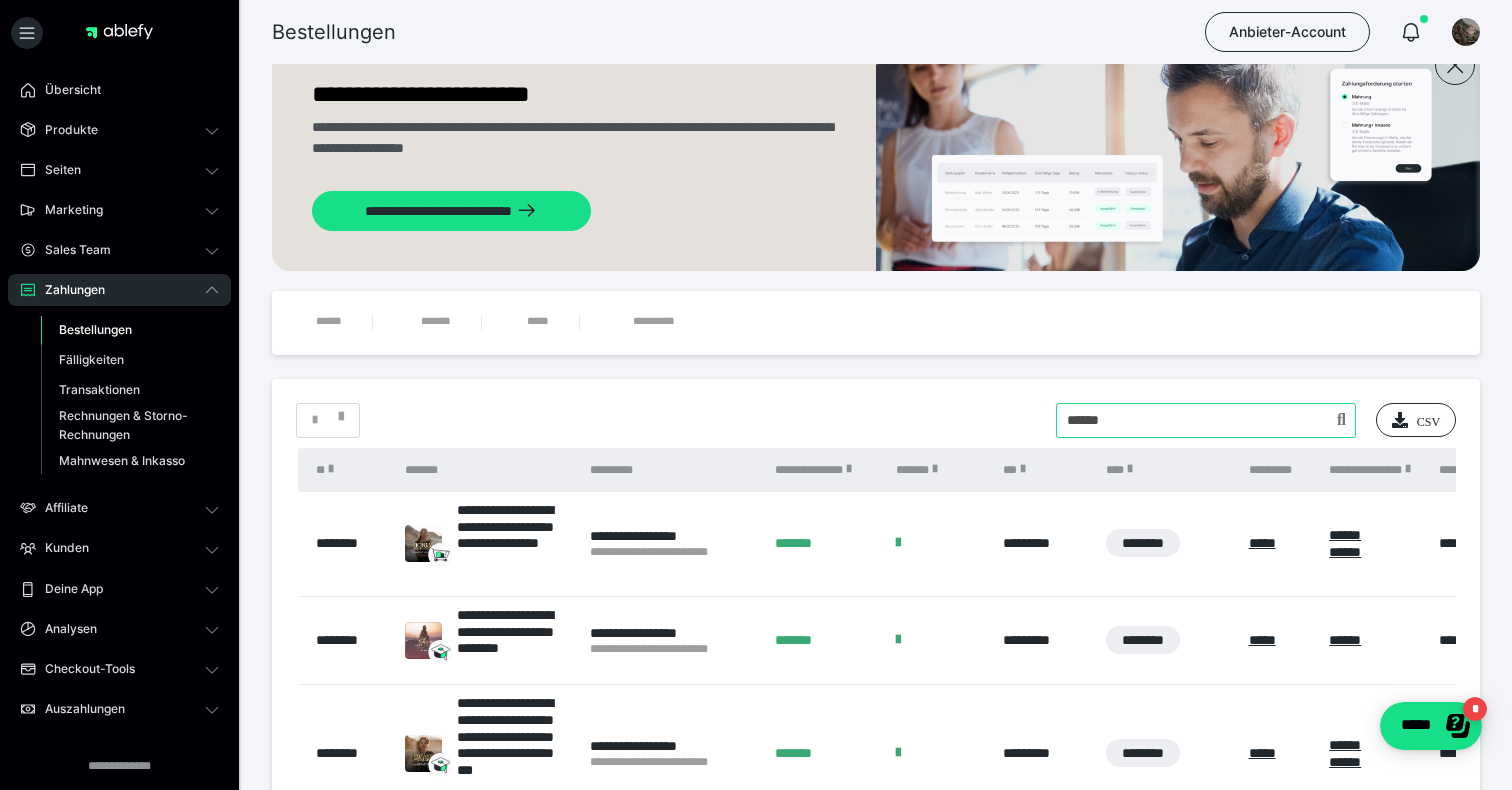 click at bounding box center [1206, 420] 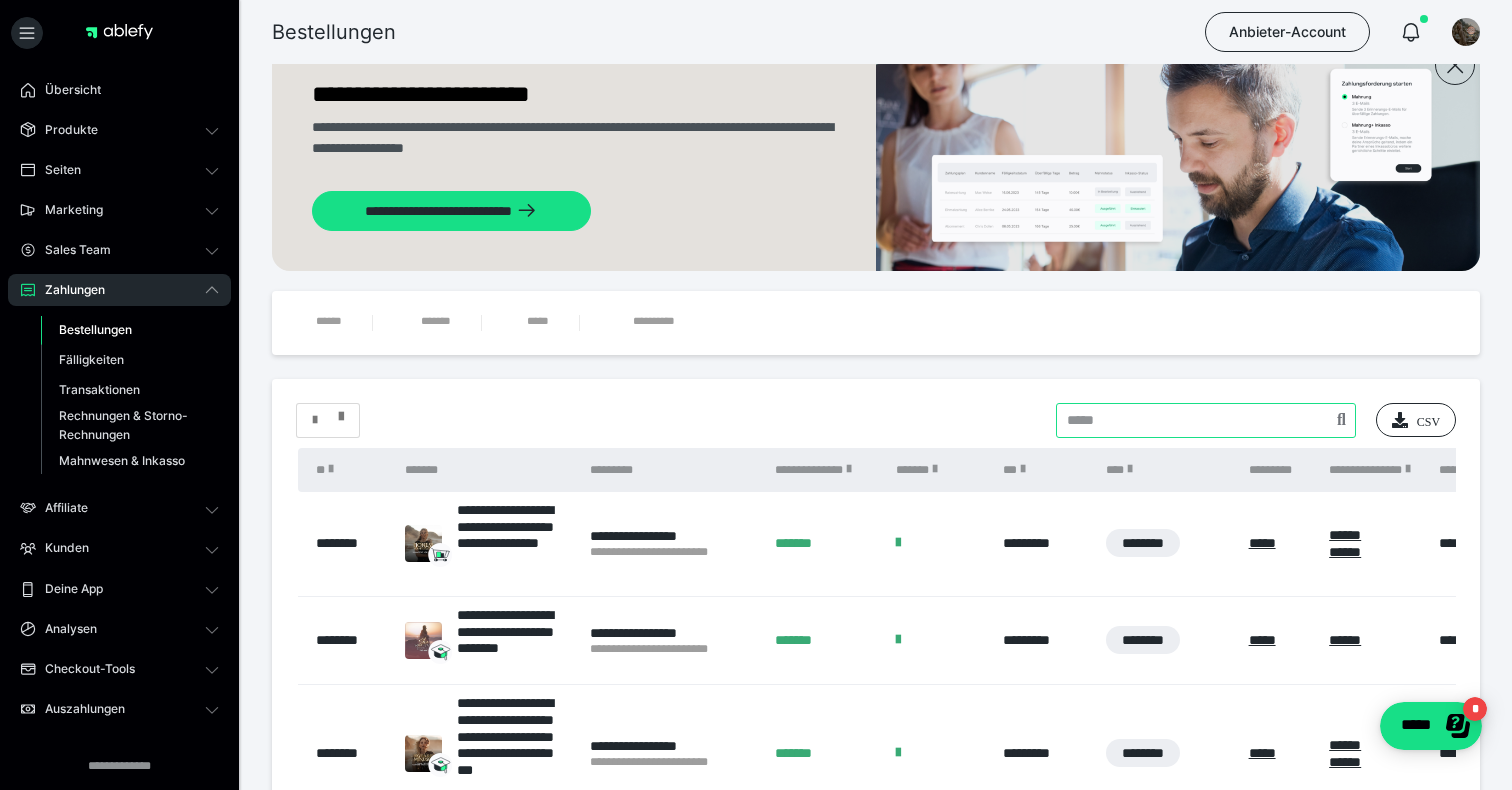 type 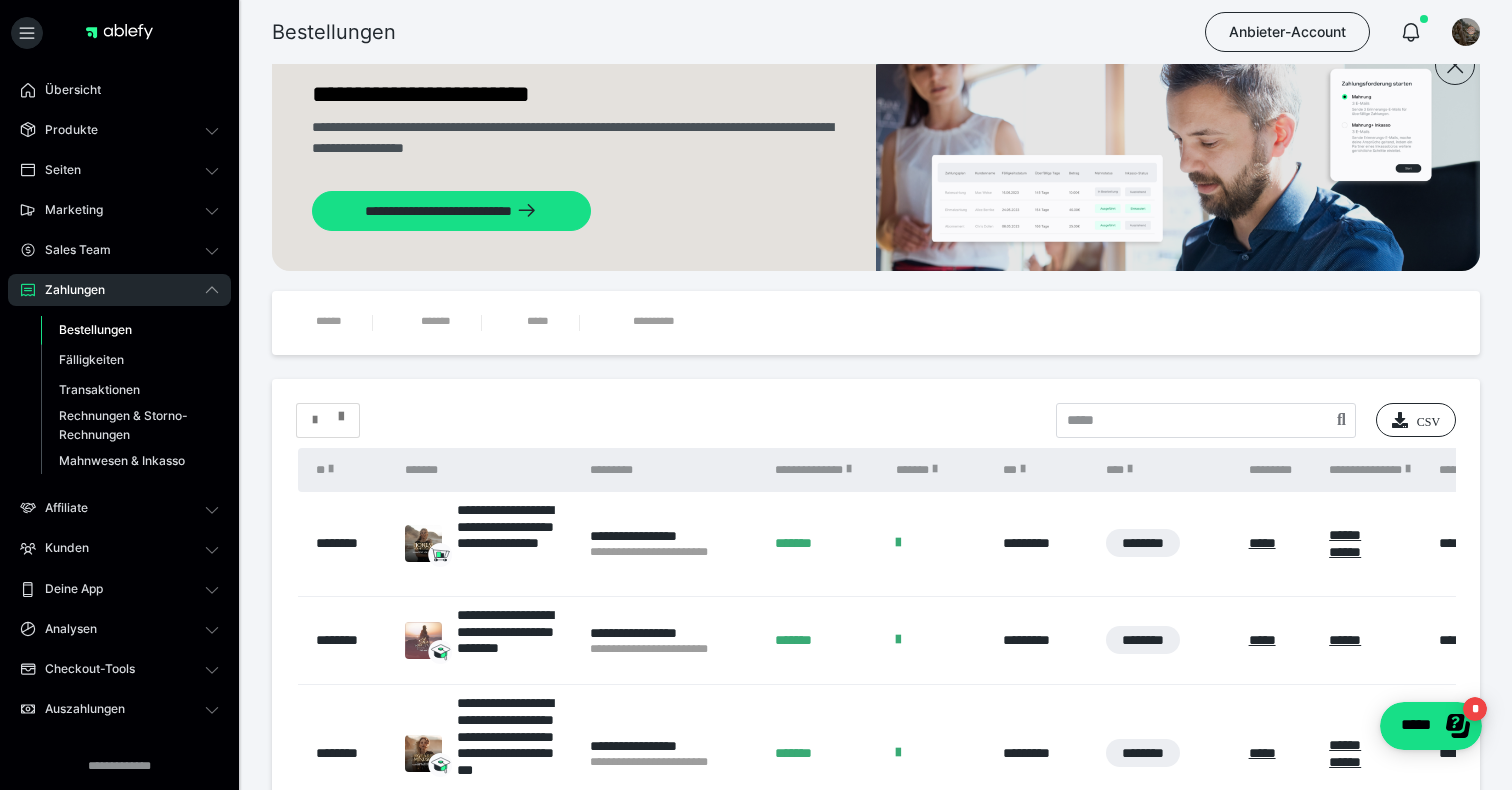 click on "**********" at bounding box center [876, 907] 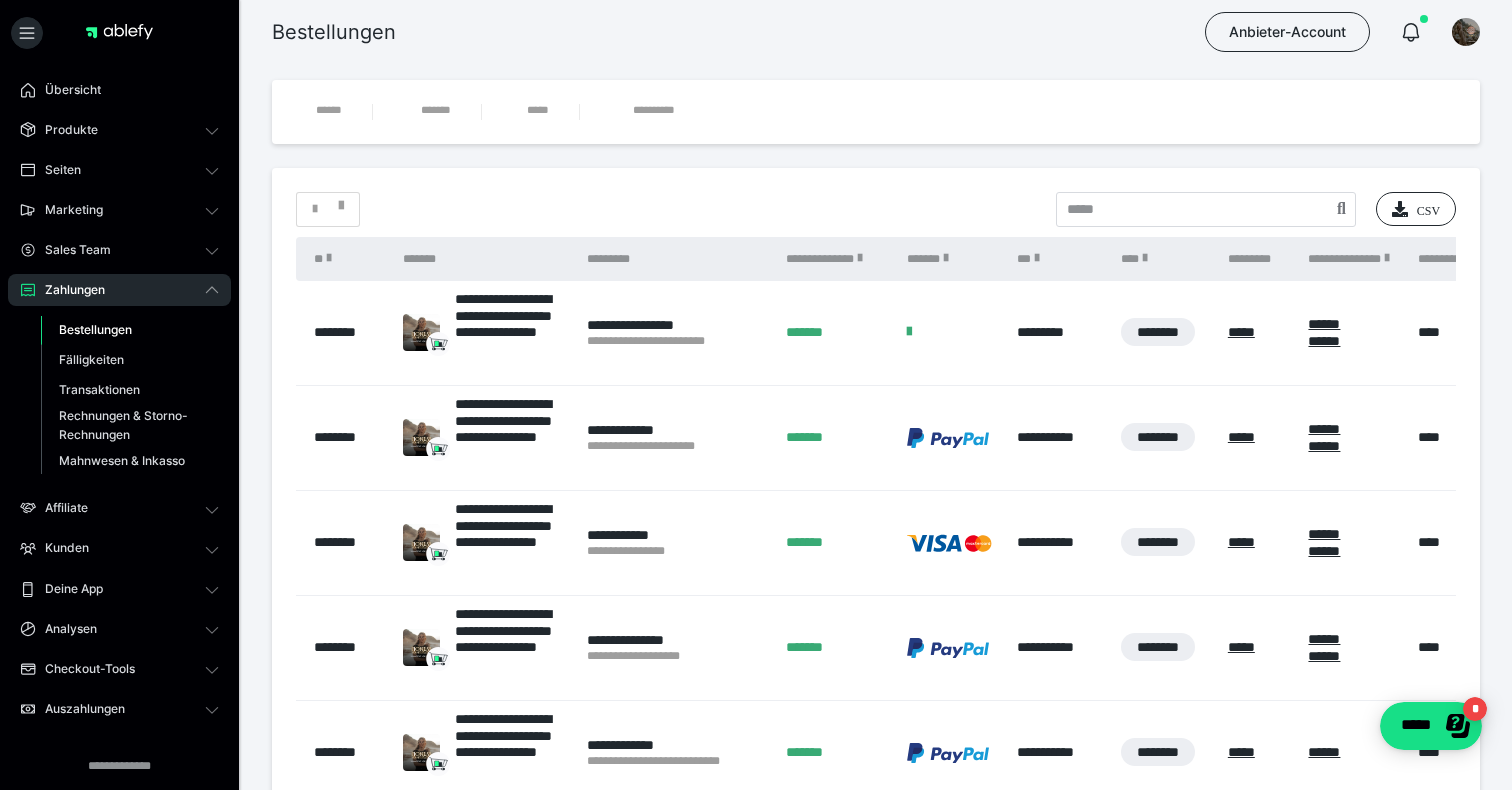 scroll, scrollTop: 274, scrollLeft: 0, axis: vertical 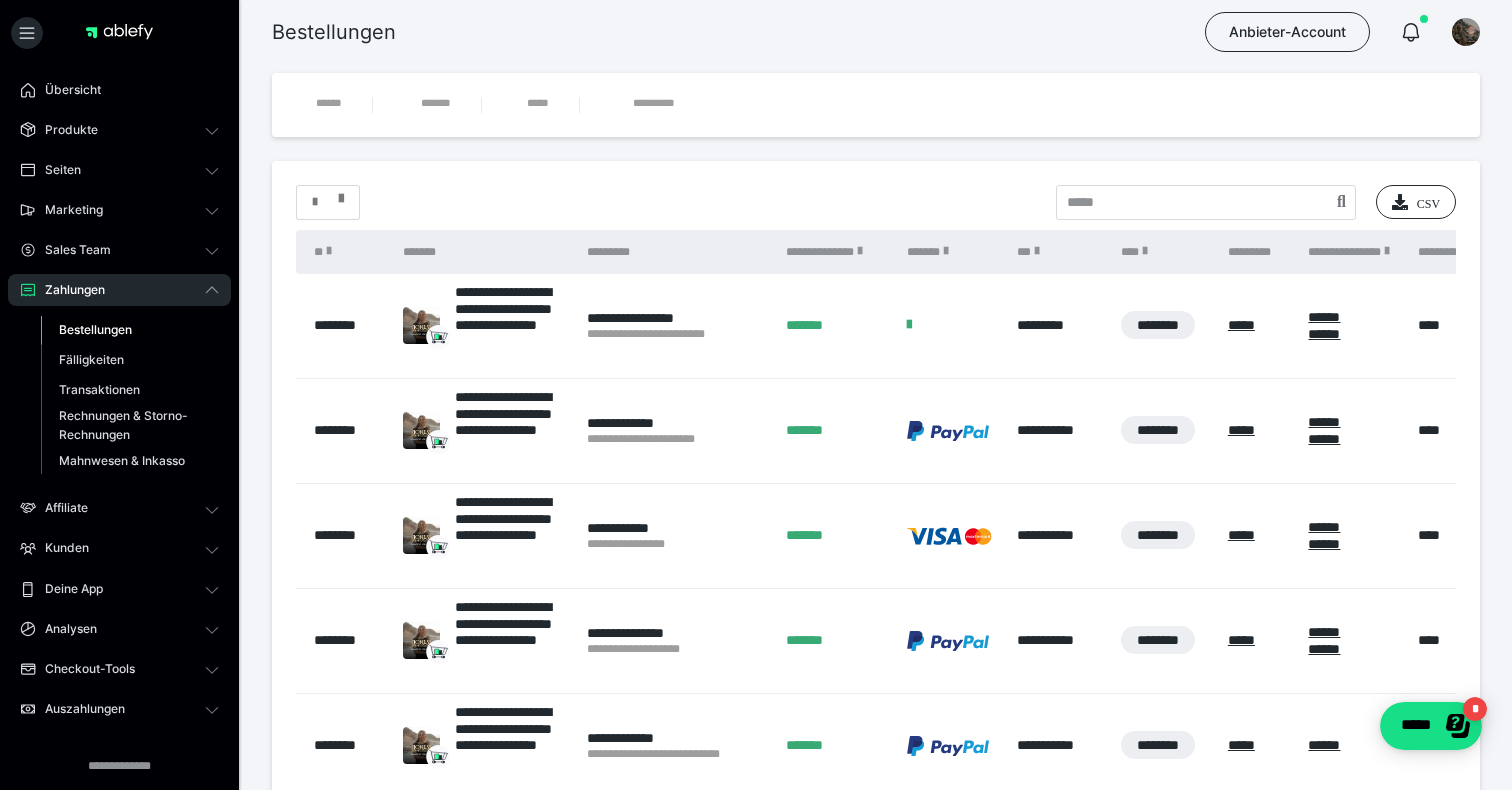click at bounding box center (328, 202) 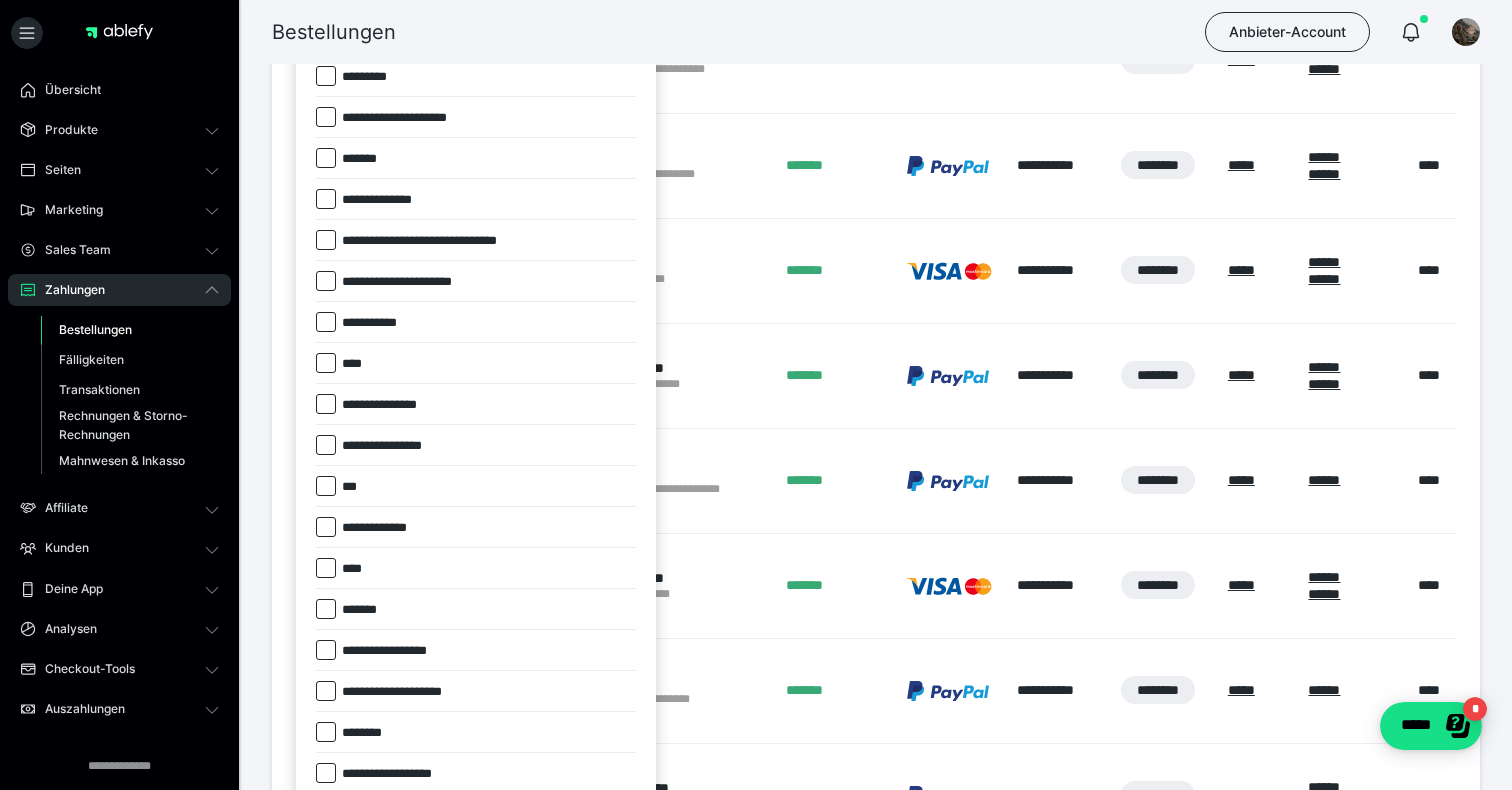 scroll, scrollTop: 543, scrollLeft: 0, axis: vertical 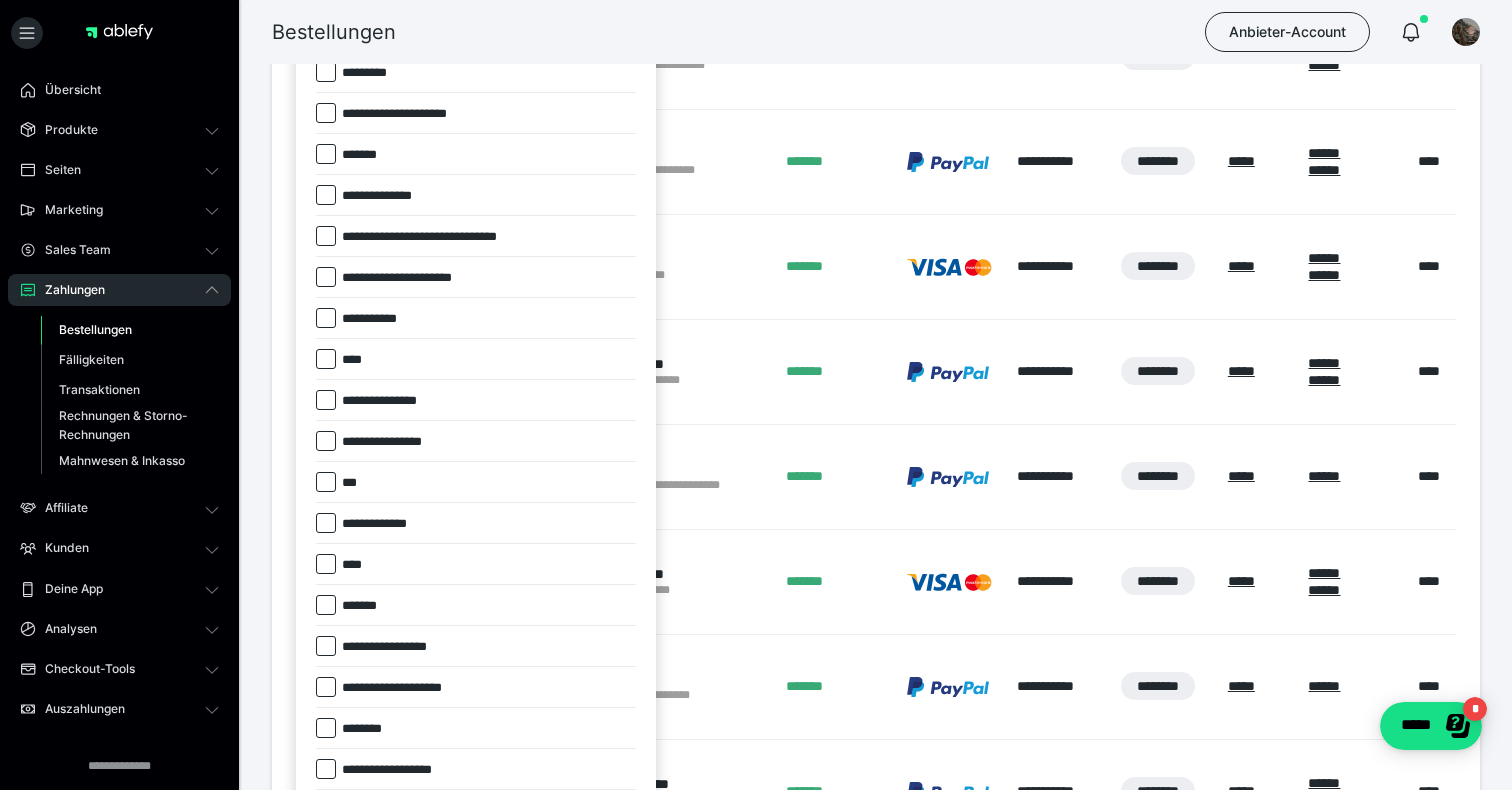 drag, startPoint x: 328, startPoint y: 604, endPoint x: 345, endPoint y: 604, distance: 17 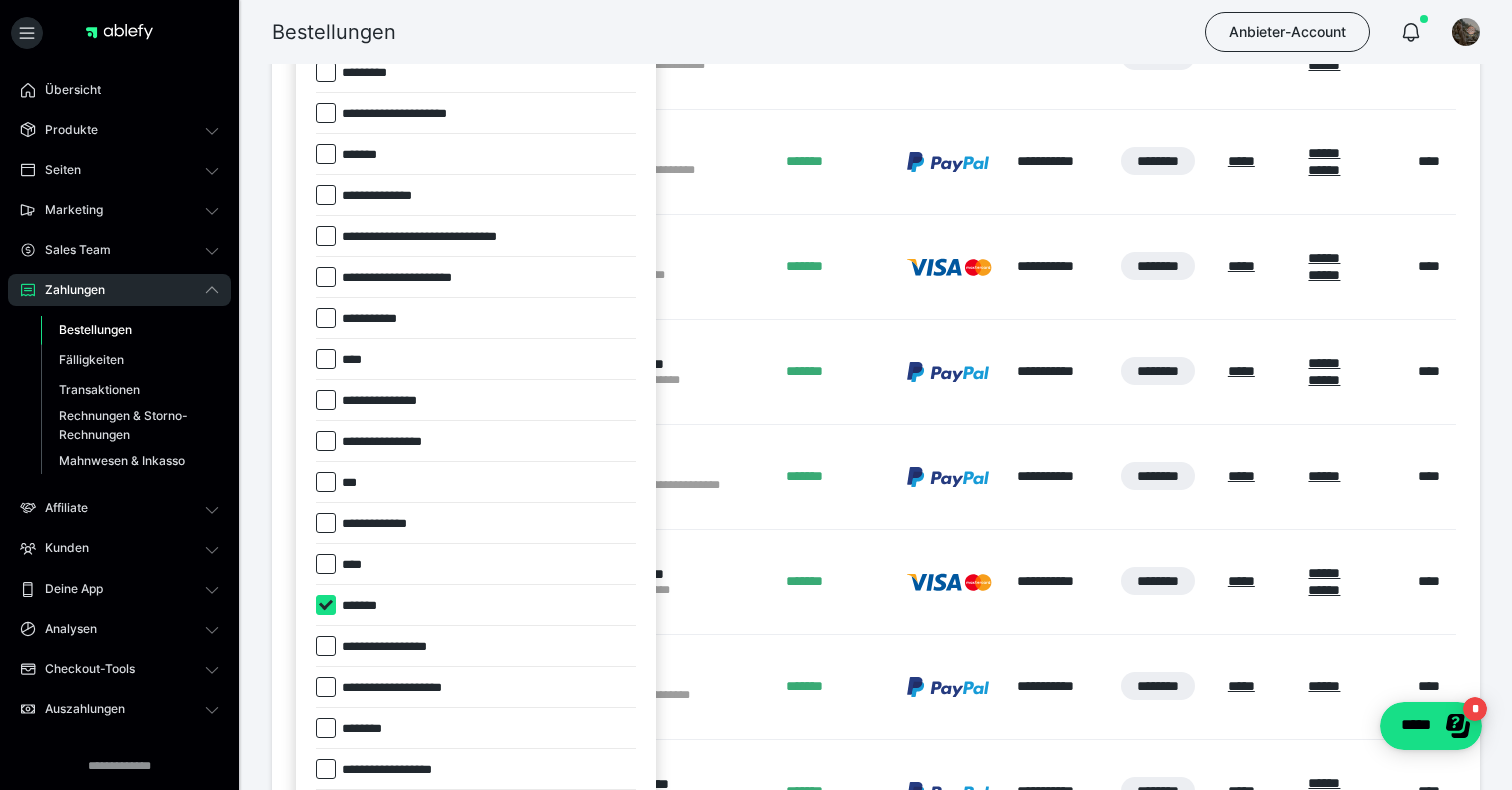 checkbox on "****" 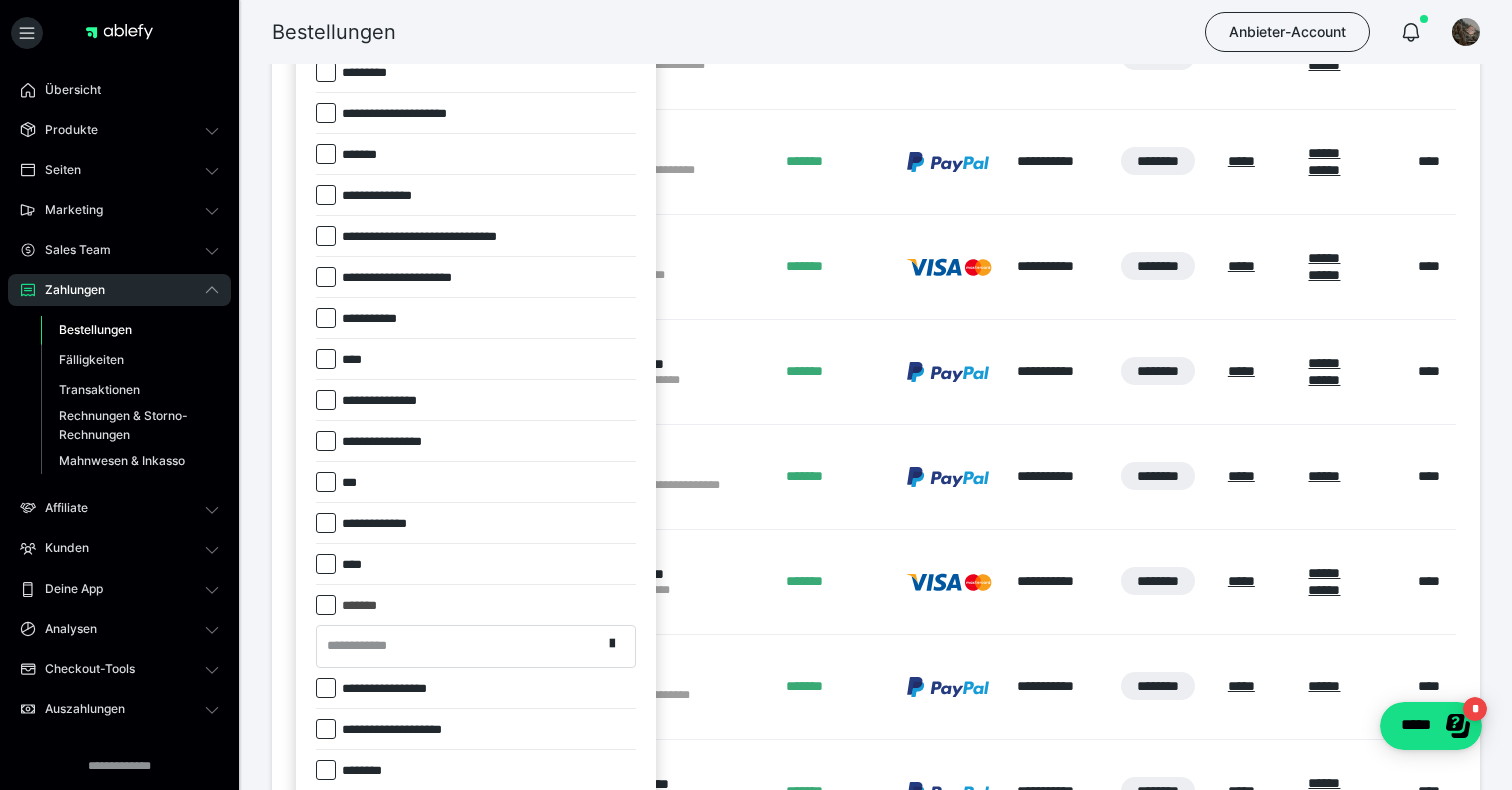 click on "**********" at bounding box center (459, 646) 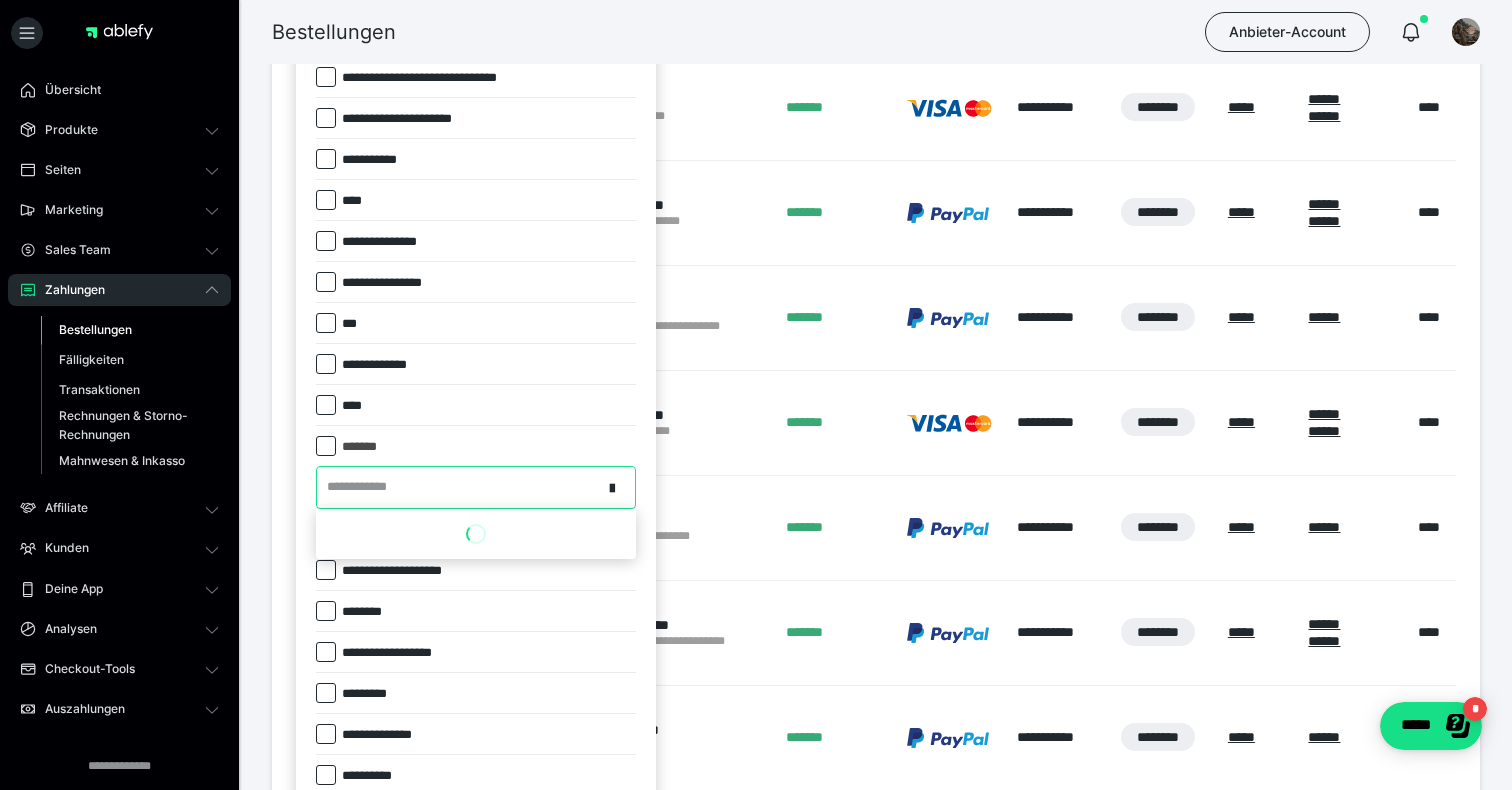 scroll, scrollTop: 713, scrollLeft: 0, axis: vertical 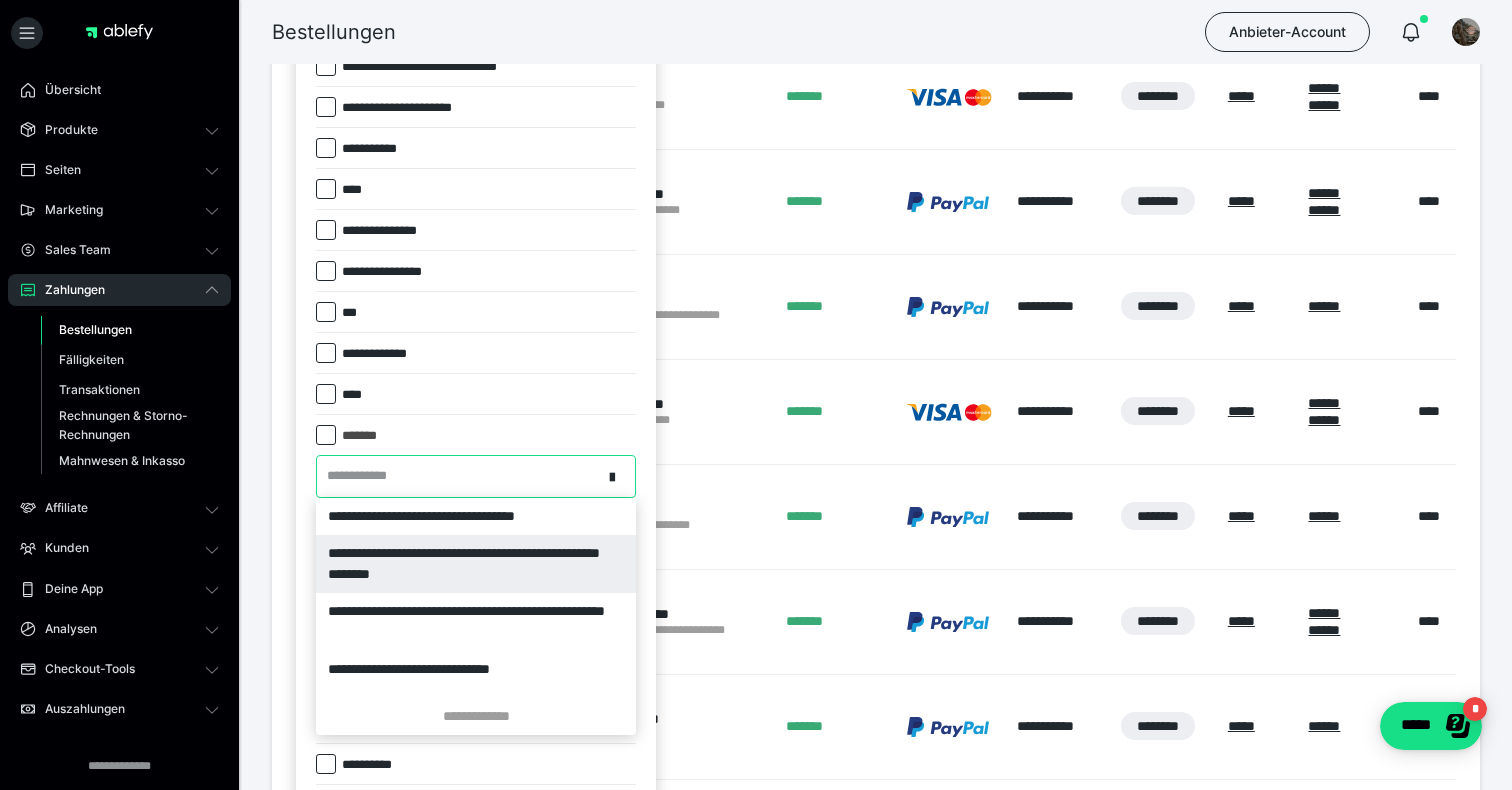 click on "**********" at bounding box center [476, 564] 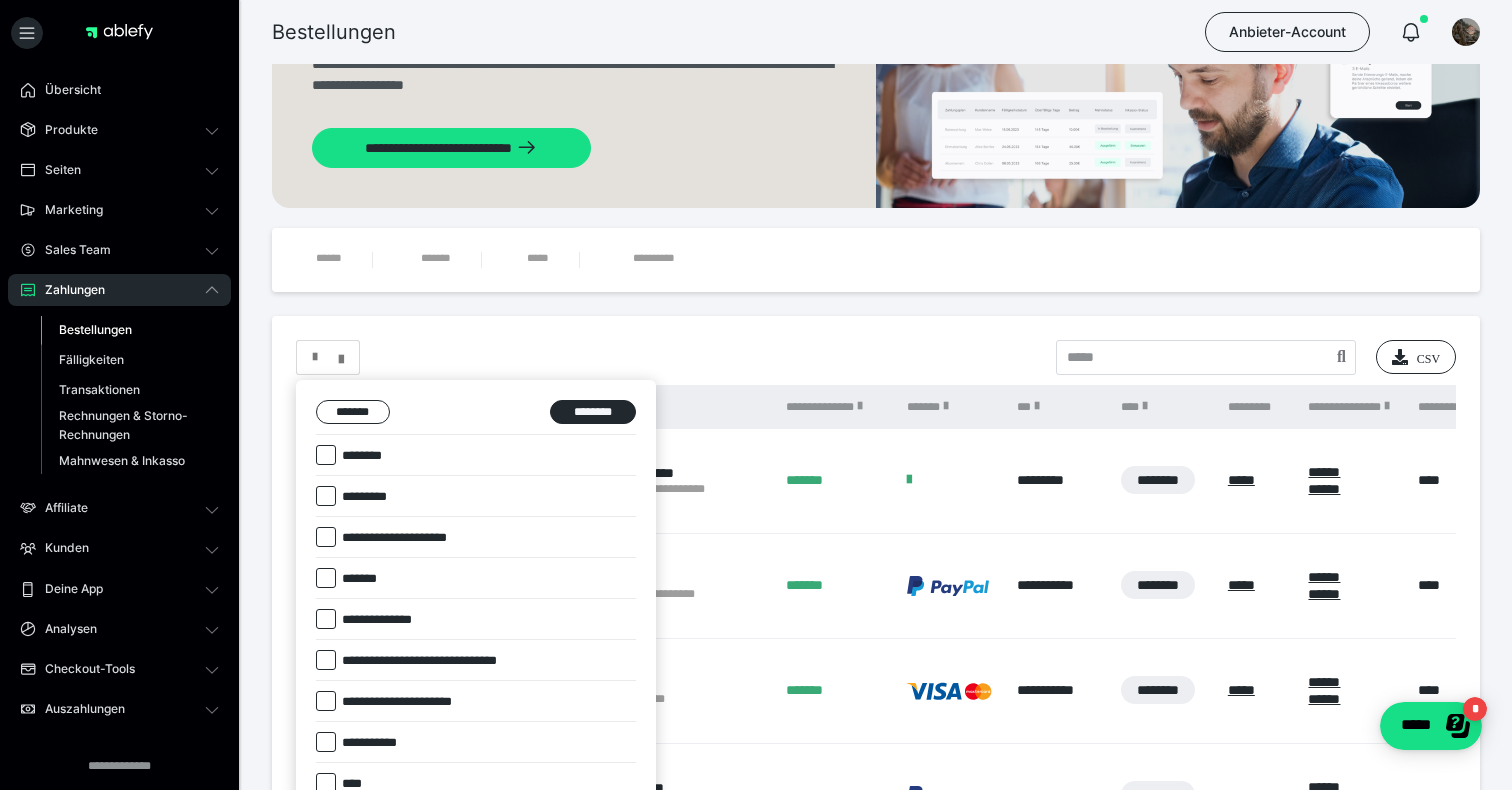 scroll, scrollTop: 128, scrollLeft: 0, axis: vertical 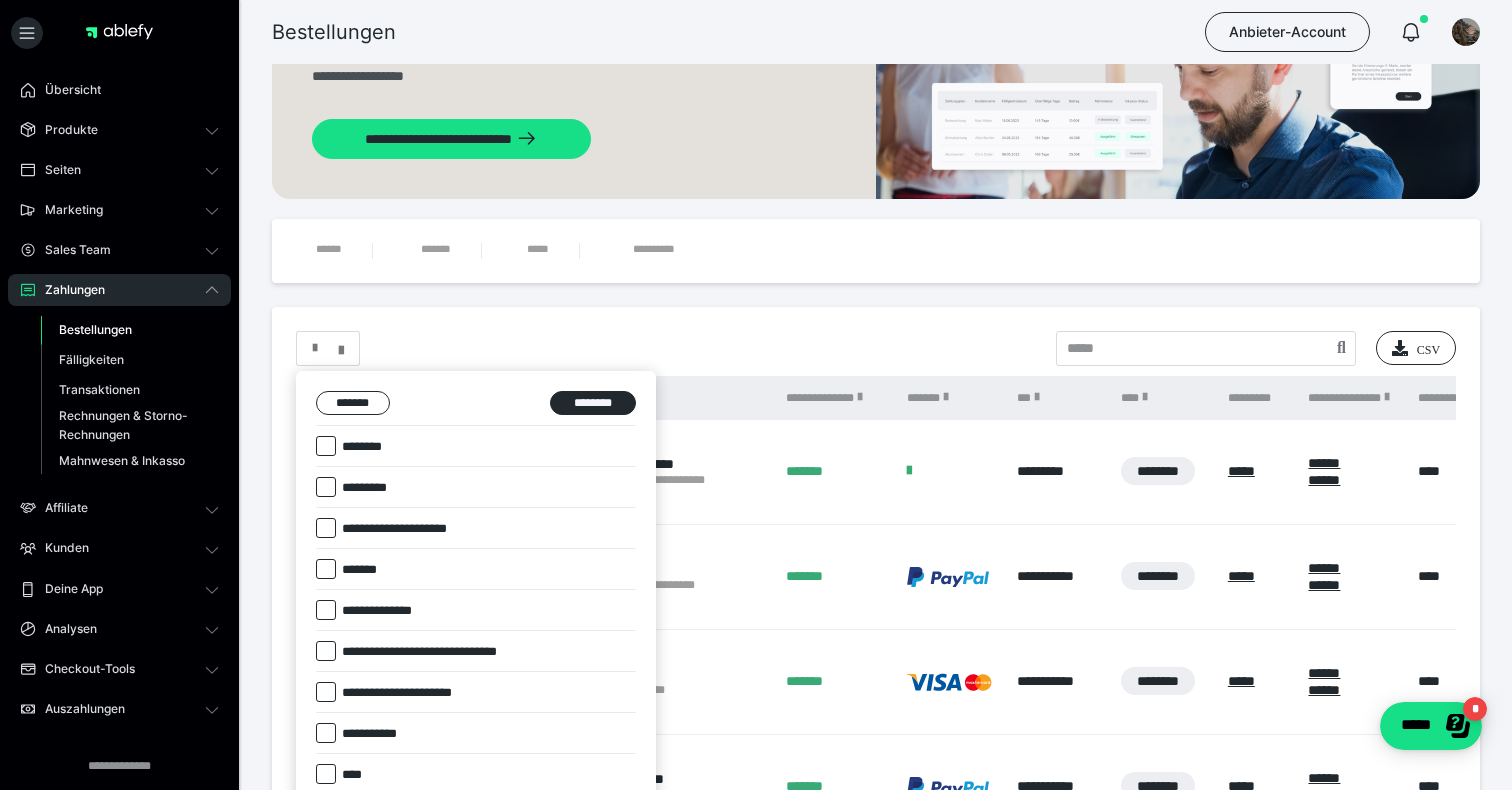 click on "**********" at bounding box center [390, 611] 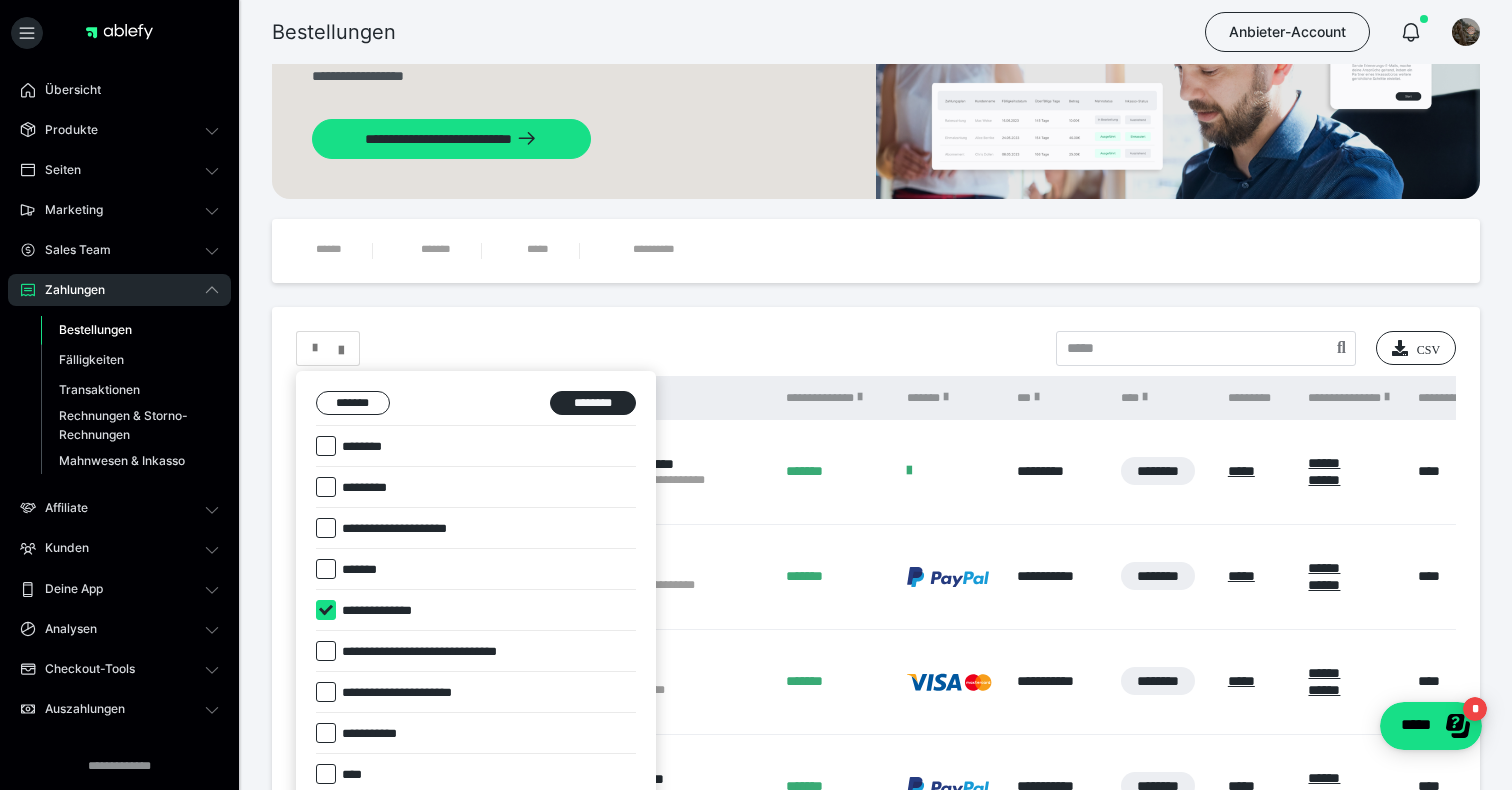 checkbox on "****" 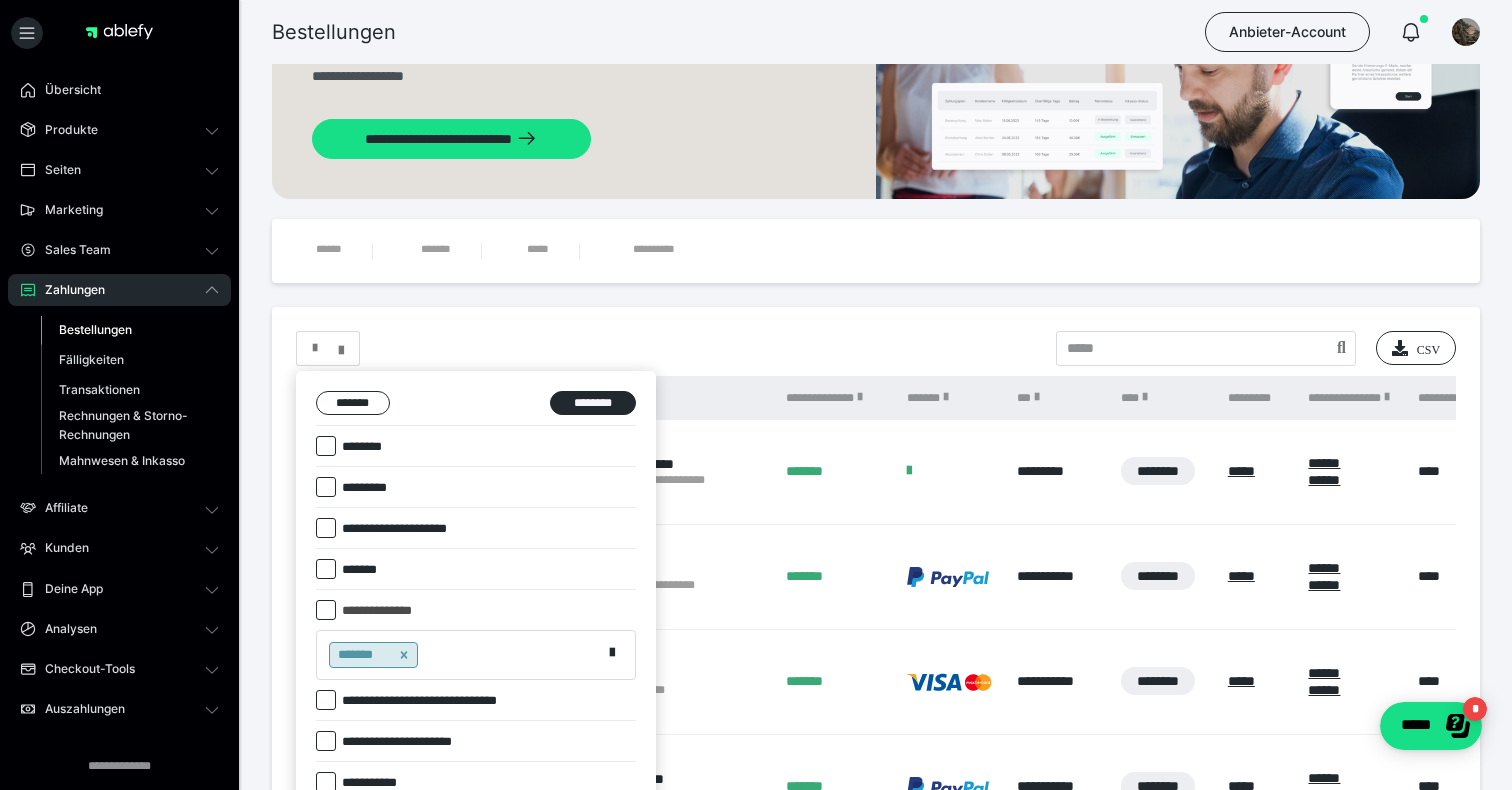 click 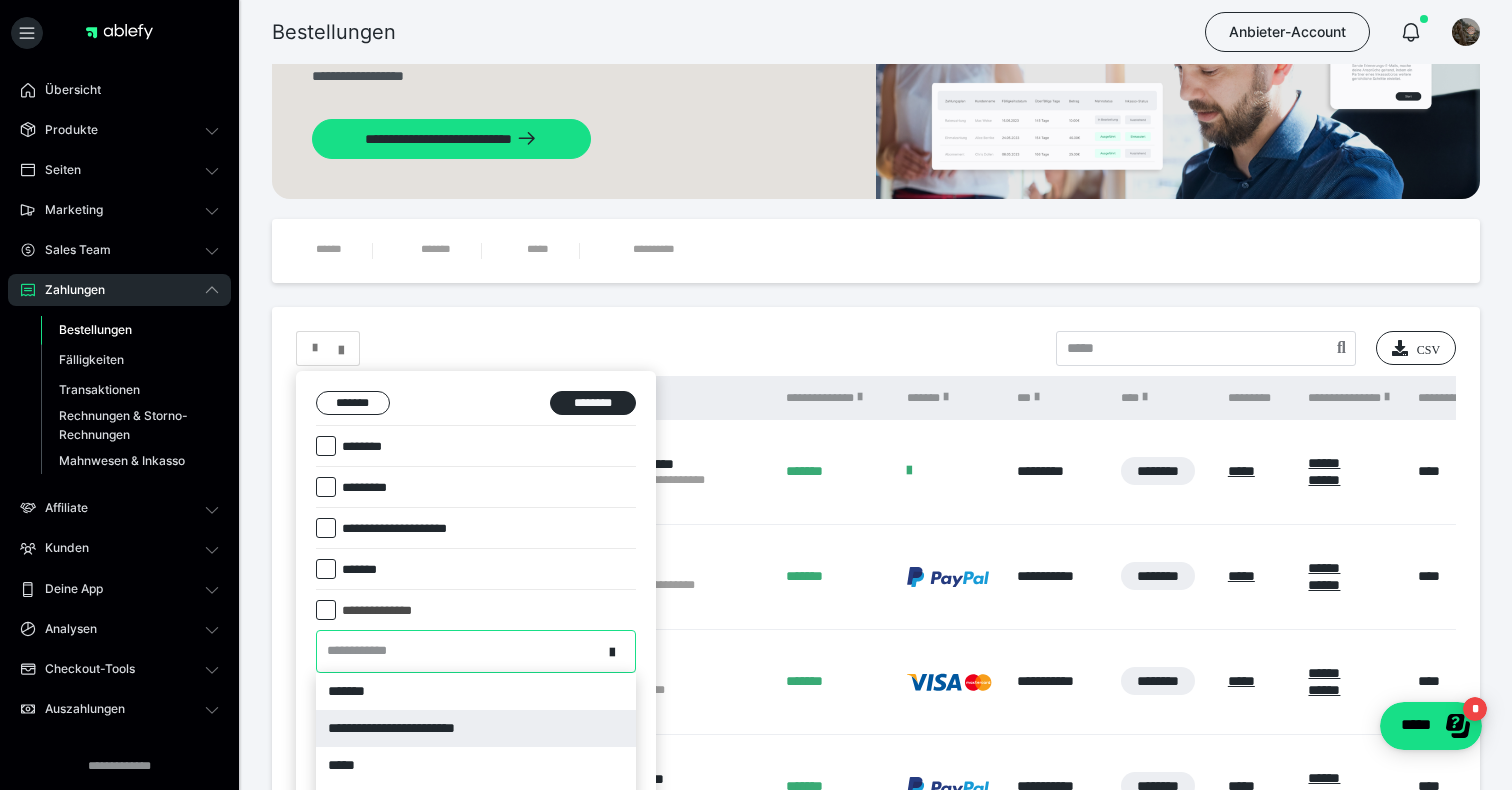 scroll, scrollTop: 219, scrollLeft: 0, axis: vertical 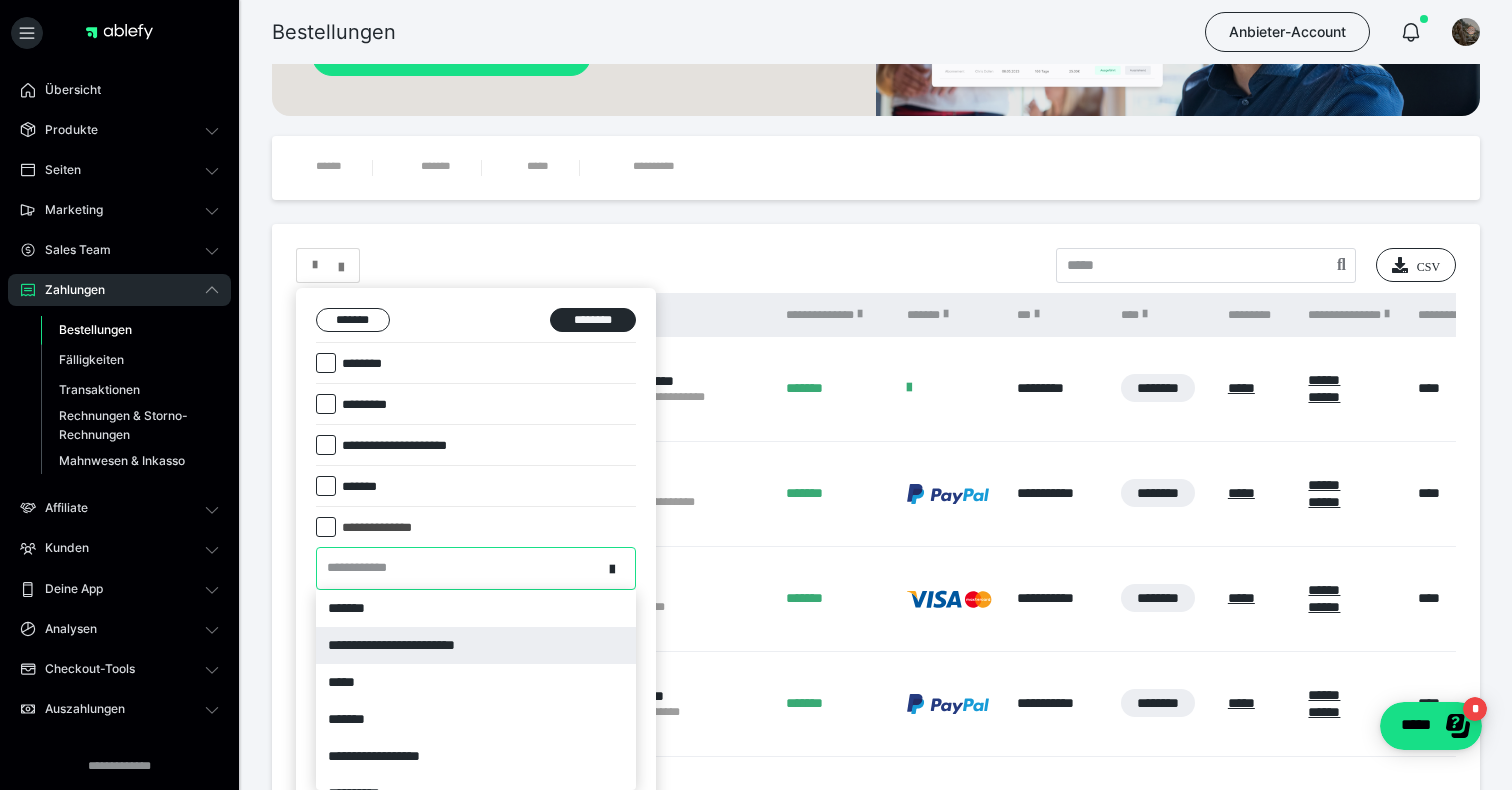 click on "**********" at bounding box center (476, 568) 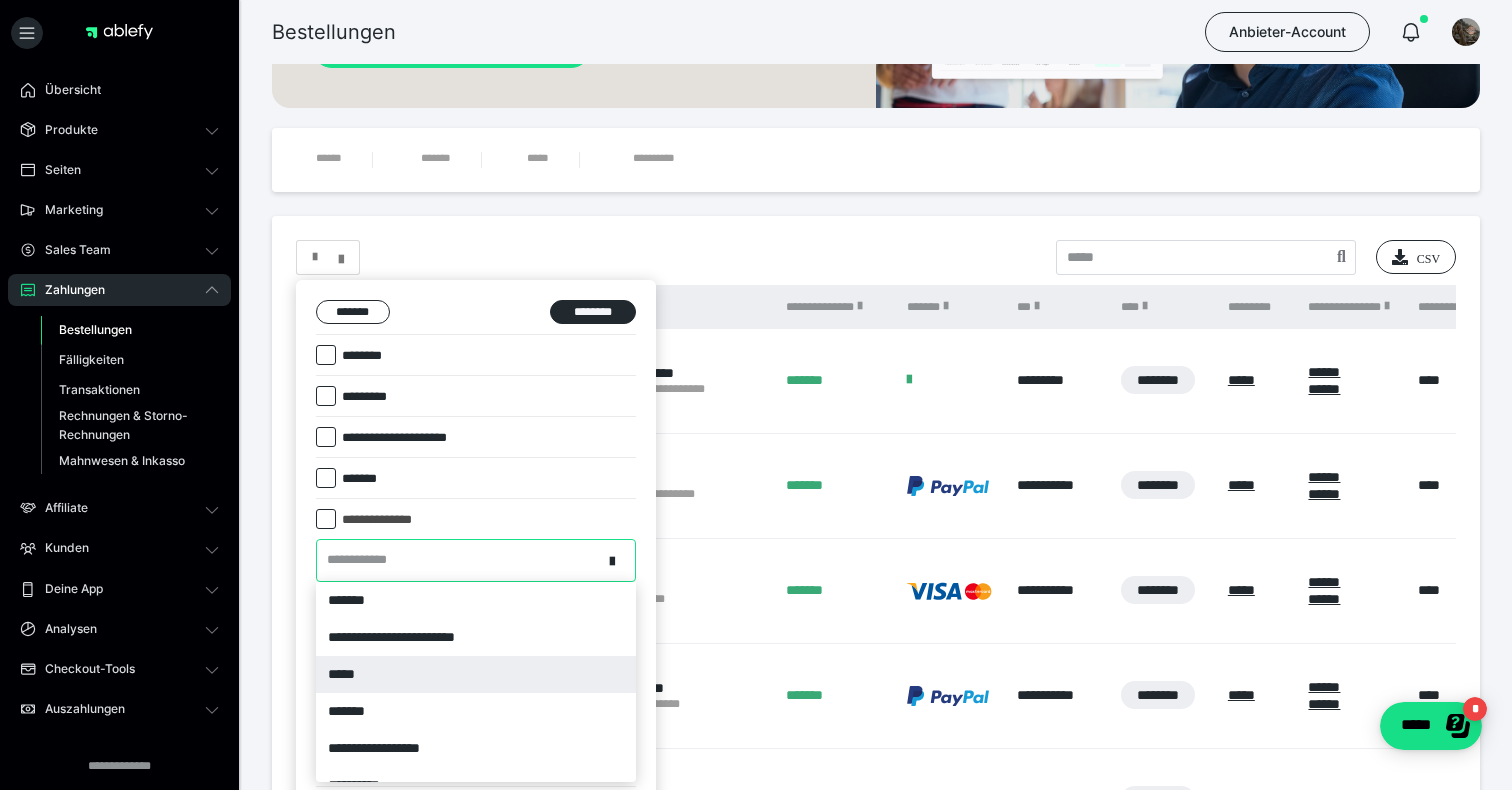 click on "*******" at bounding box center (476, 711) 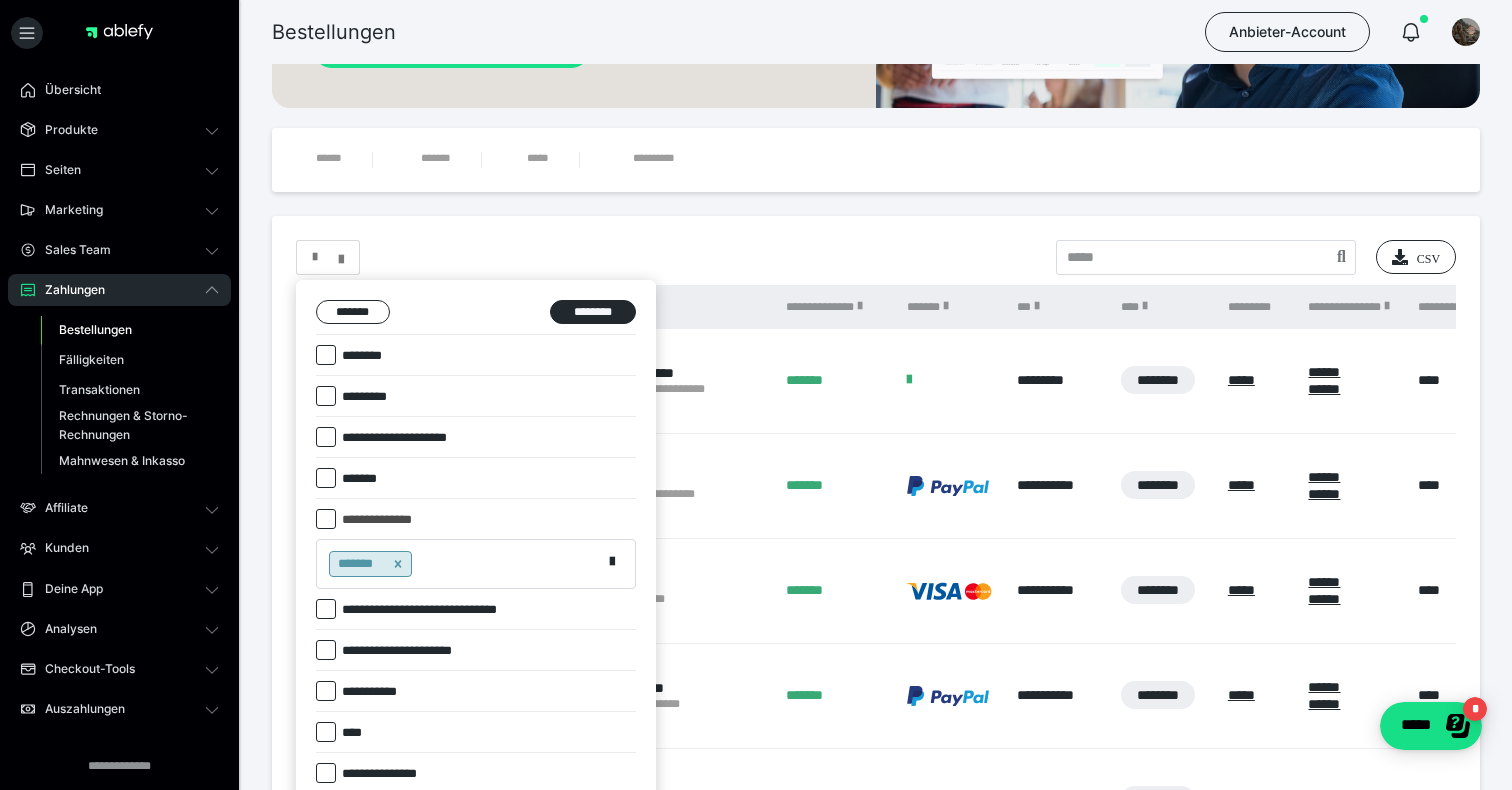 click on "******* ********" at bounding box center [476, 317] 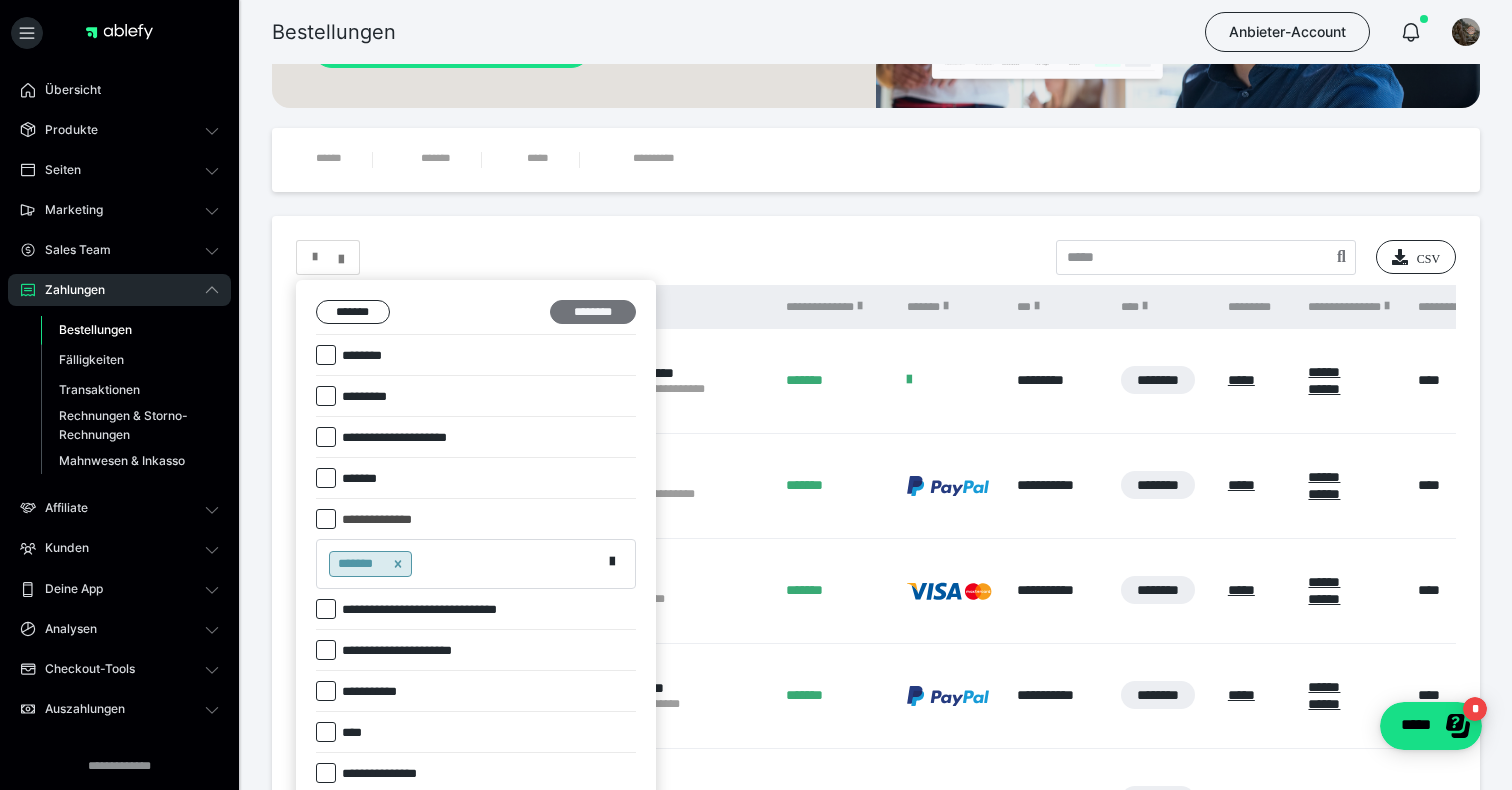 click on "********" at bounding box center (593, 312) 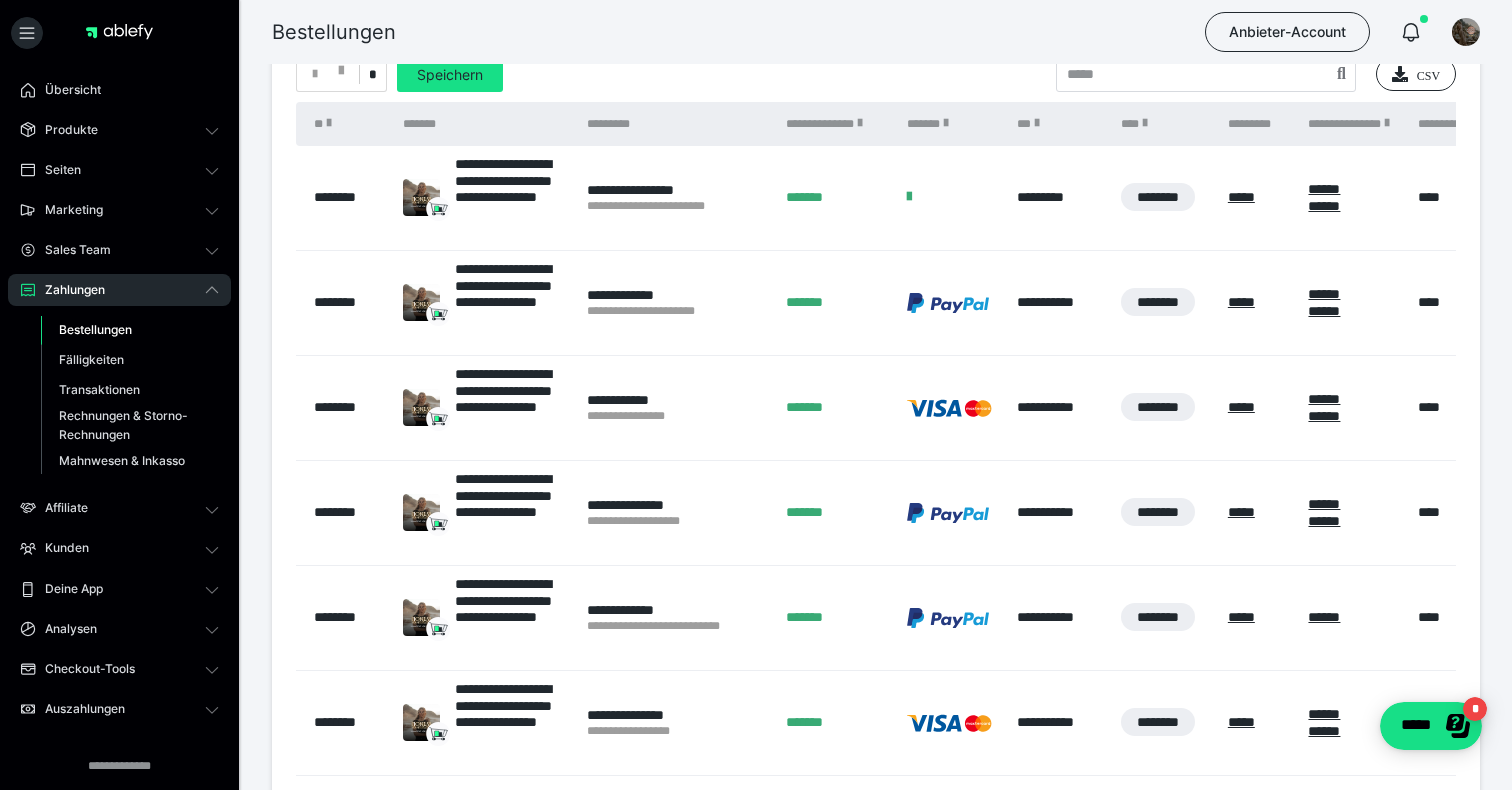 scroll, scrollTop: 422, scrollLeft: 0, axis: vertical 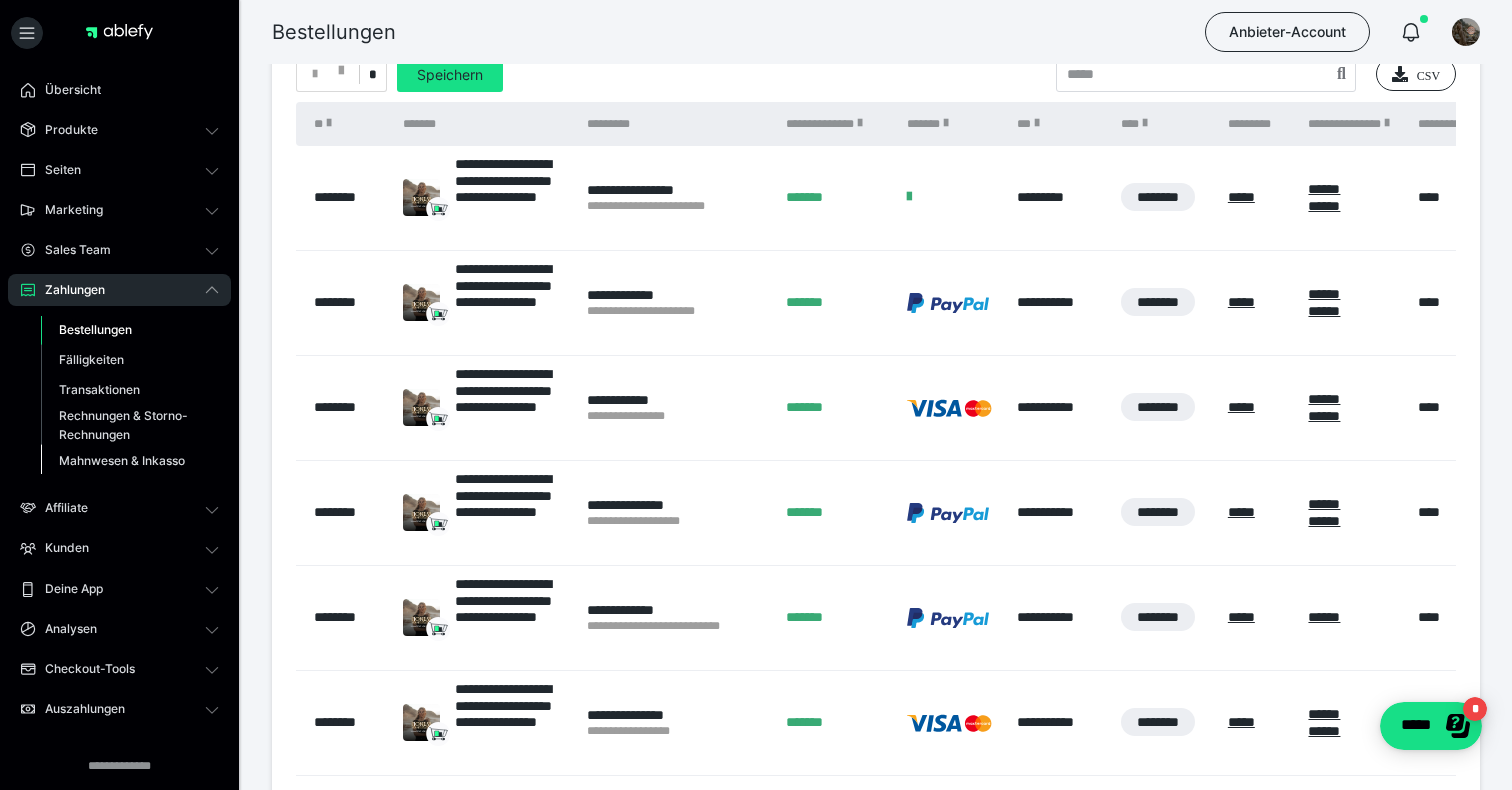 click on "Mahnwesen & Inkasso" at bounding box center (122, 460) 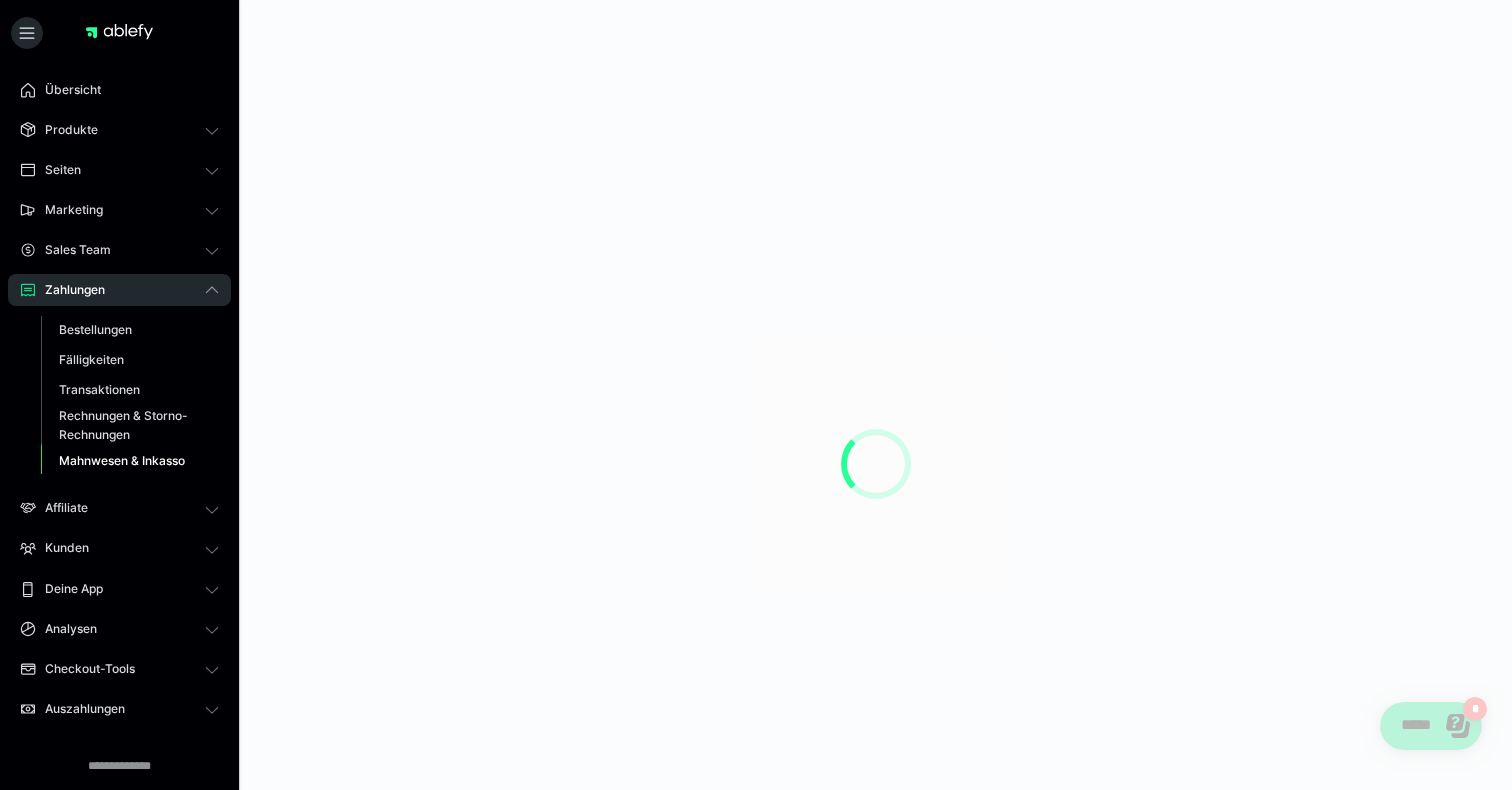 scroll, scrollTop: 0, scrollLeft: 0, axis: both 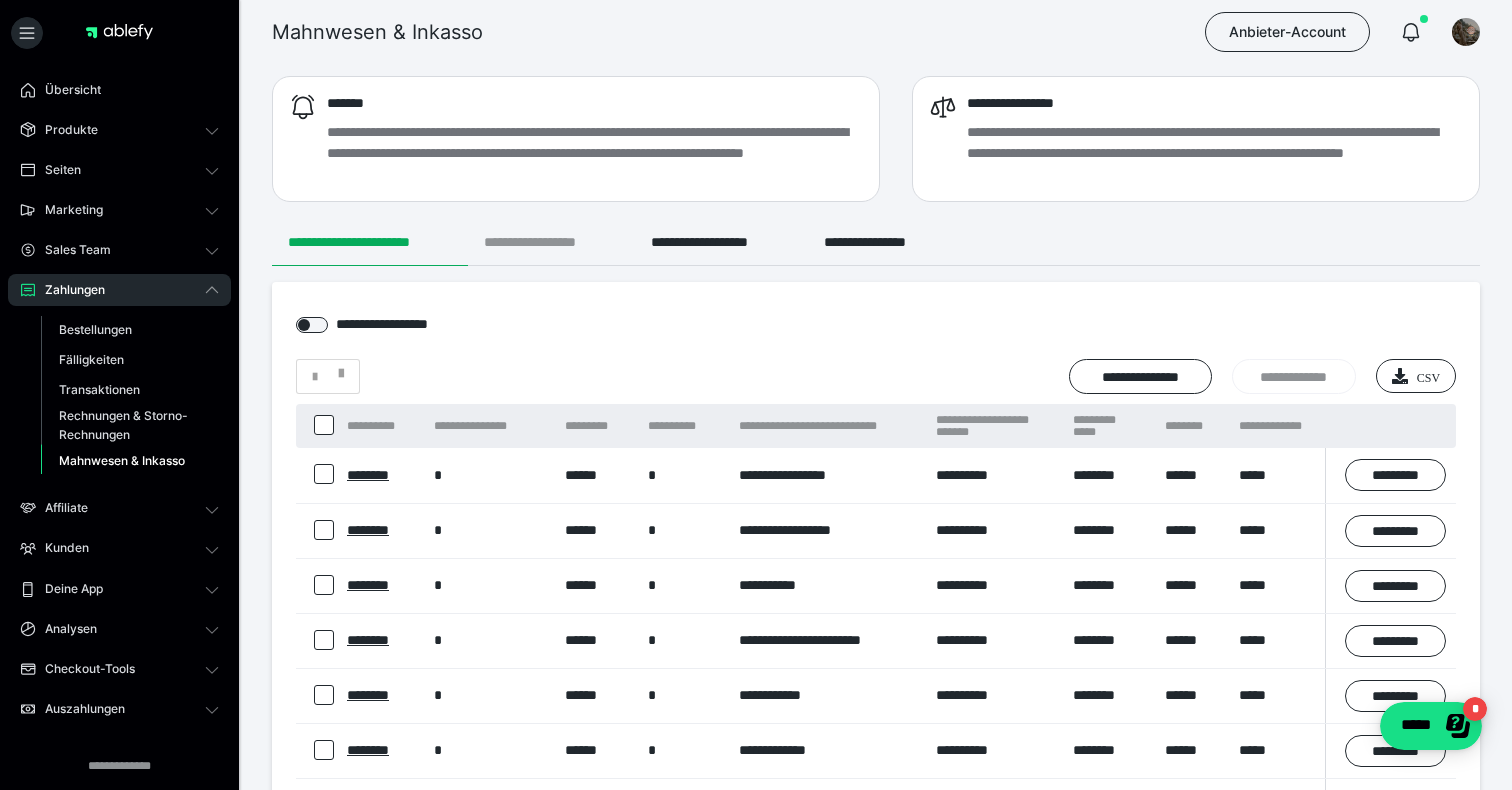 click on "**********" at bounding box center (551, 242) 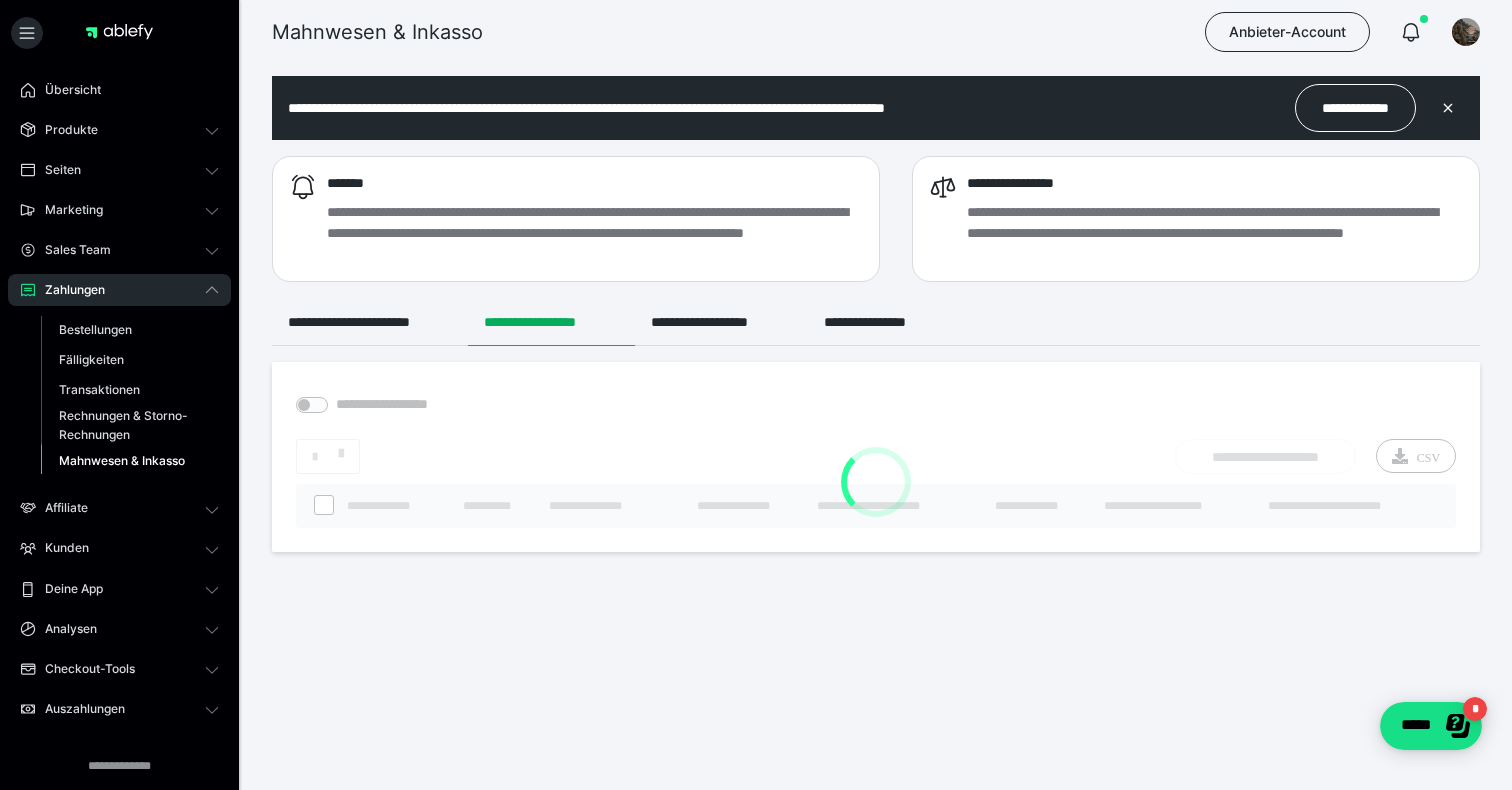 scroll, scrollTop: 0, scrollLeft: 0, axis: both 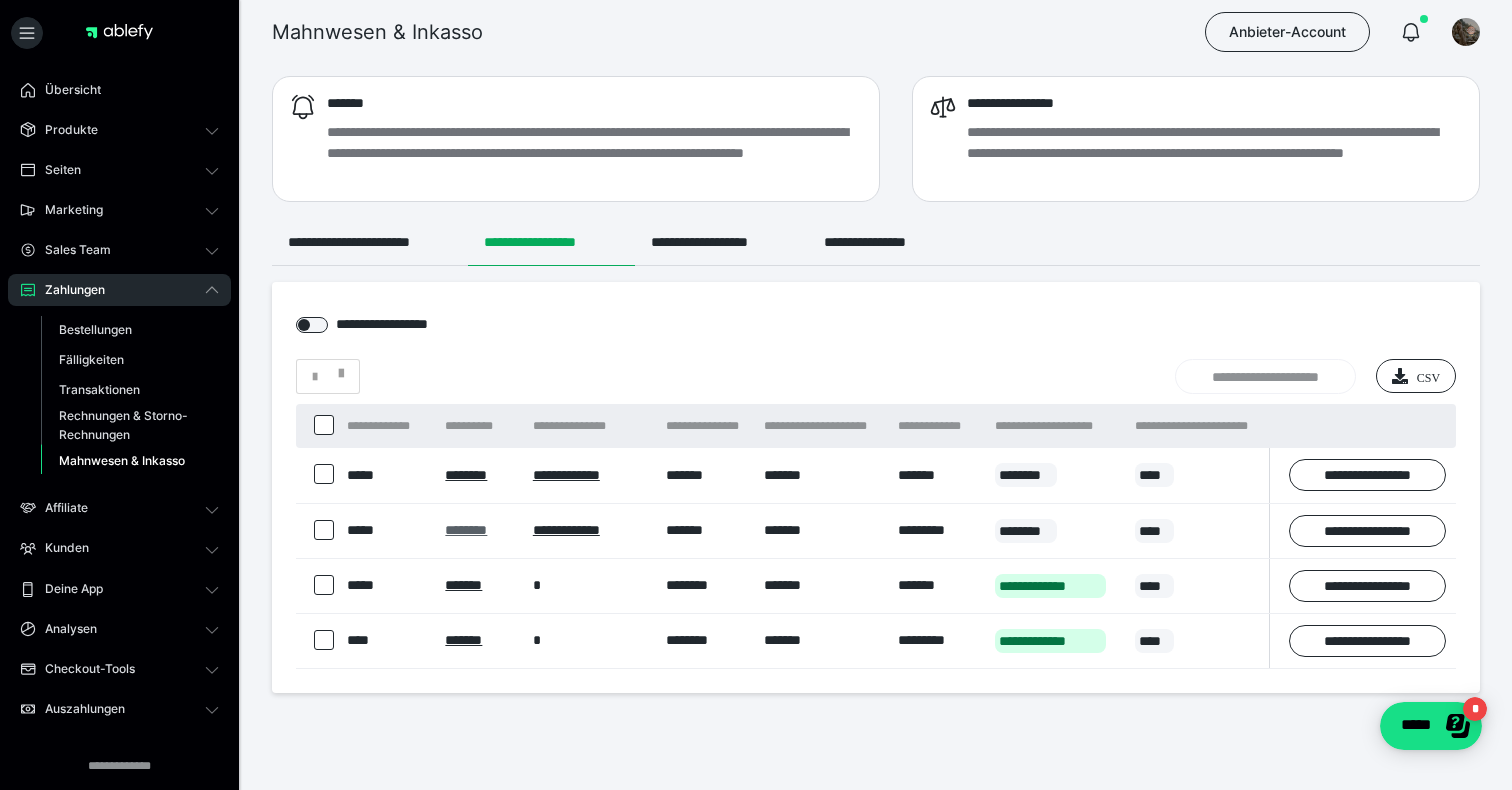 click on "********" at bounding box center [466, 530] 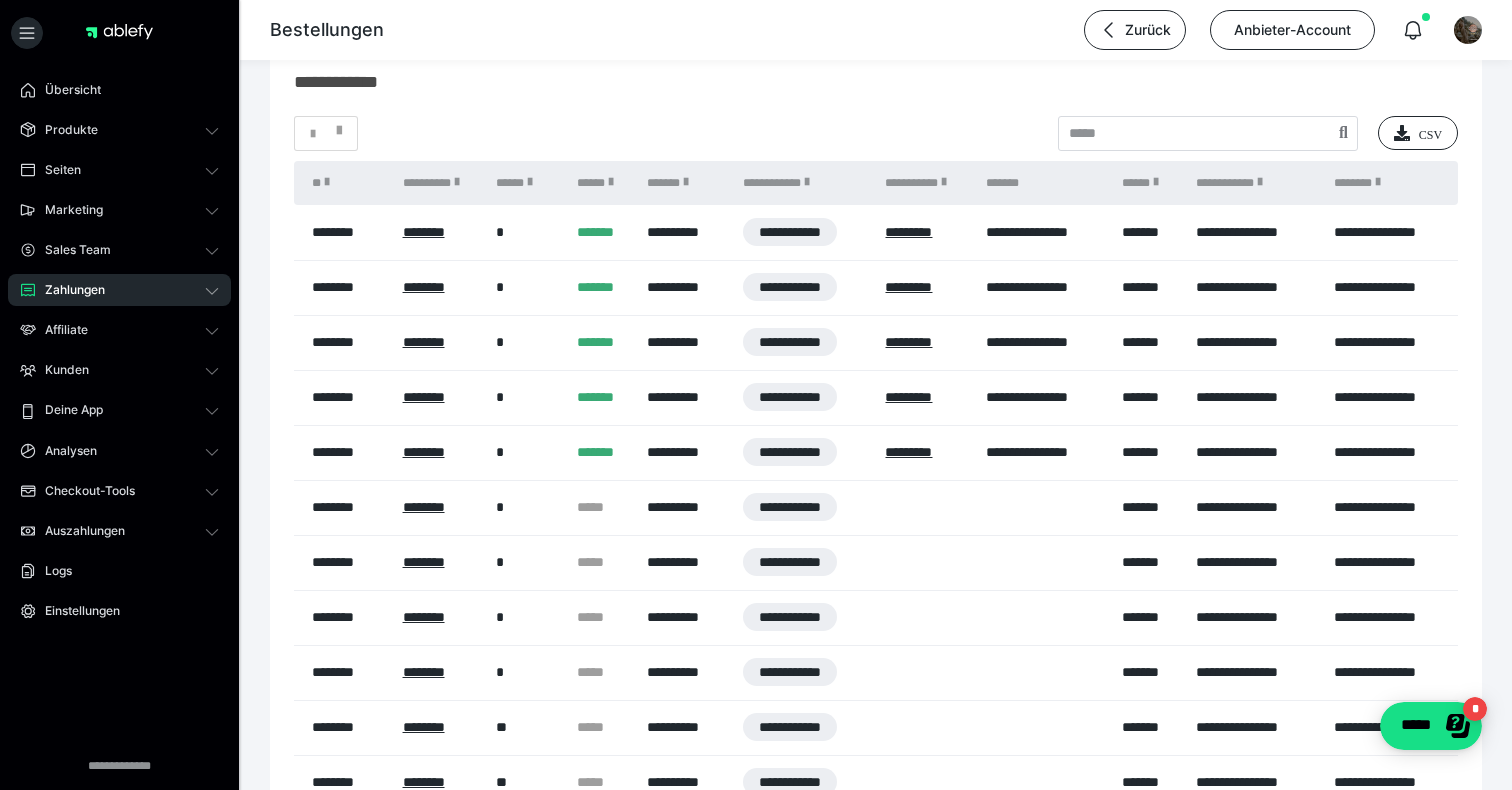 scroll, scrollTop: 1323, scrollLeft: 0, axis: vertical 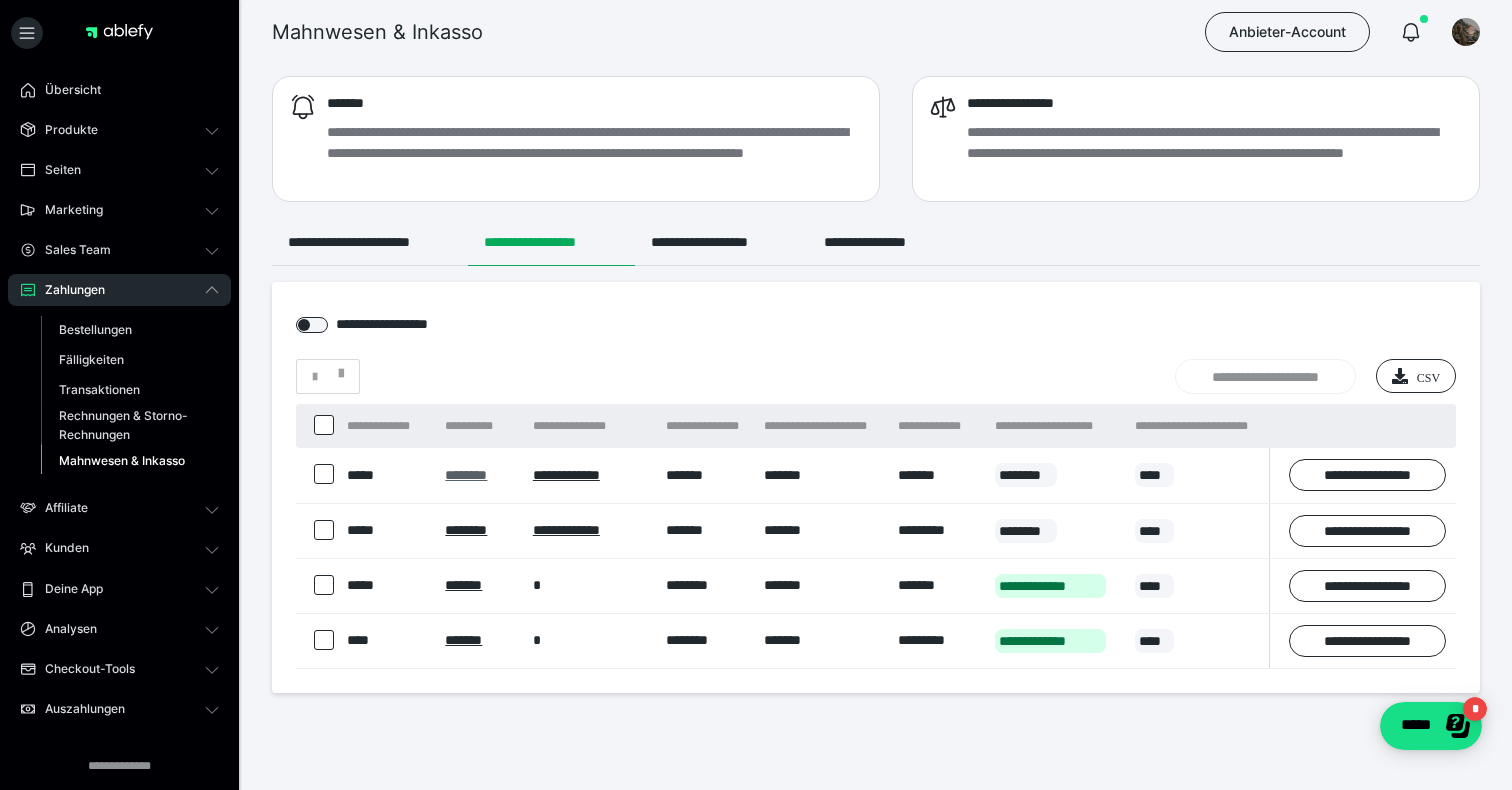 click on "********" at bounding box center [466, 475] 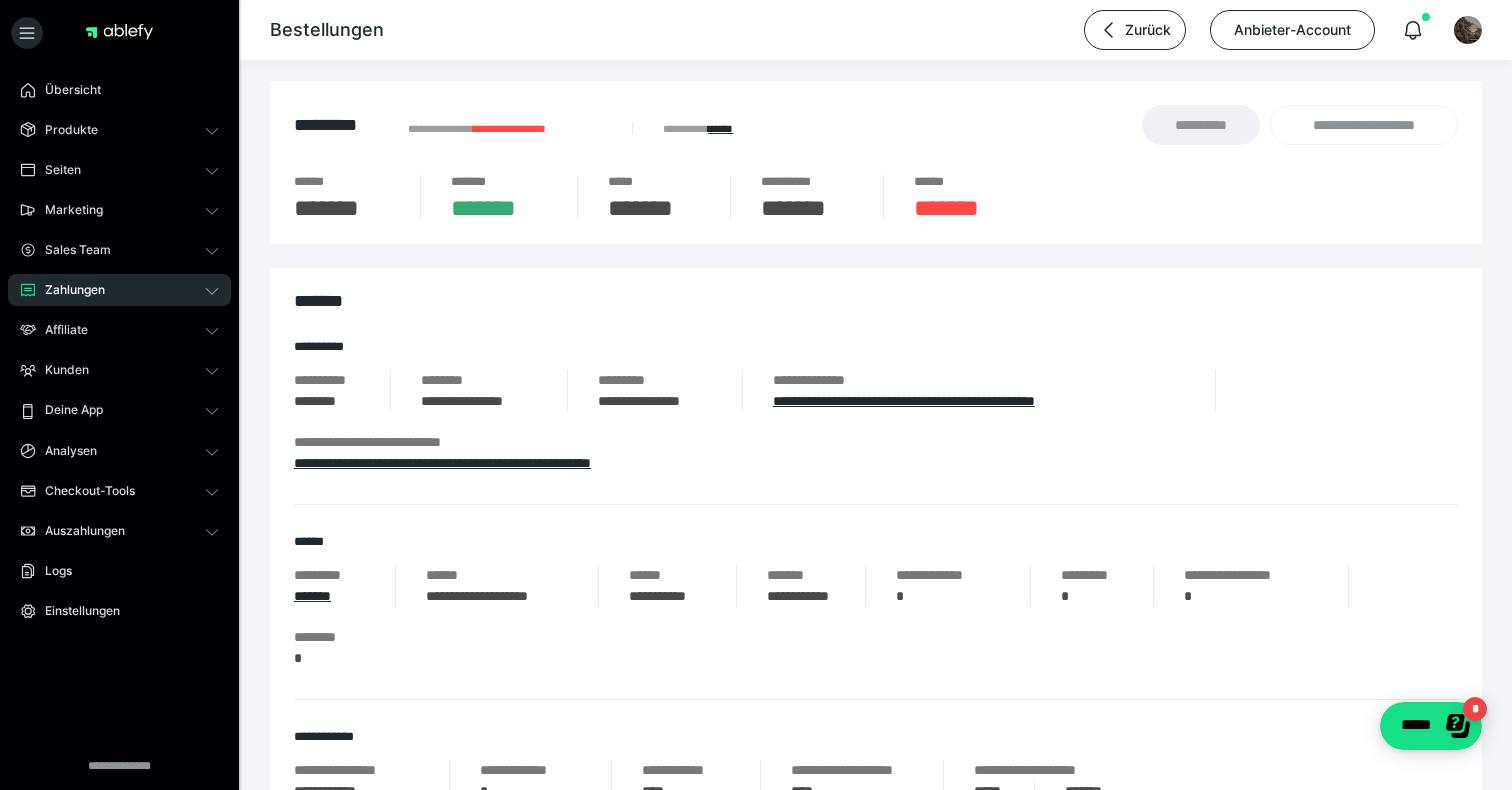 scroll, scrollTop: 0, scrollLeft: 0, axis: both 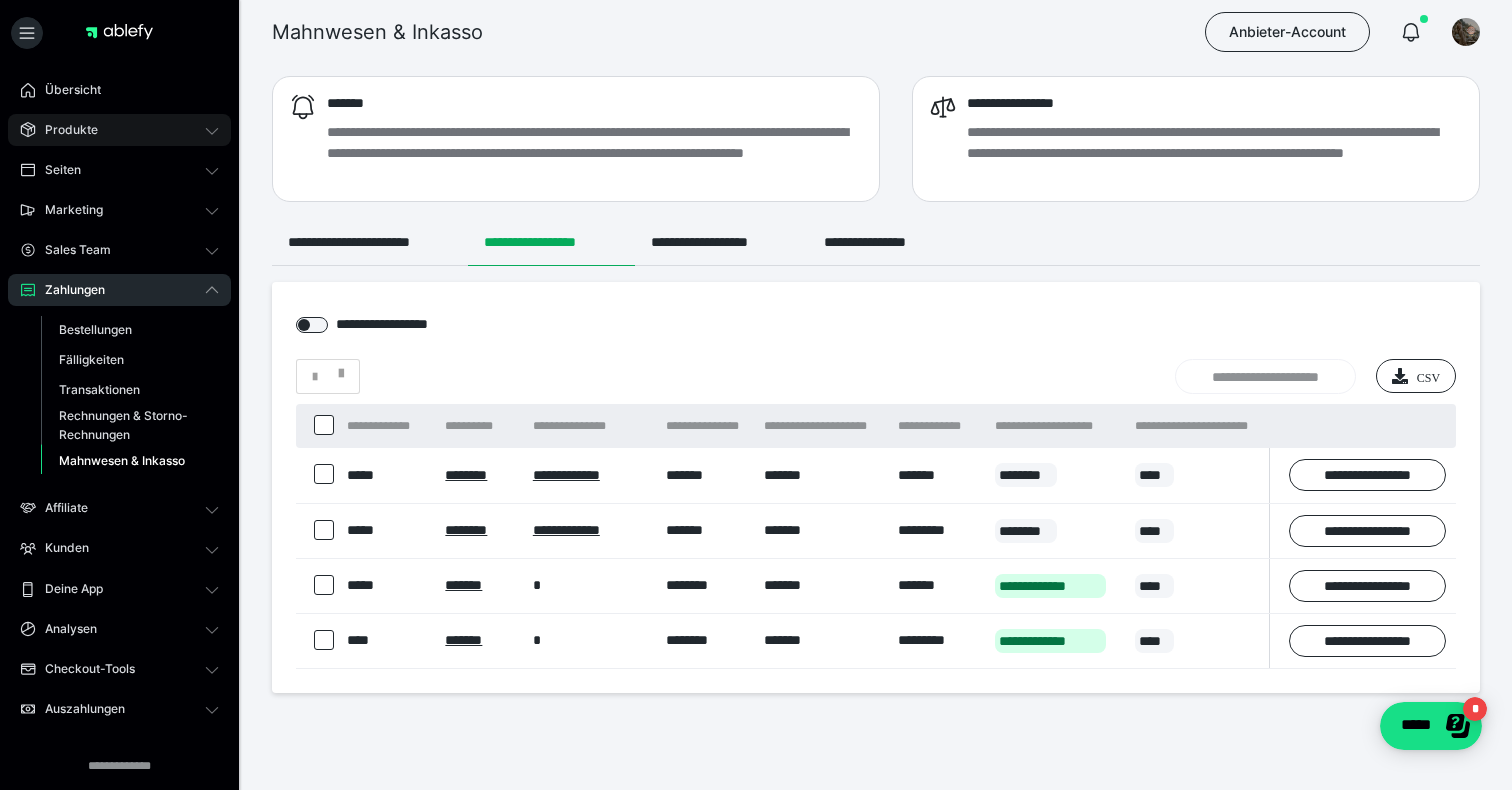 click on "Produkte" at bounding box center (64, 130) 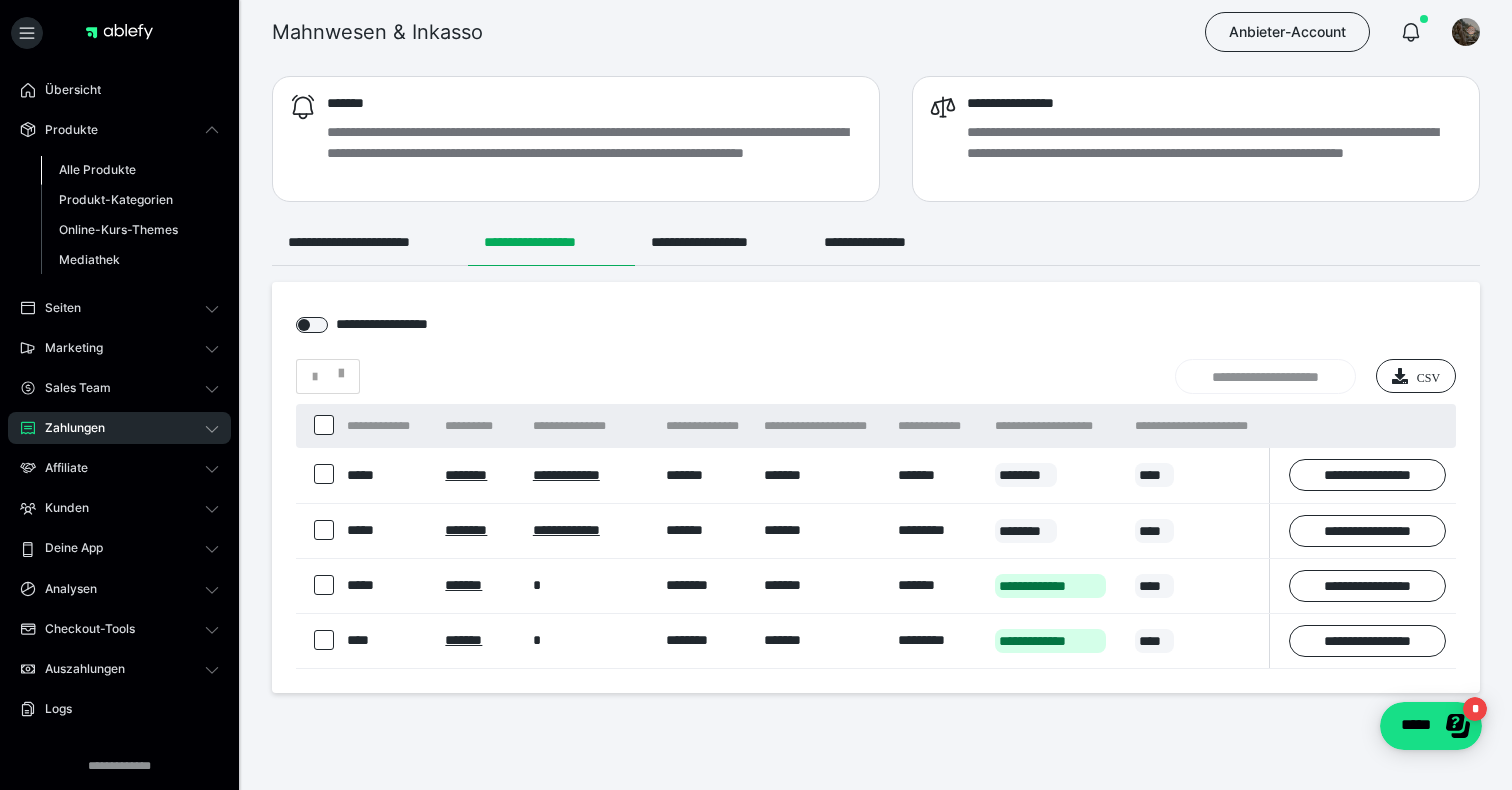 click on "Alle Produkte" at bounding box center (97, 169) 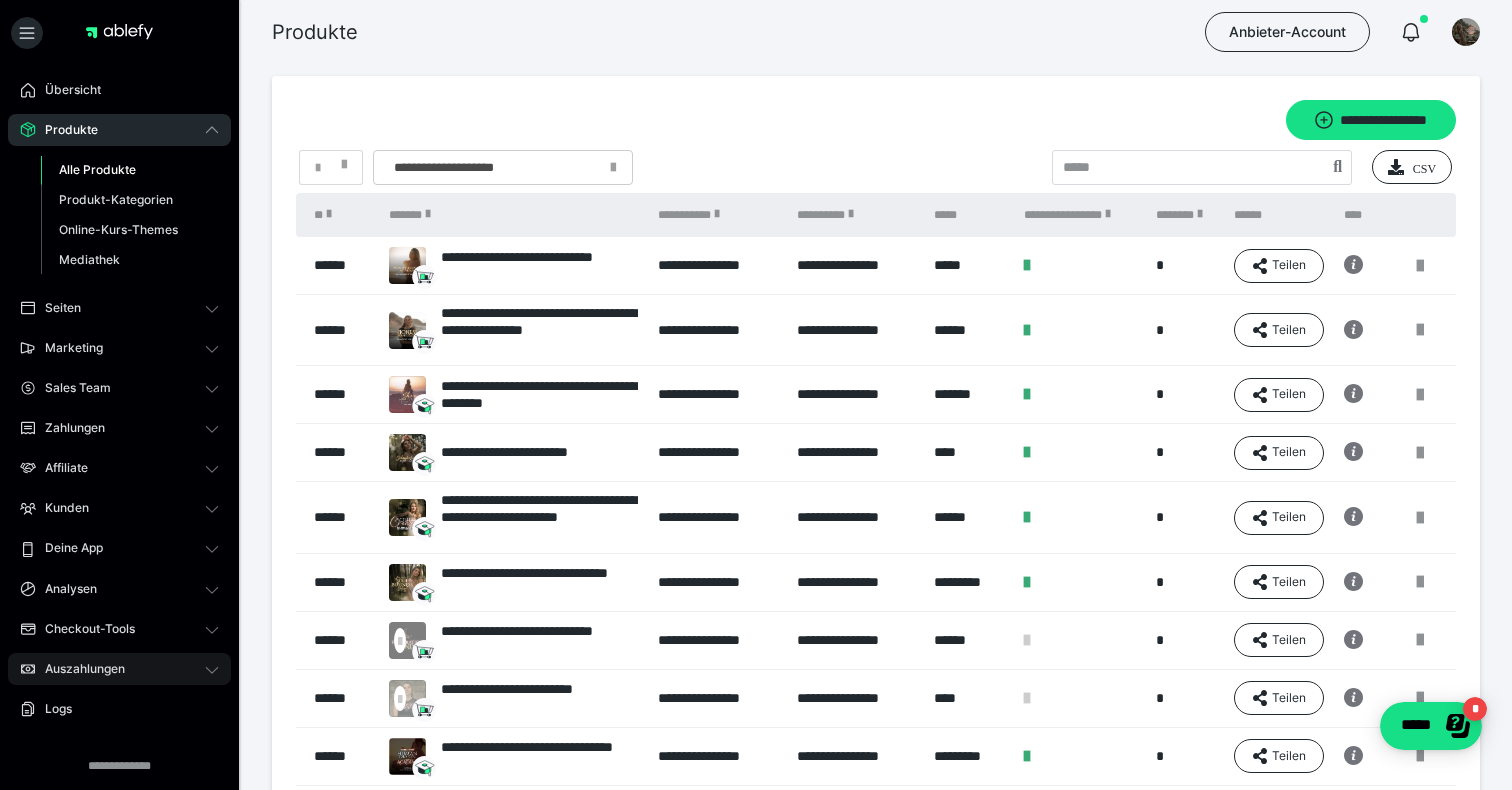 click on "Auszahlungen" at bounding box center [78, 669] 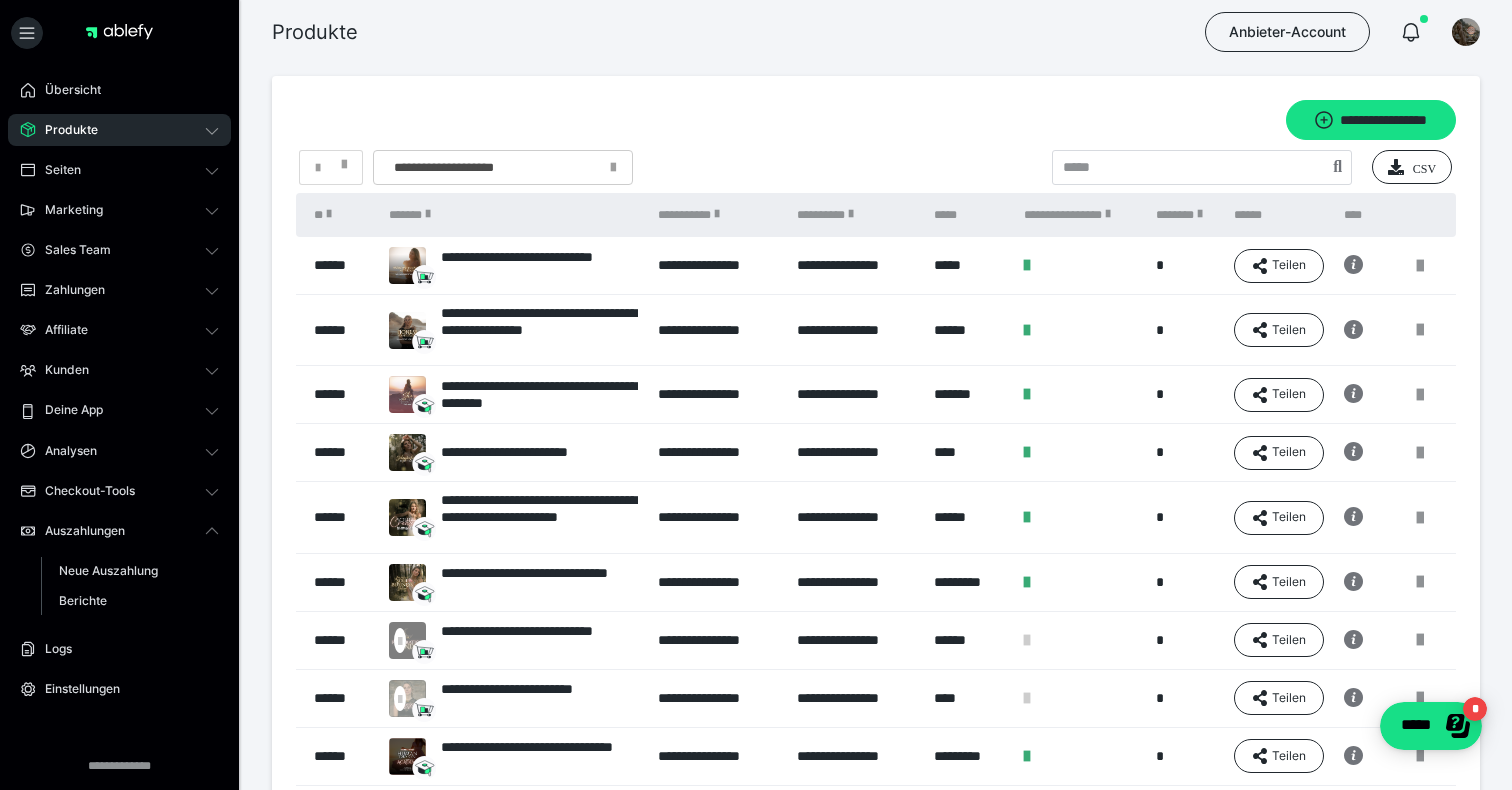 click on "Auszahlungen Neue Auszahlung Berichte" at bounding box center [119, 570] 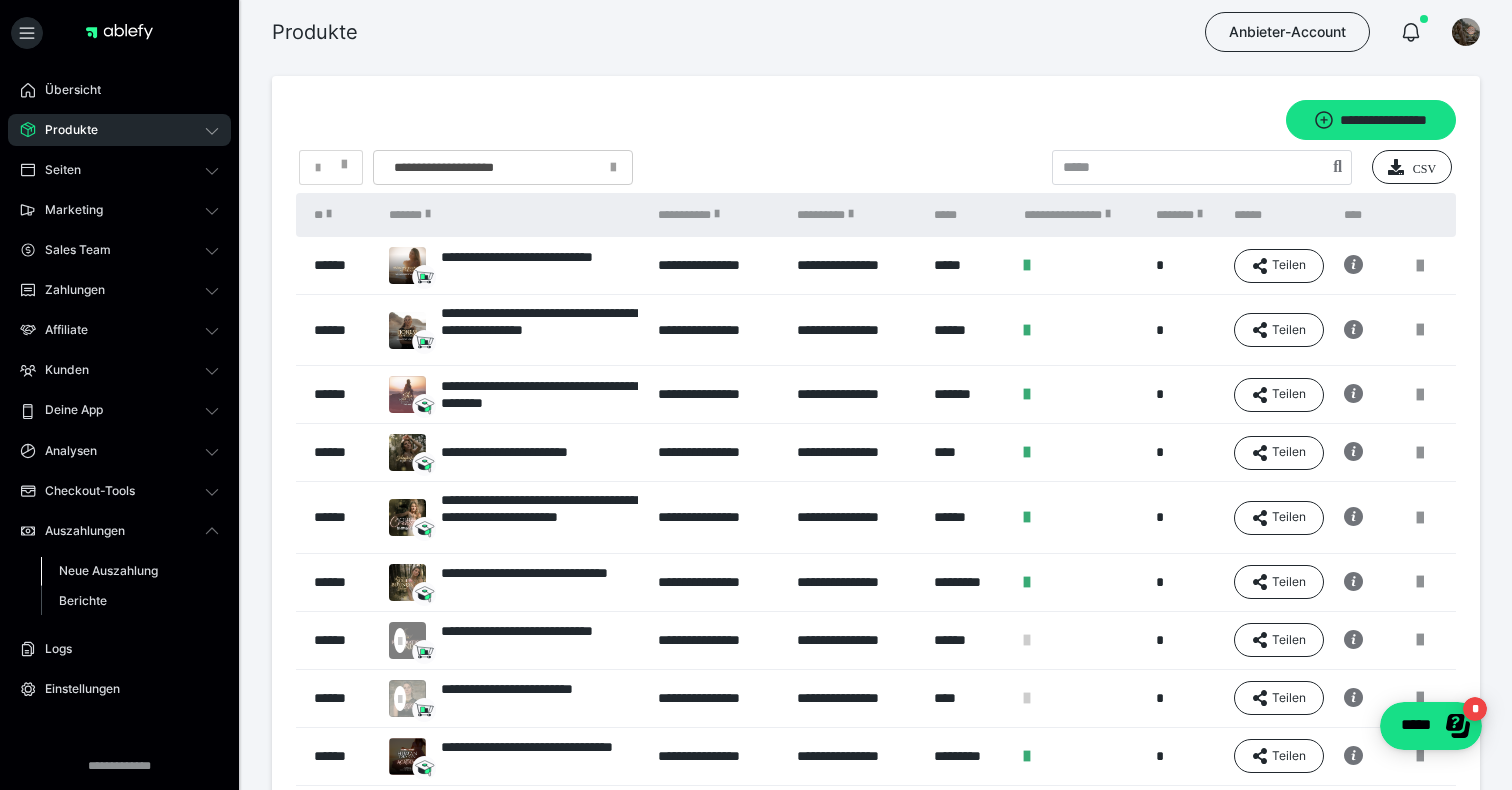 click on "Neue Auszahlung" at bounding box center (108, 570) 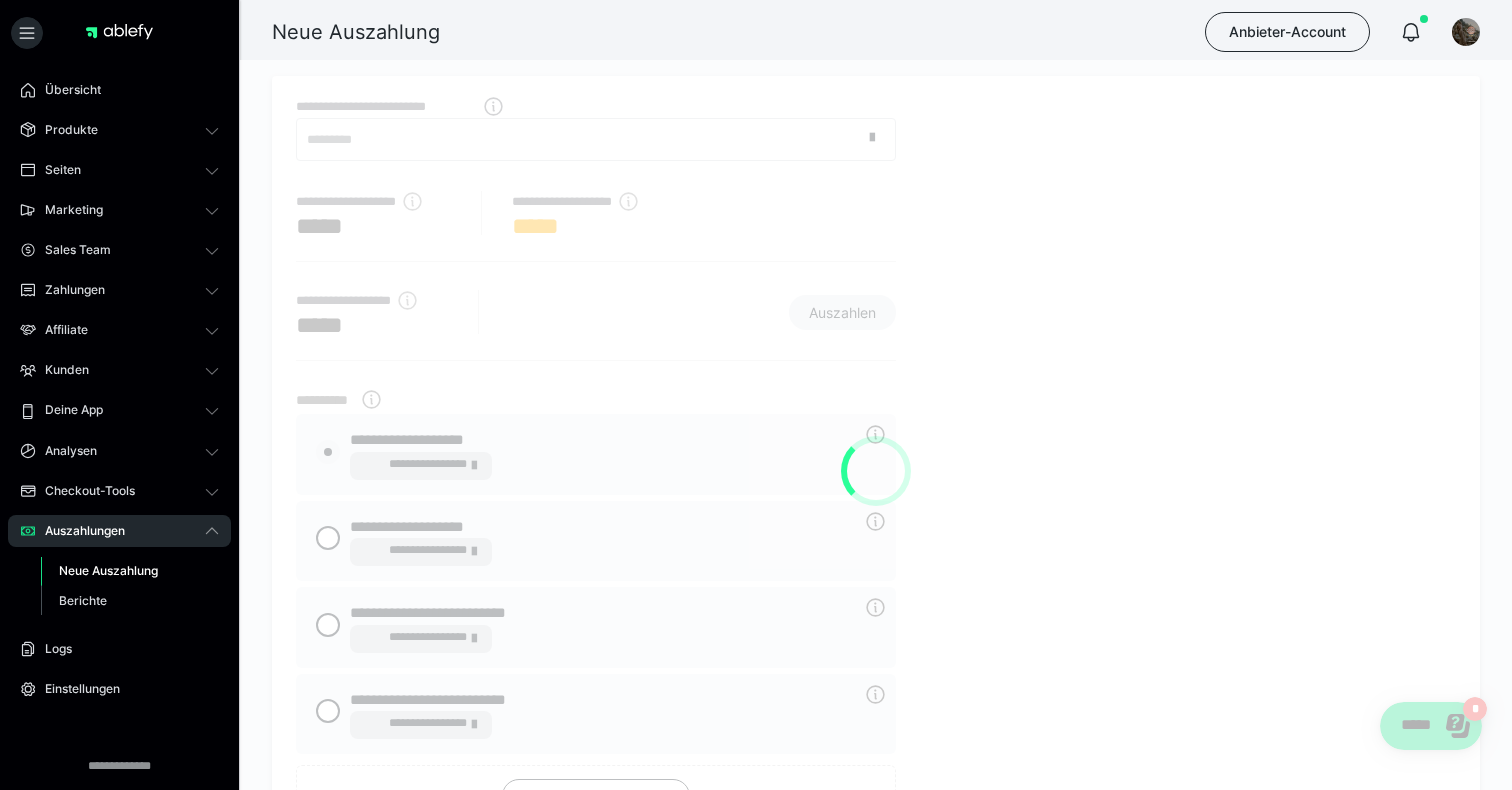radio on "****" 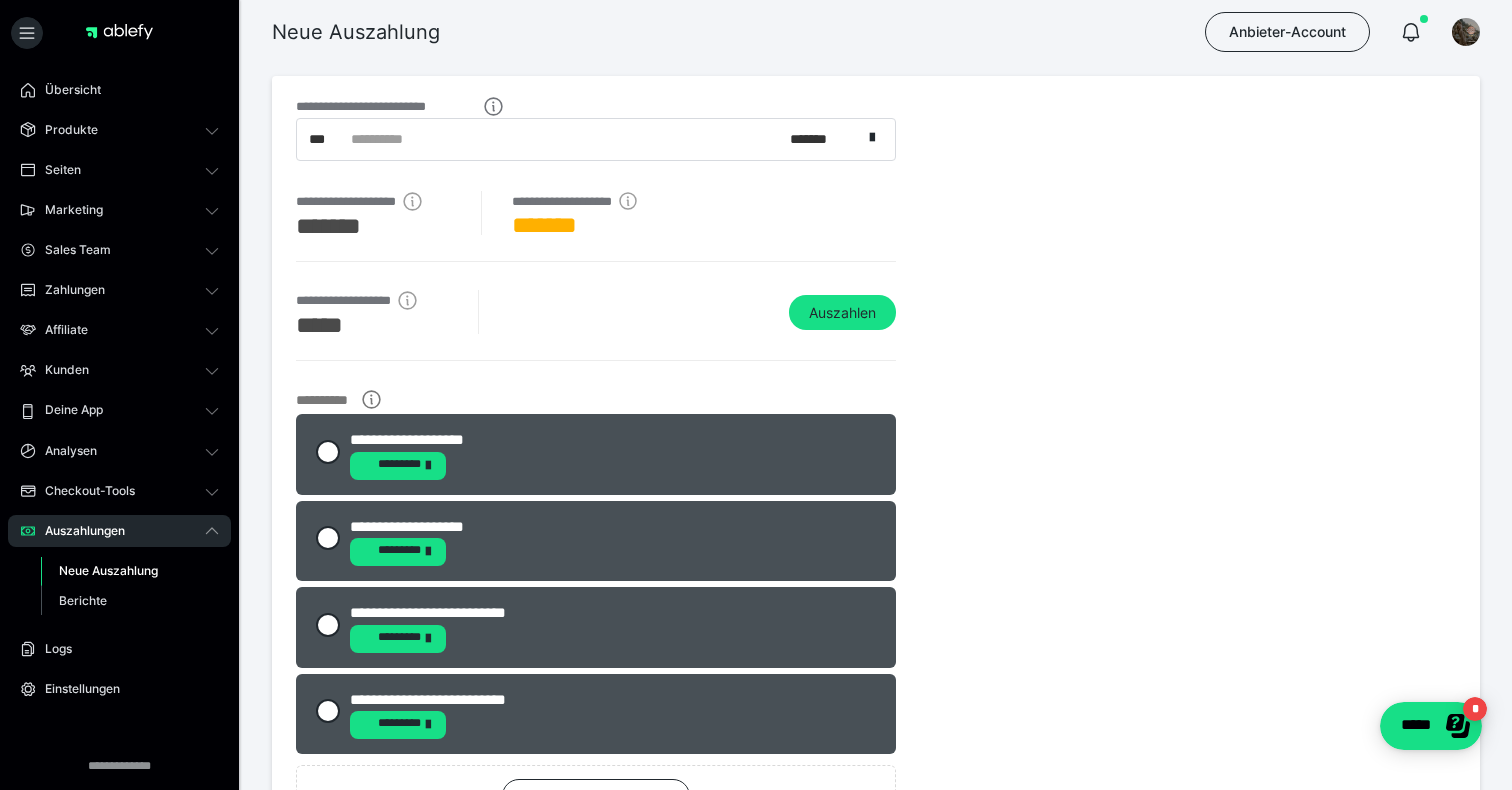 click 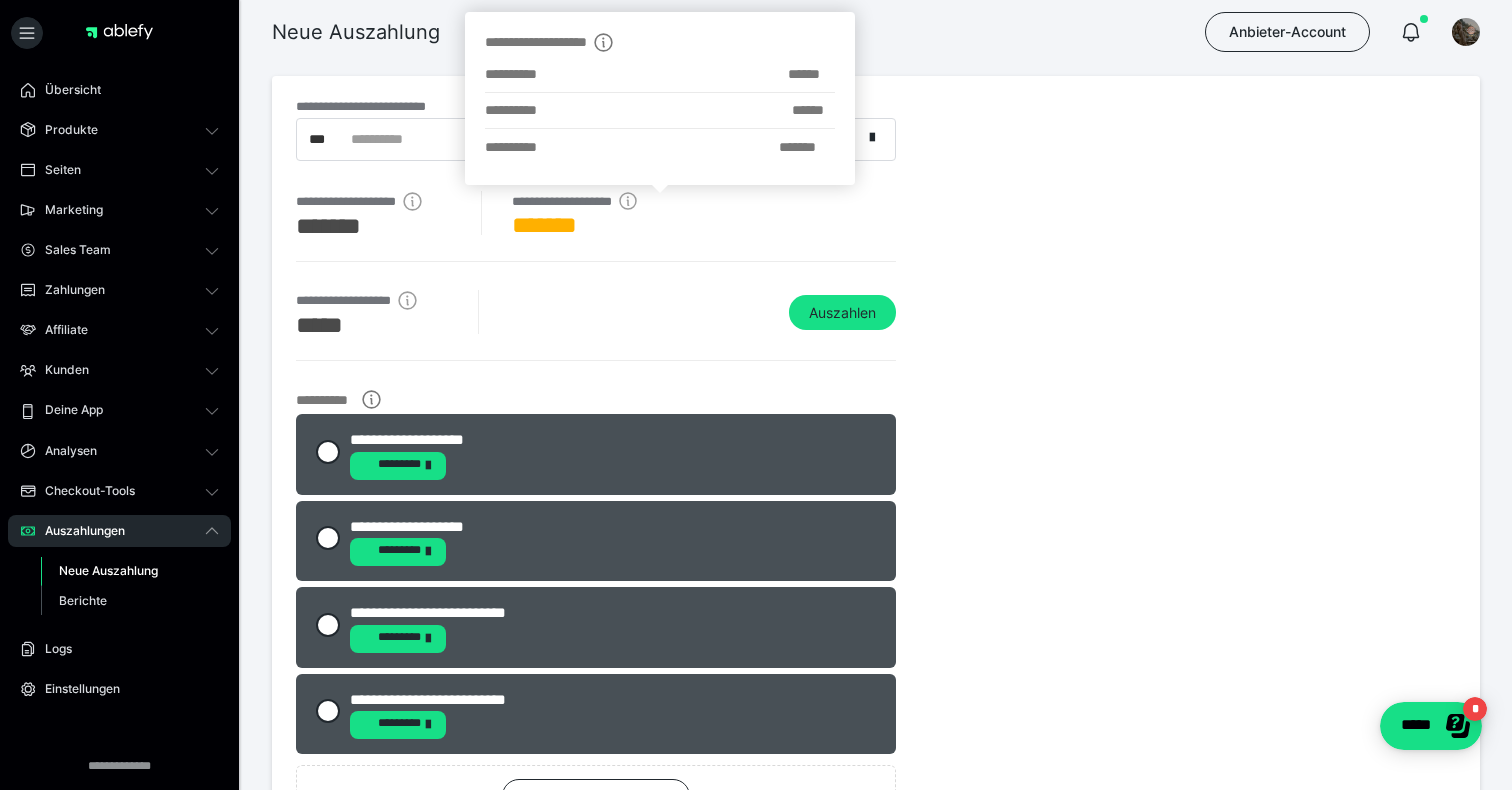 click 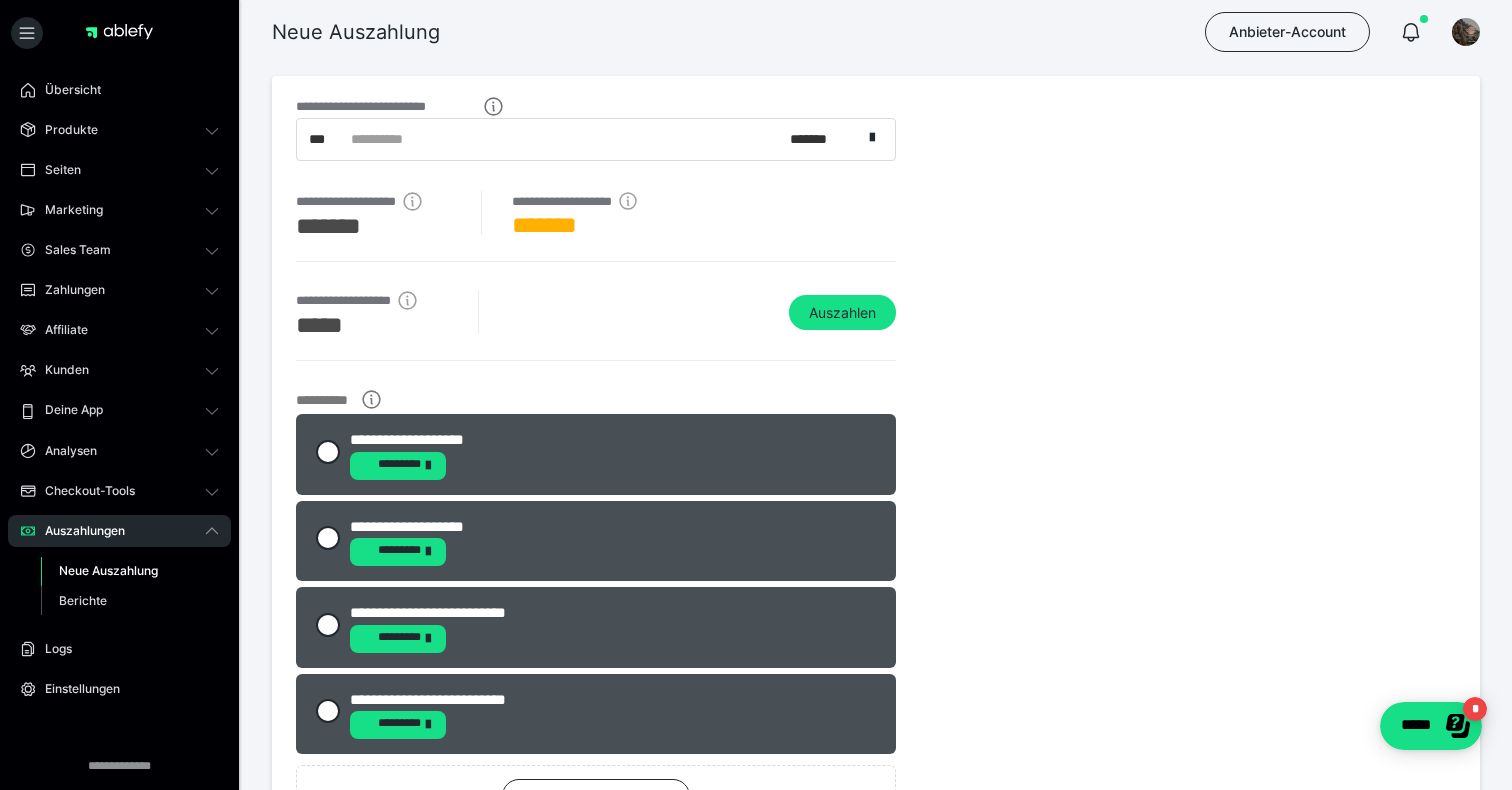click on "**********" at bounding box center (596, 226) 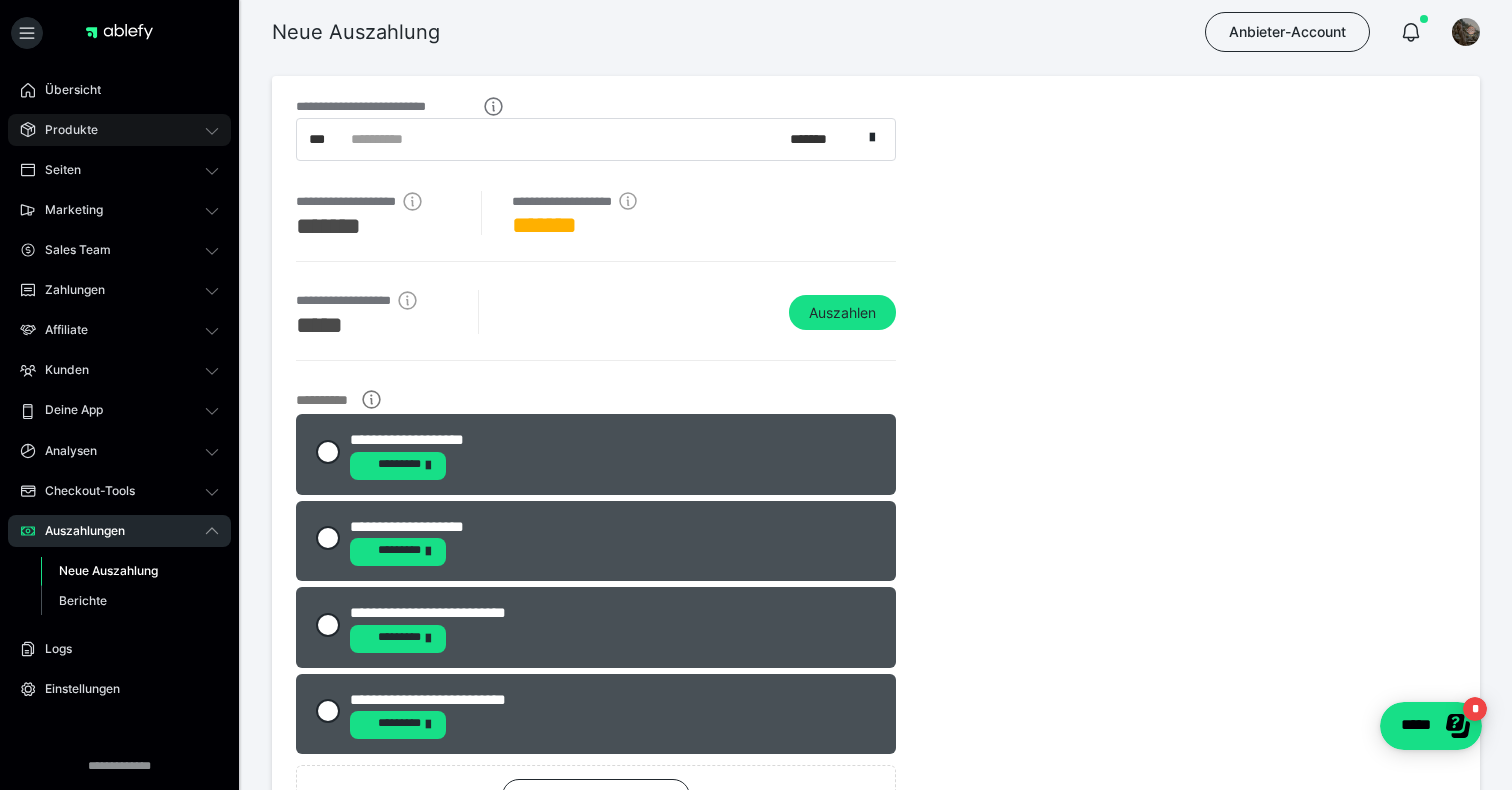 click on "Produkte" at bounding box center [119, 130] 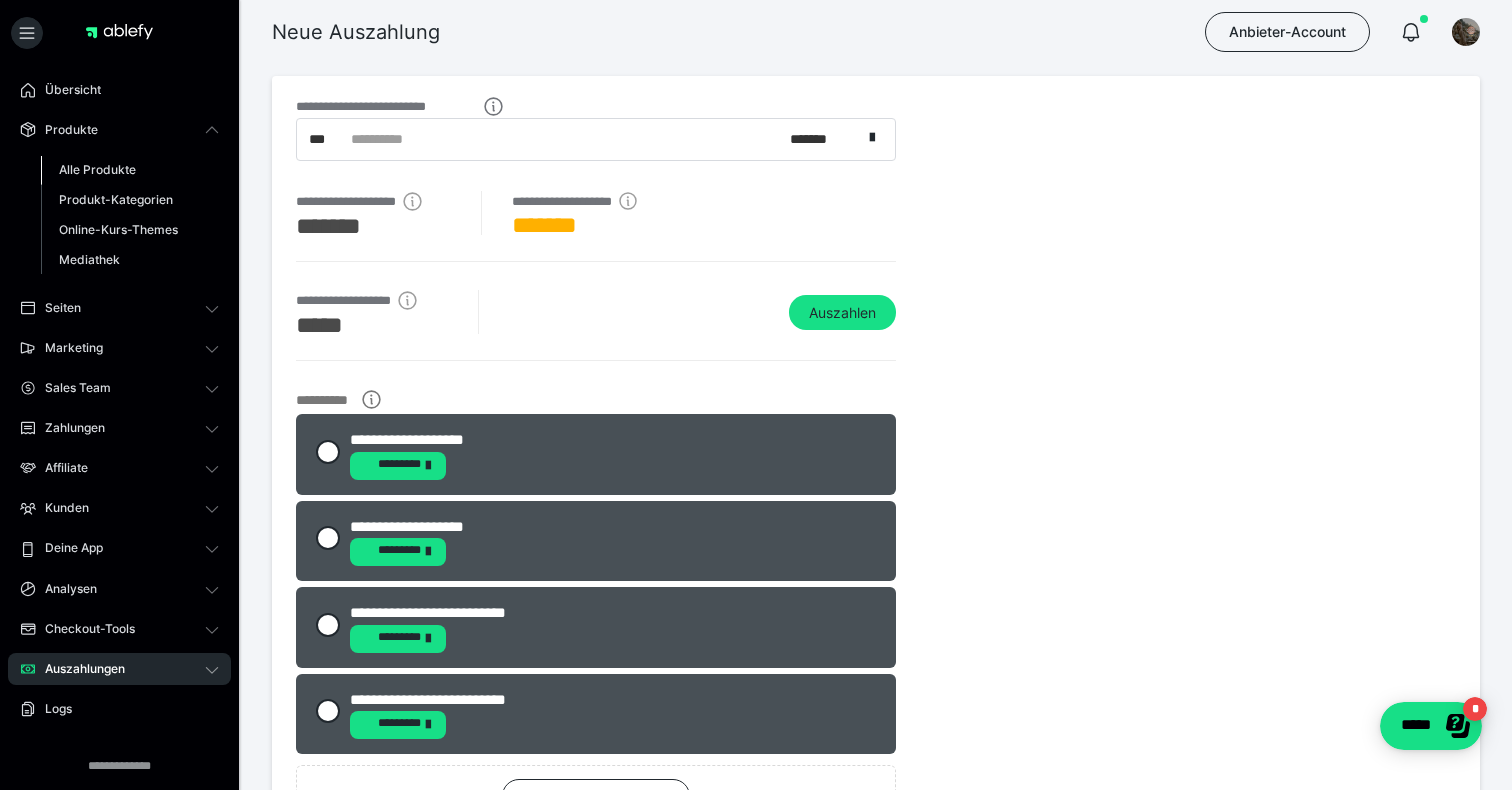 click on "Alle Produkte" at bounding box center (97, 169) 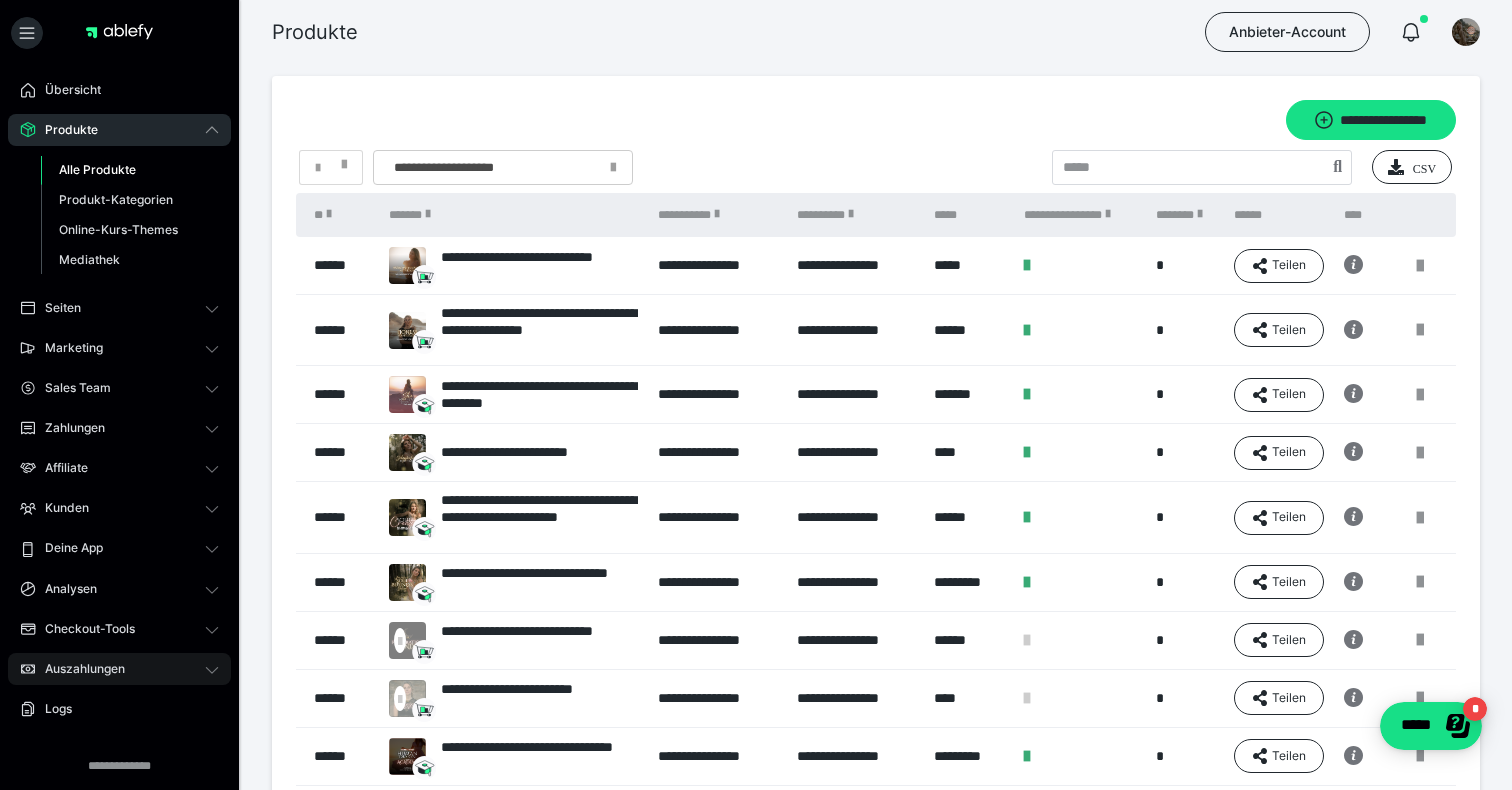click on "Auszahlungen" at bounding box center [78, 669] 